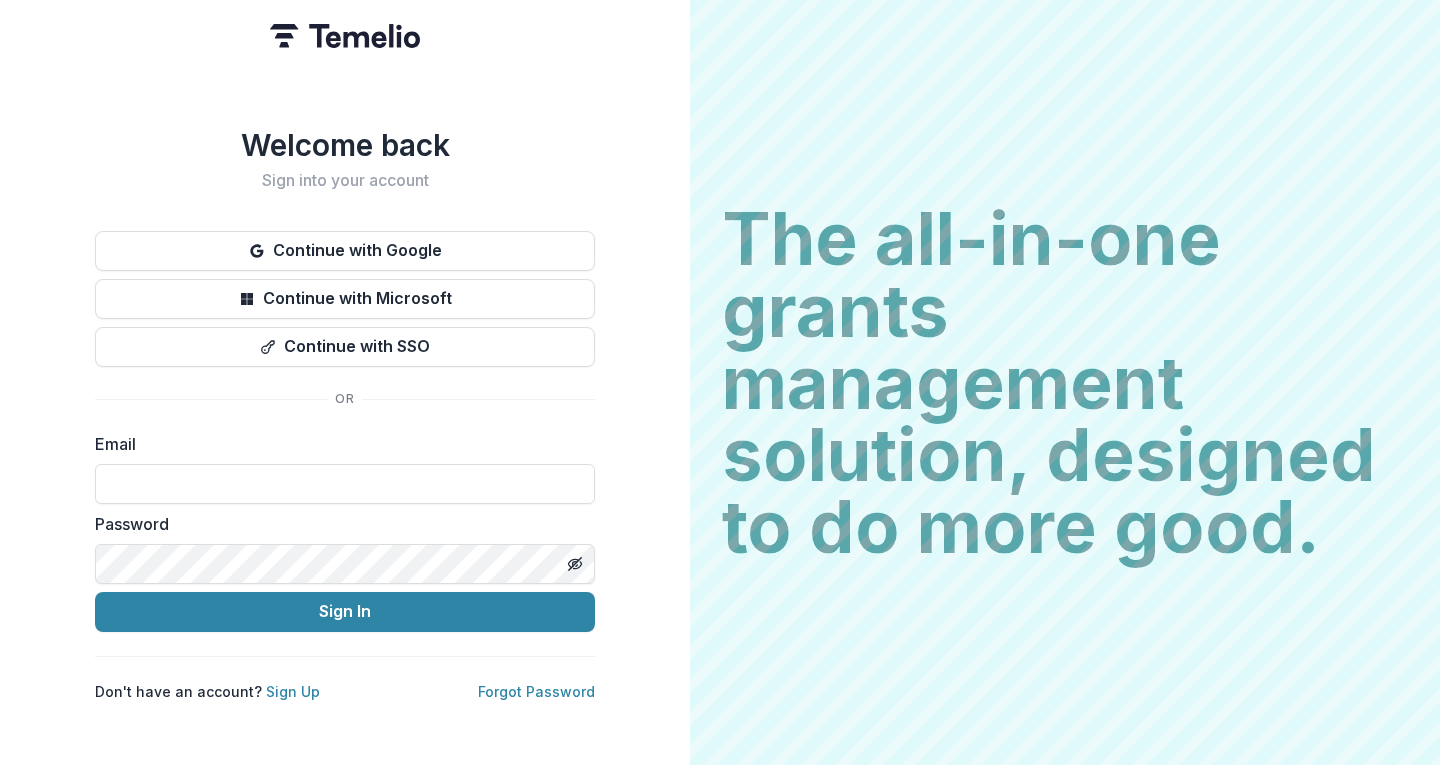 scroll, scrollTop: 0, scrollLeft: 0, axis: both 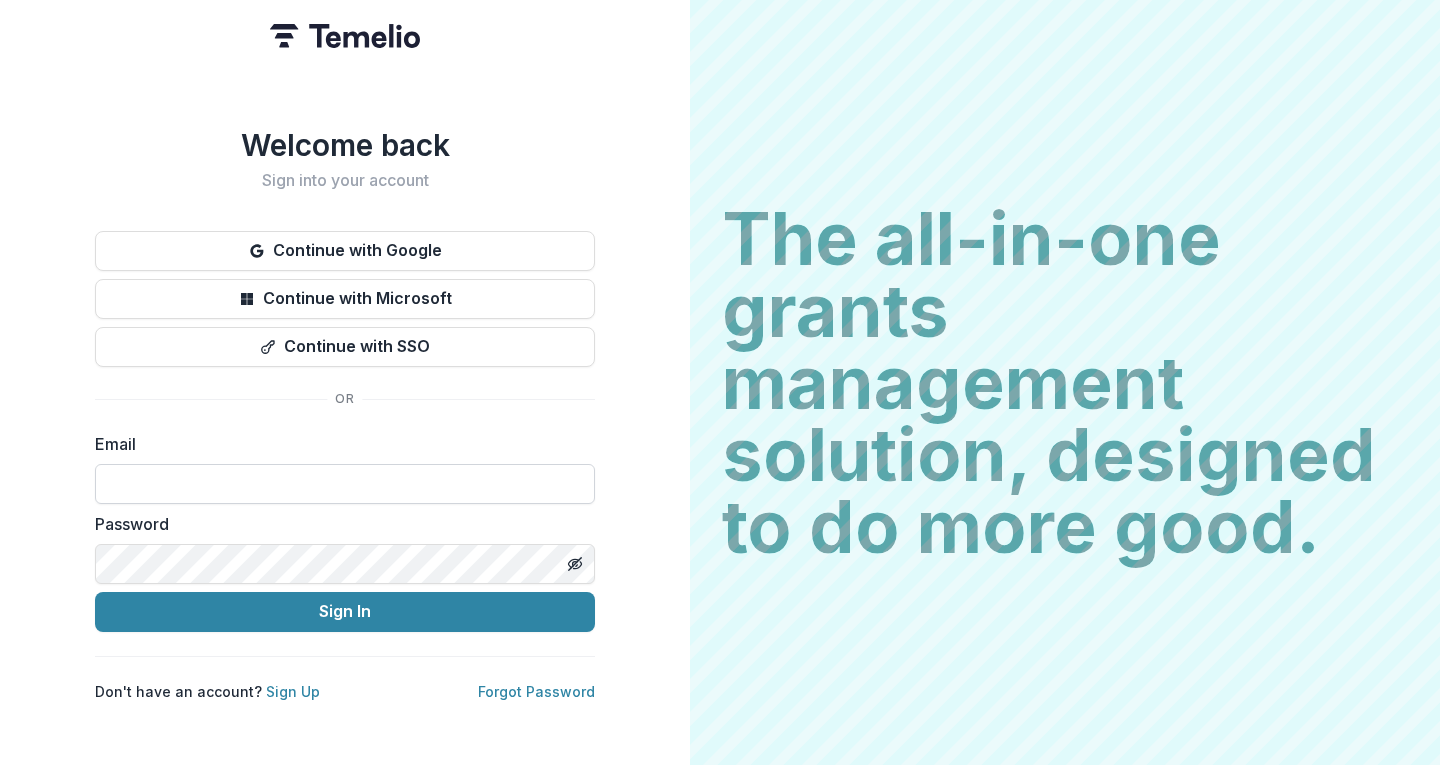 click at bounding box center (345, 484) 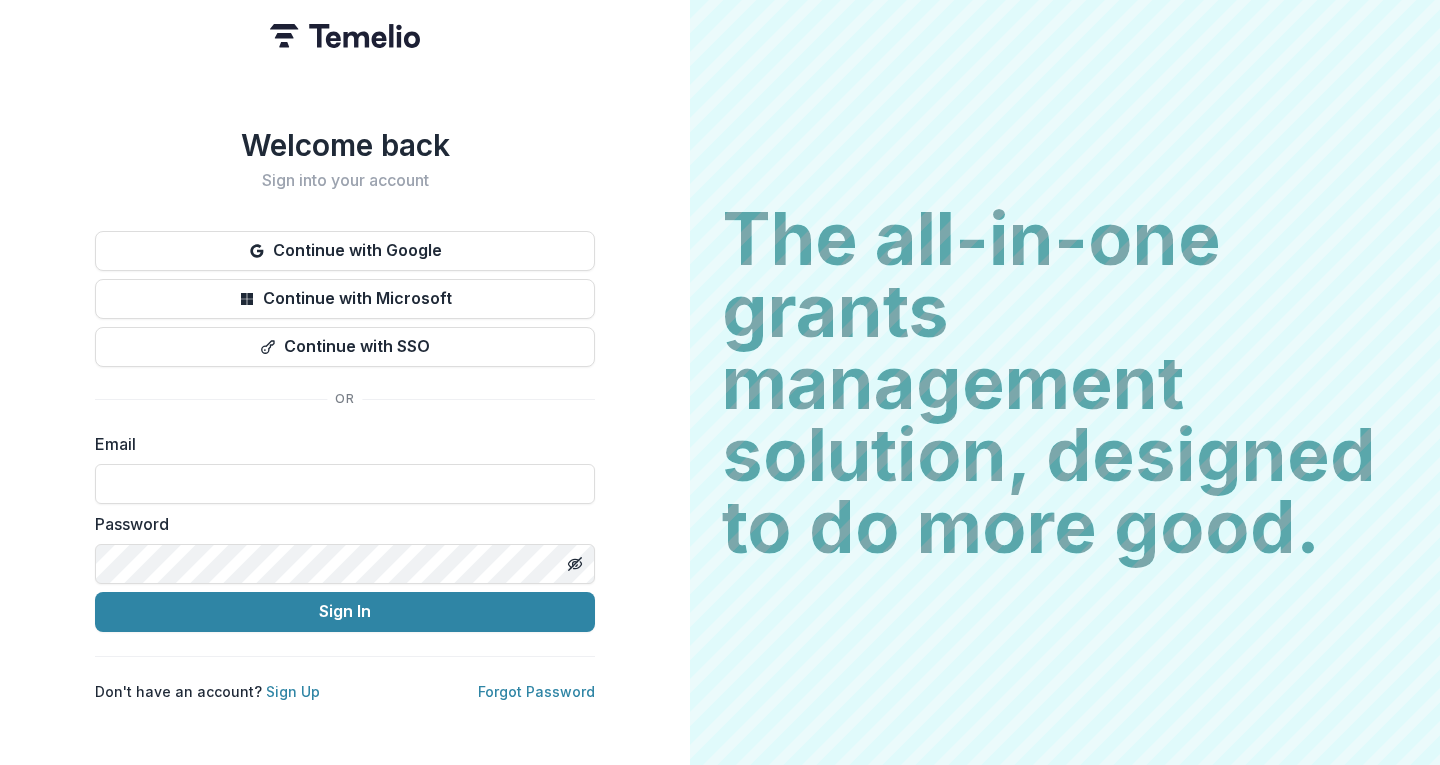 type on "**********" 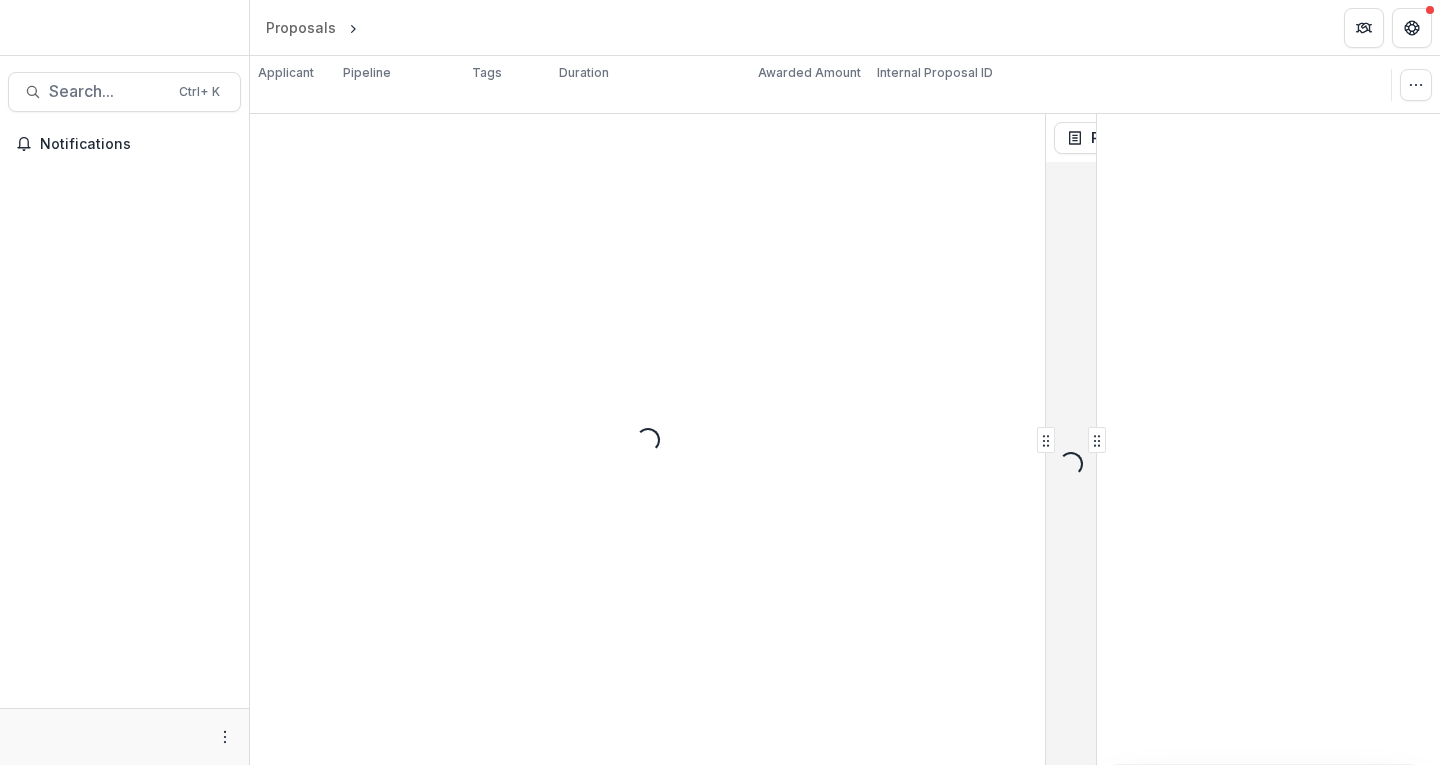 scroll, scrollTop: 0, scrollLeft: 0, axis: both 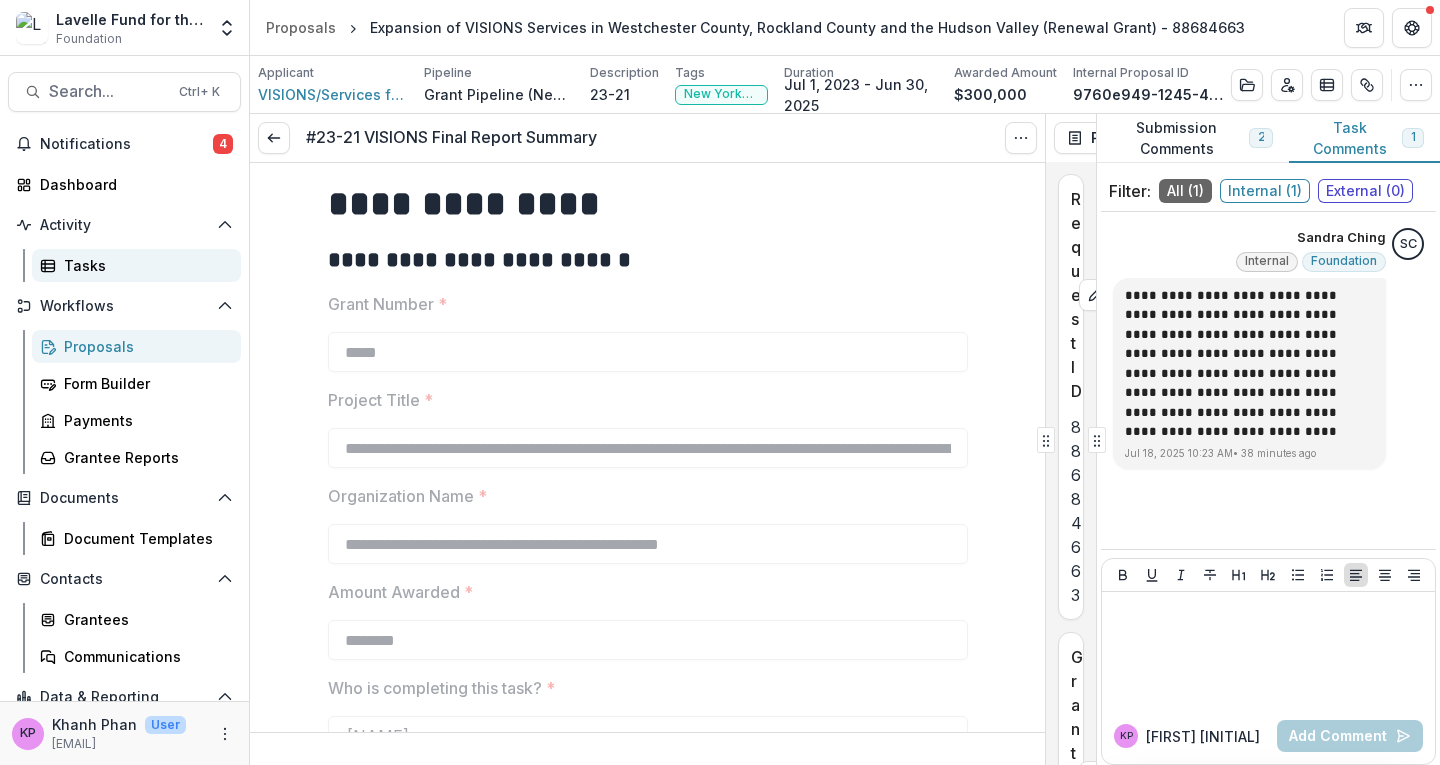 click on "Tasks" at bounding box center [136, 265] 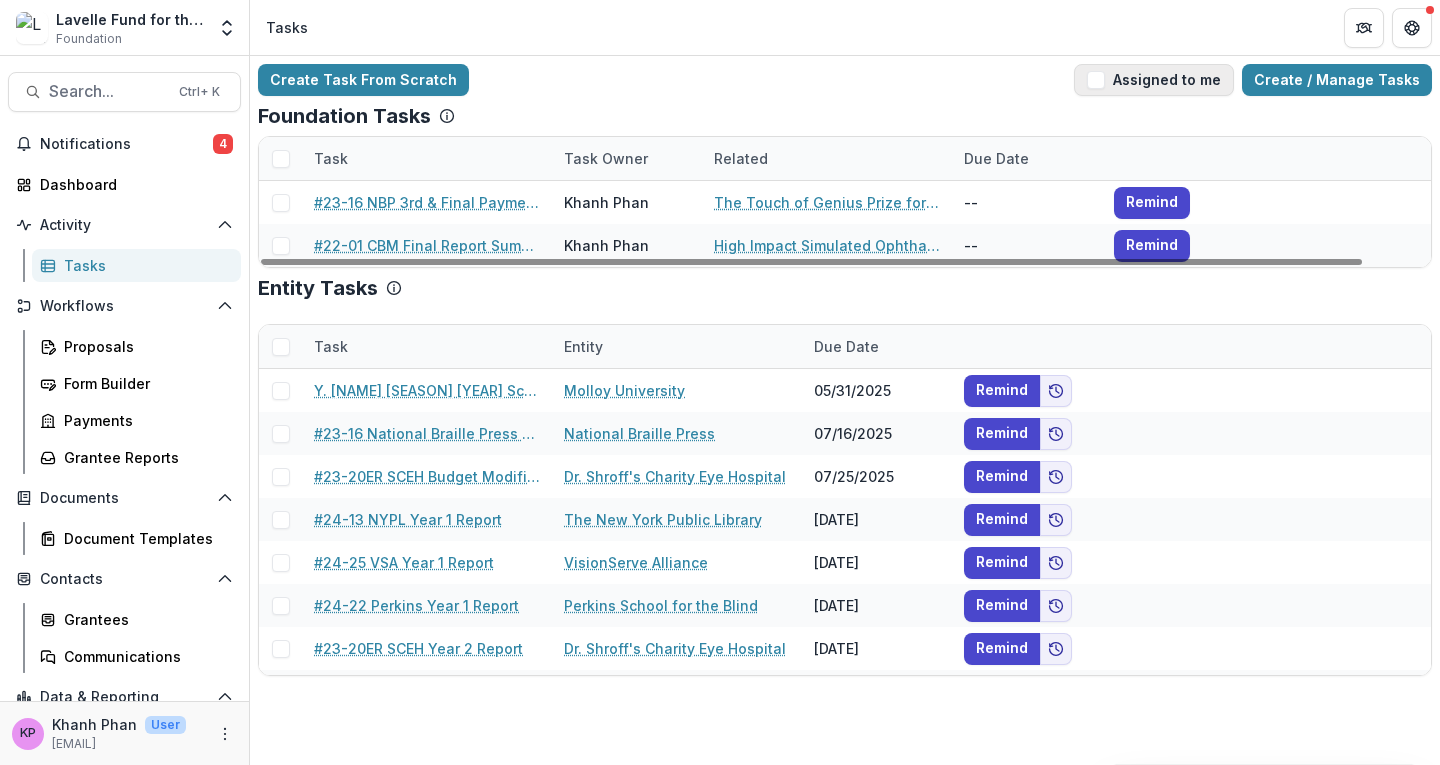 click on "Assigned to me" at bounding box center [1154, 80] 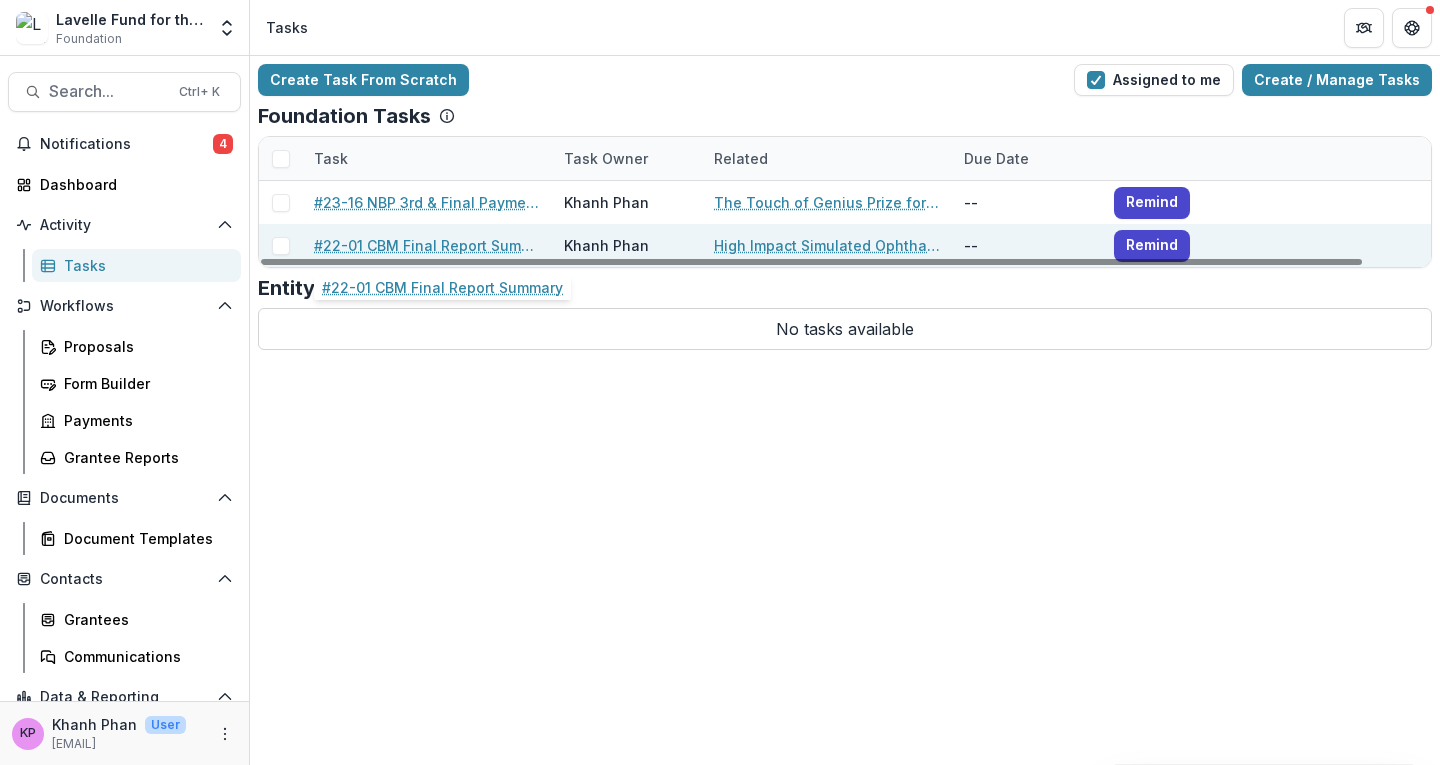click on "#22-01 CBM Final Report Summary" at bounding box center (427, 245) 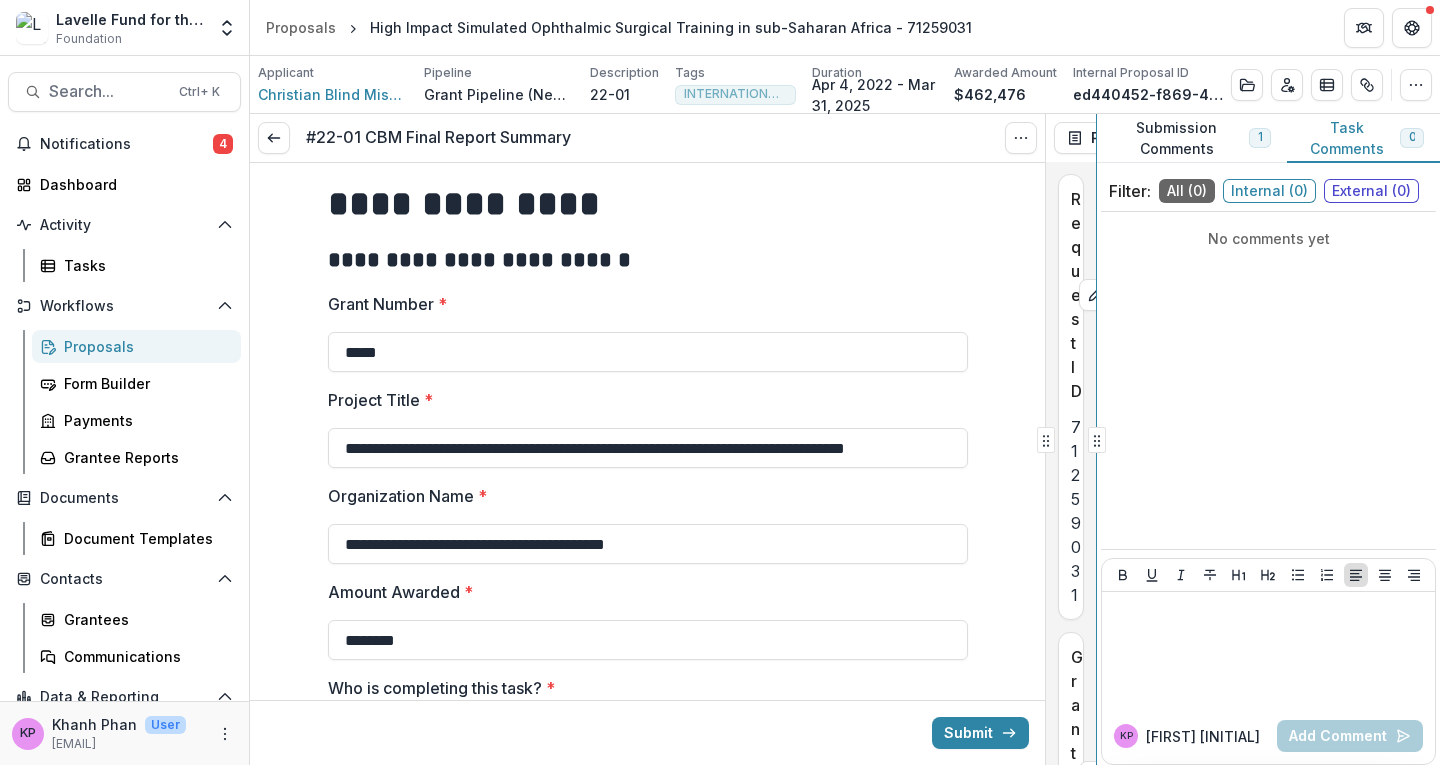 click on "**********" at bounding box center (845, 439) 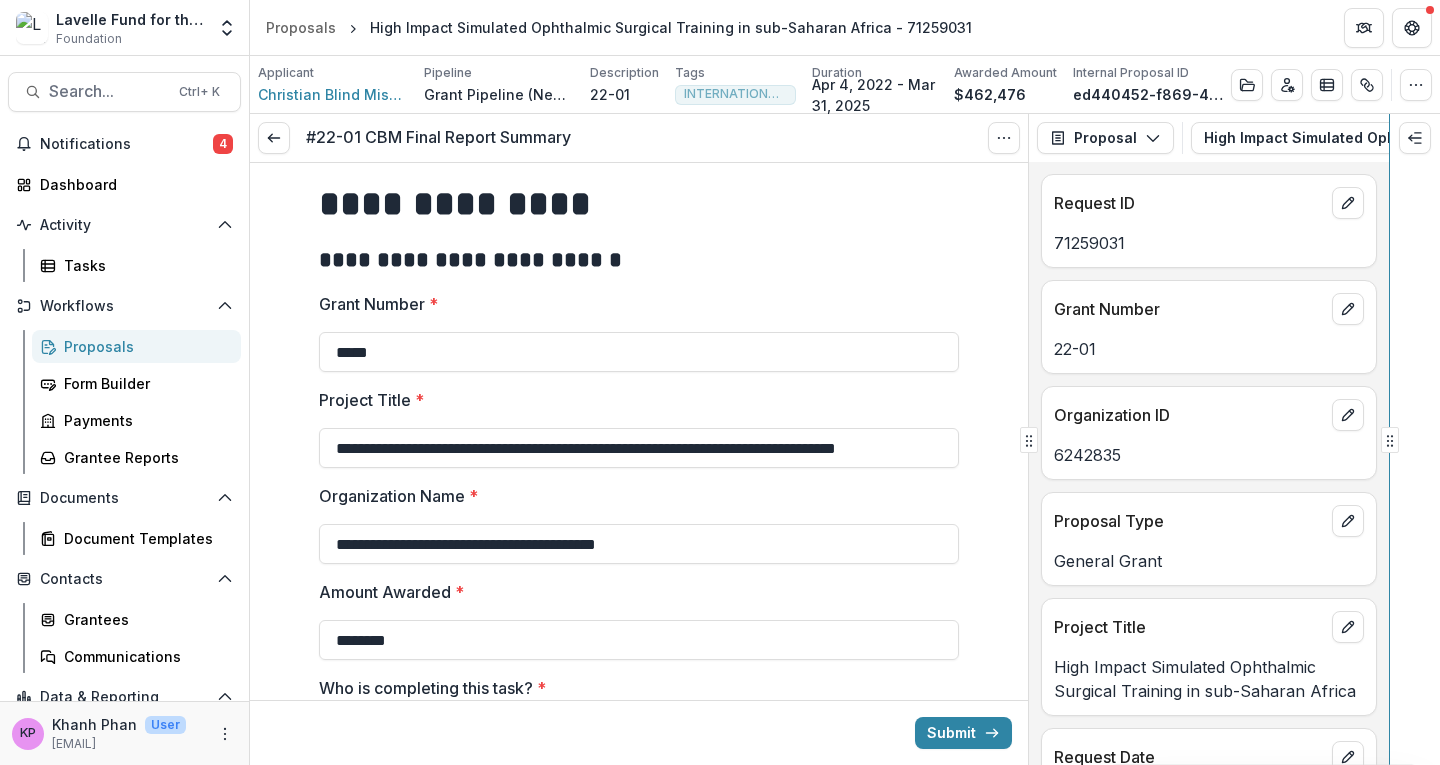 click on "**********" at bounding box center [845, 439] 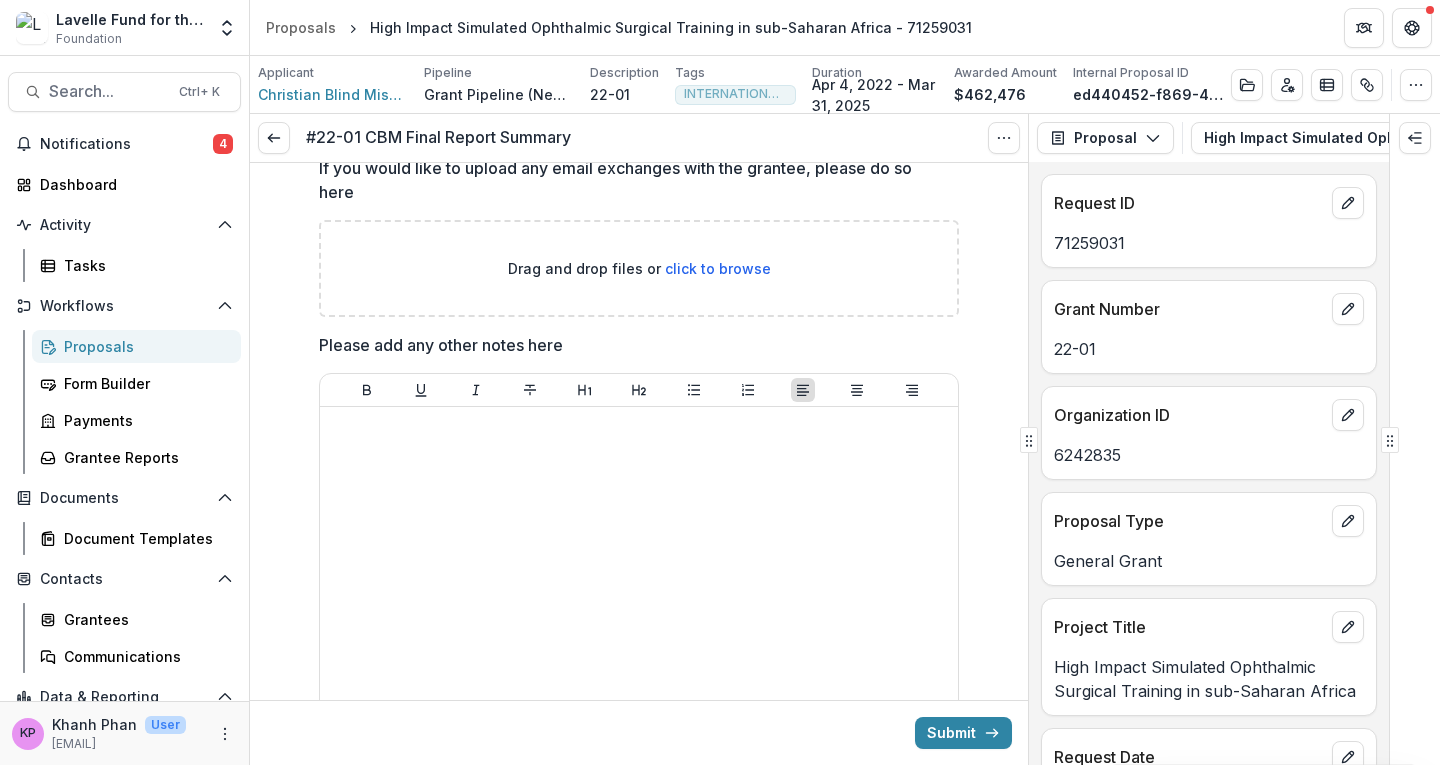scroll, scrollTop: 2584, scrollLeft: 0, axis: vertical 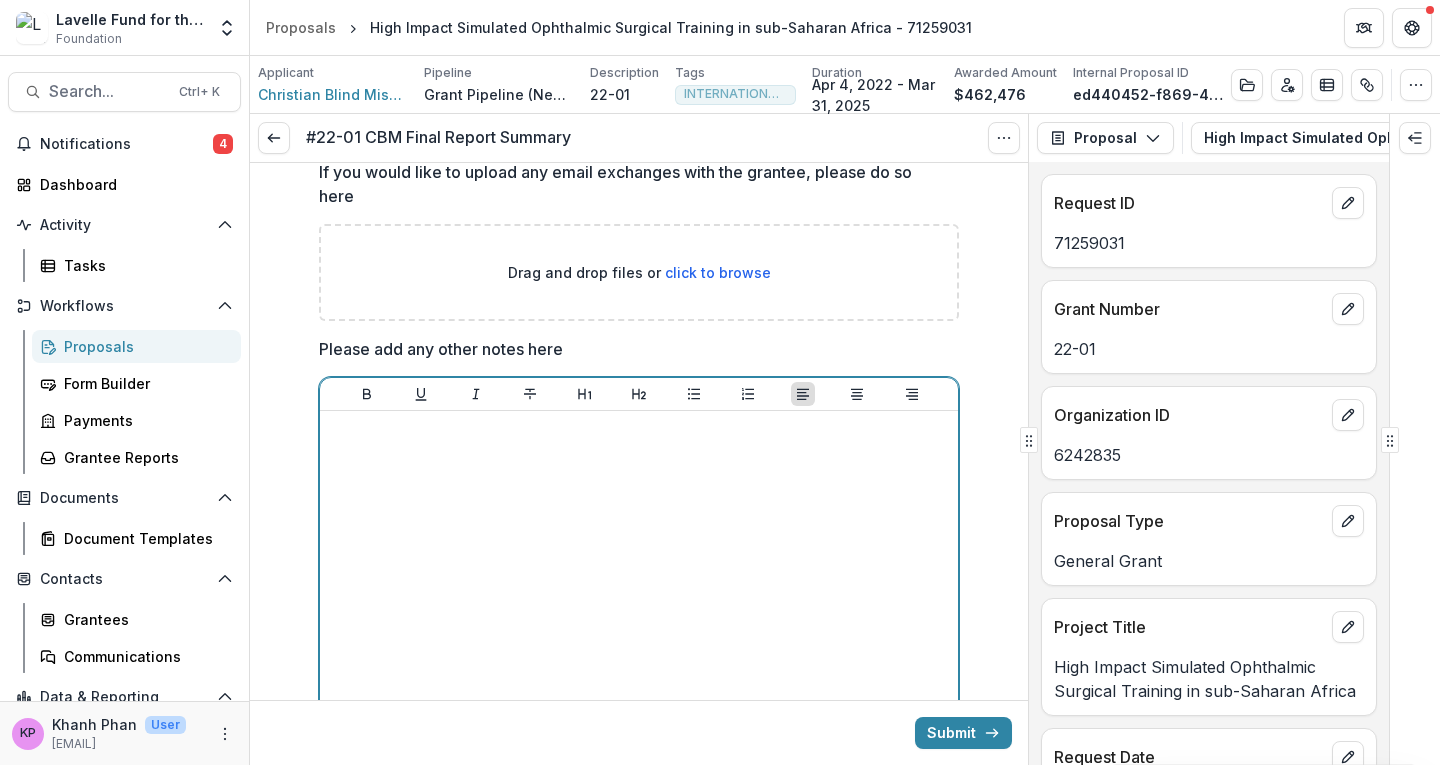 click at bounding box center (639, 569) 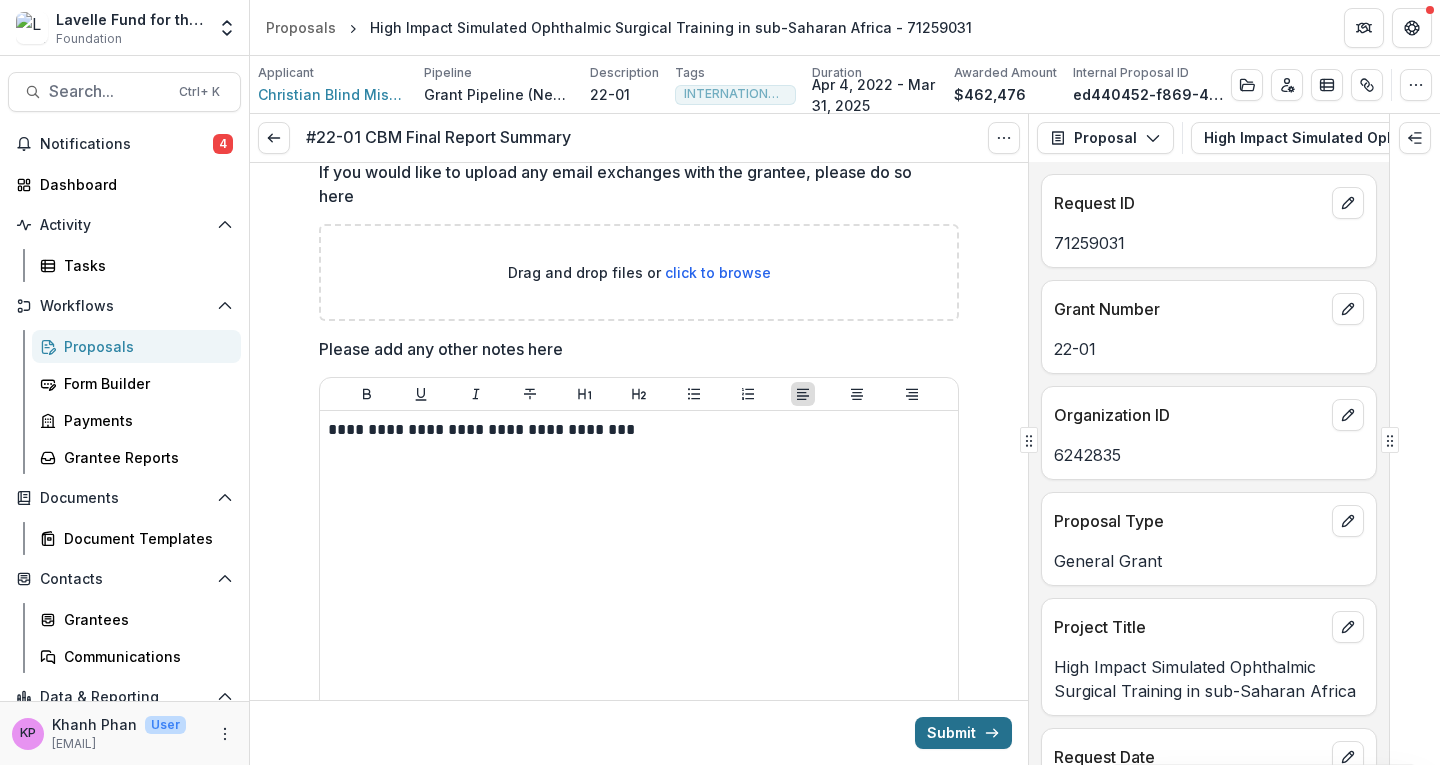 click on "Submit" at bounding box center (963, 733) 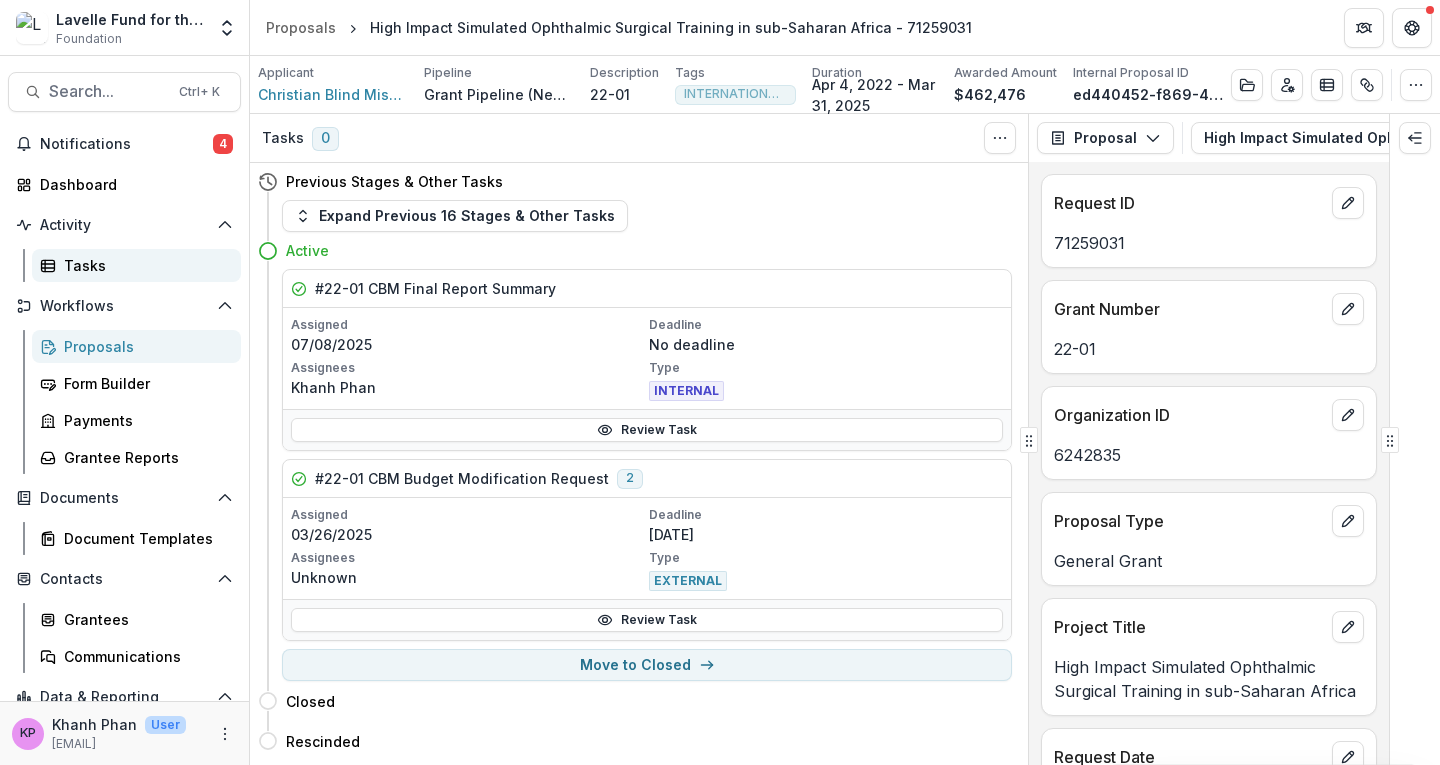 click on "Tasks" at bounding box center (144, 265) 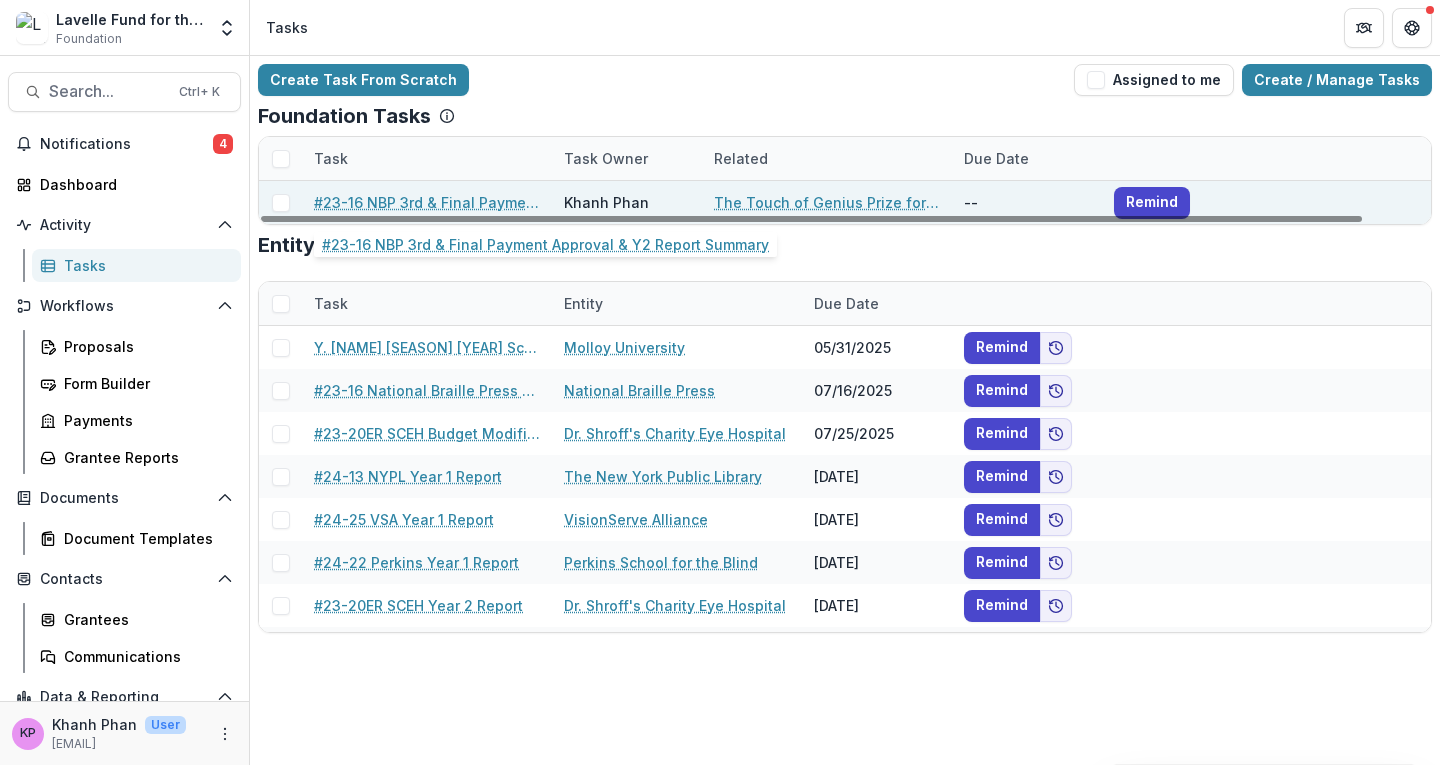 click on "#23-16 NBP 3rd & Final Payment Approval & Y2 Report Summary" at bounding box center [427, 202] 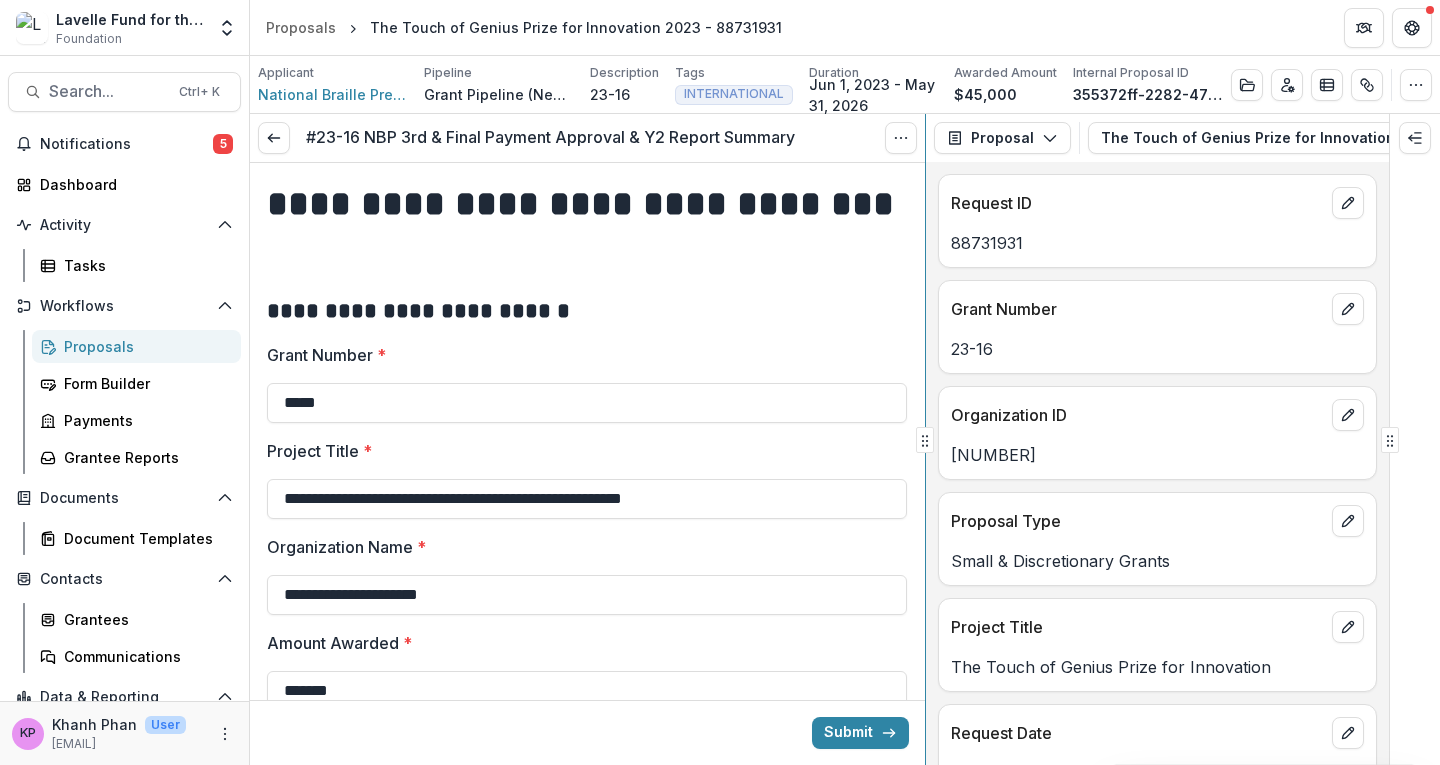 click on "**********" at bounding box center (845, 439) 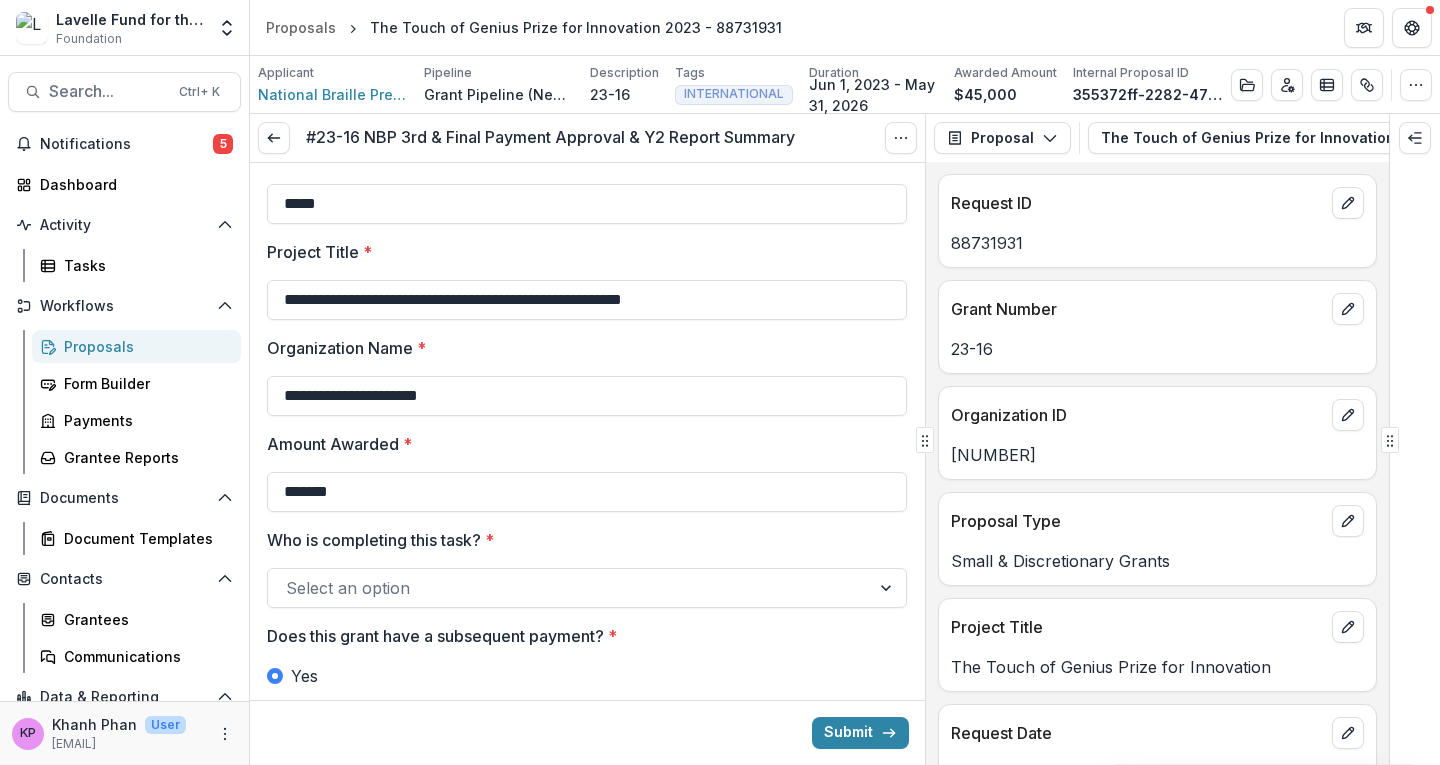scroll, scrollTop: 200, scrollLeft: 0, axis: vertical 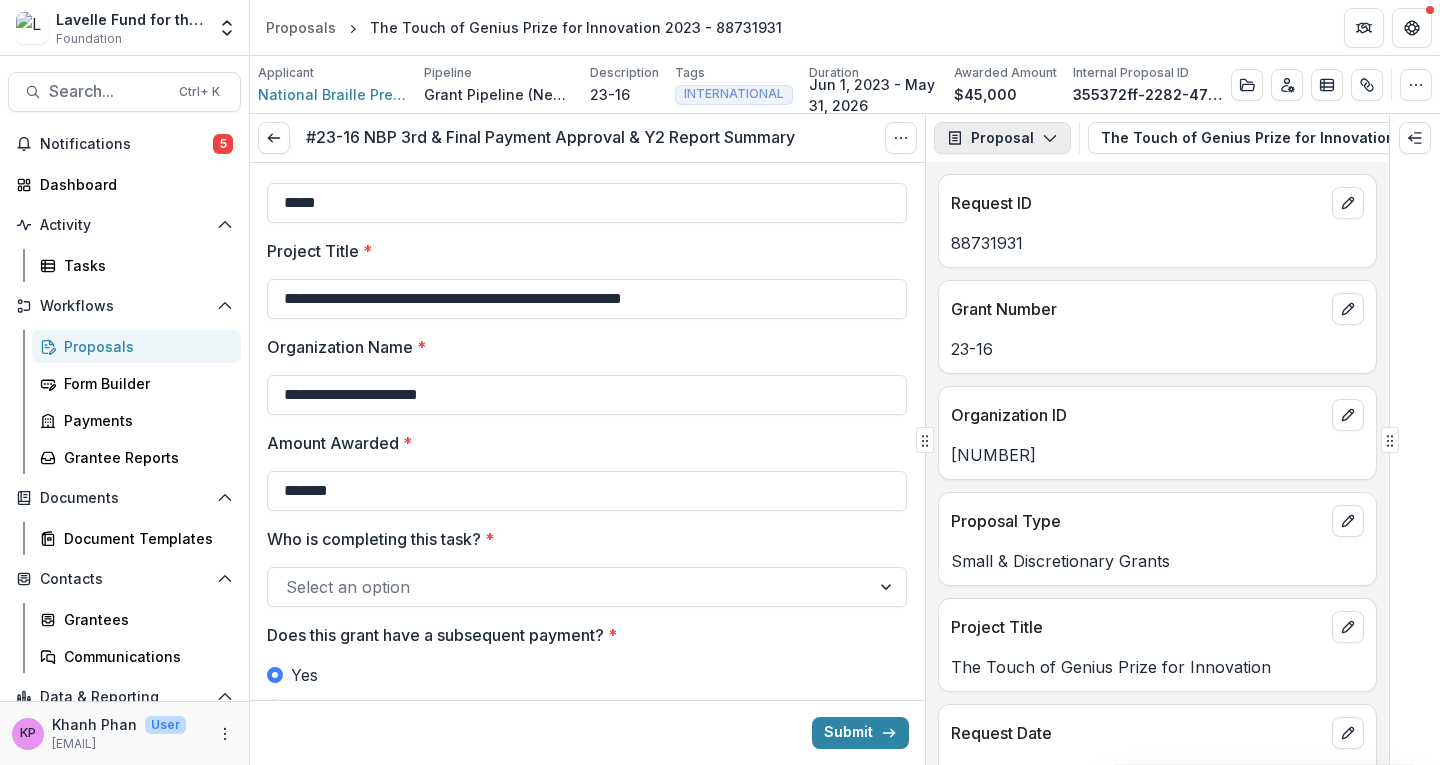 click 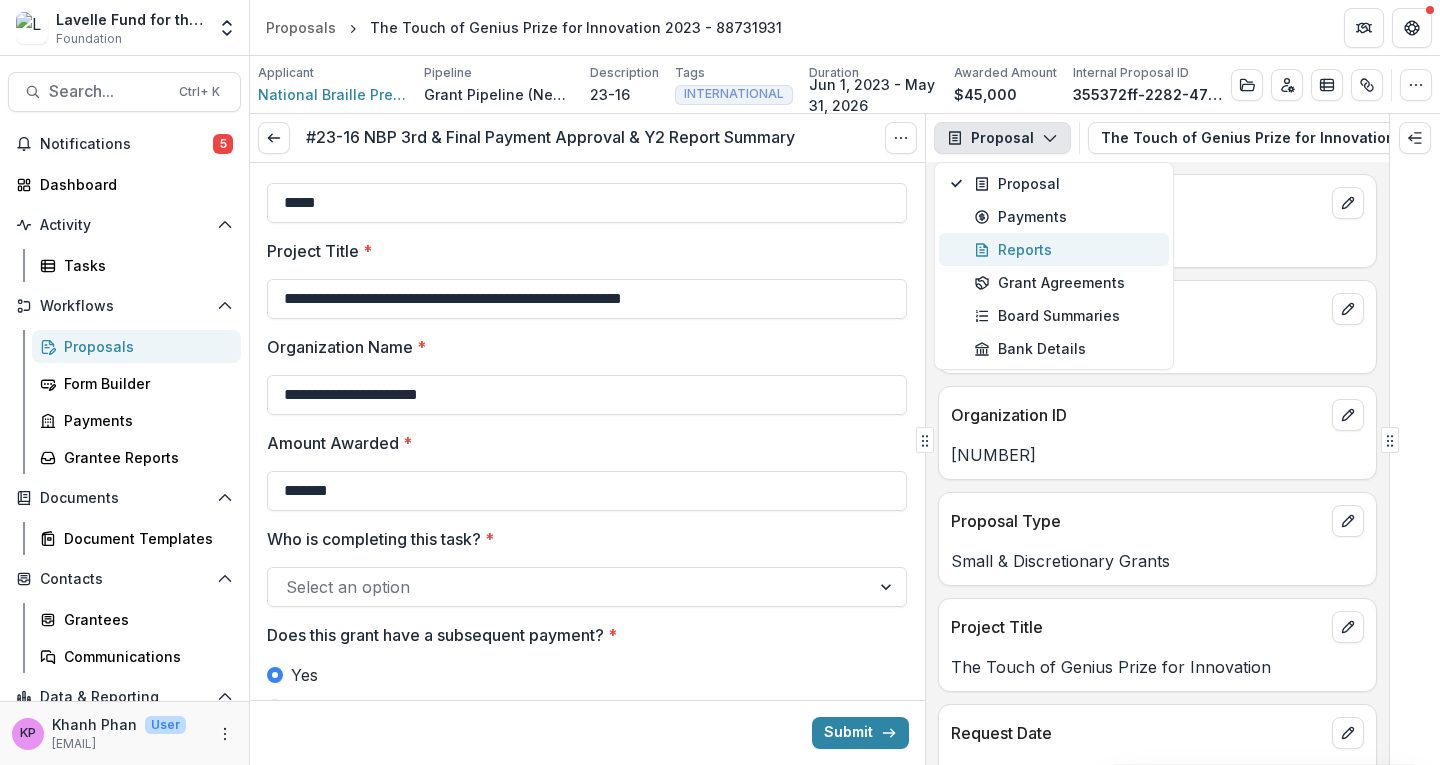 click on "Reports" at bounding box center [1065, 249] 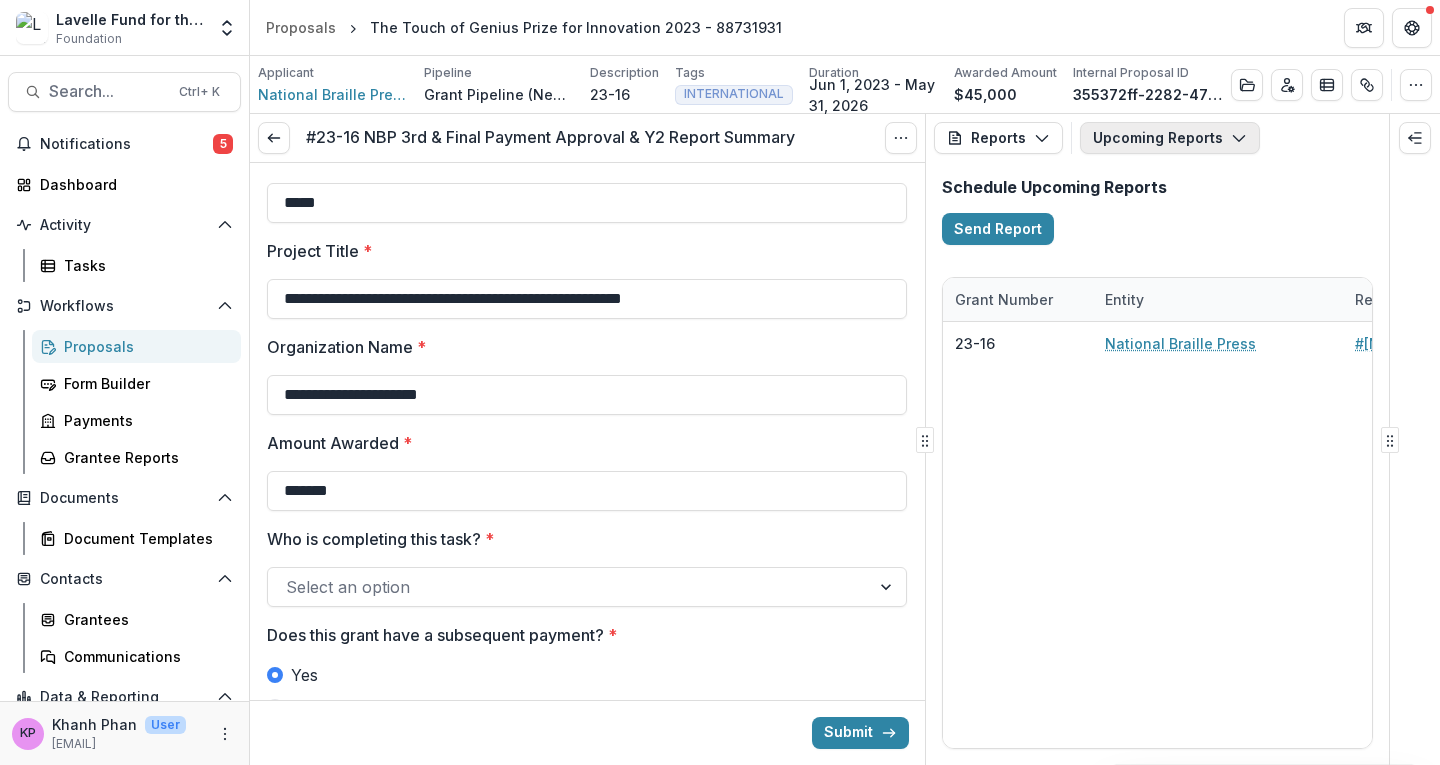 click on "Upcoming Reports" at bounding box center (1170, 138) 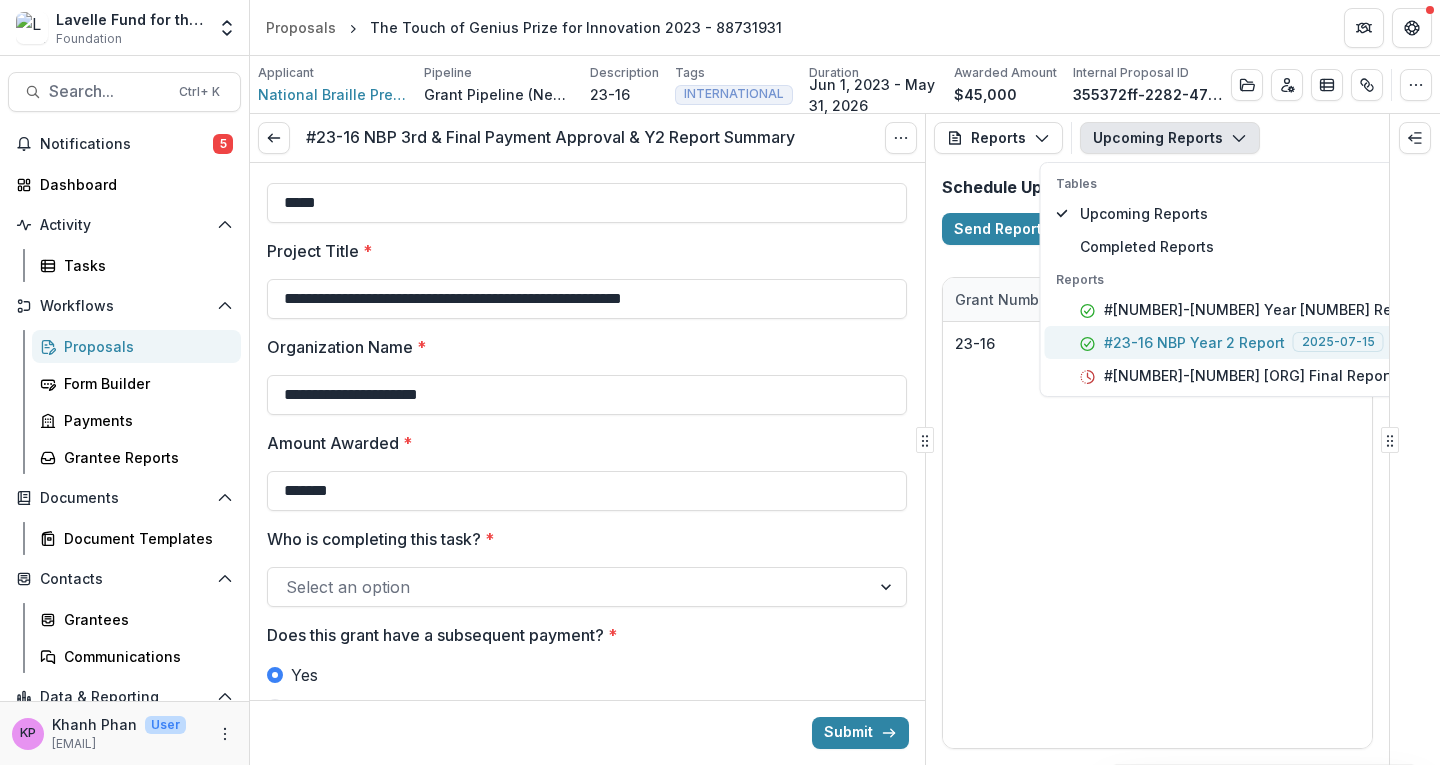 click on "#[ID] [ORGANIZATION] Year [NUMBER] Report" at bounding box center (1261, 342) 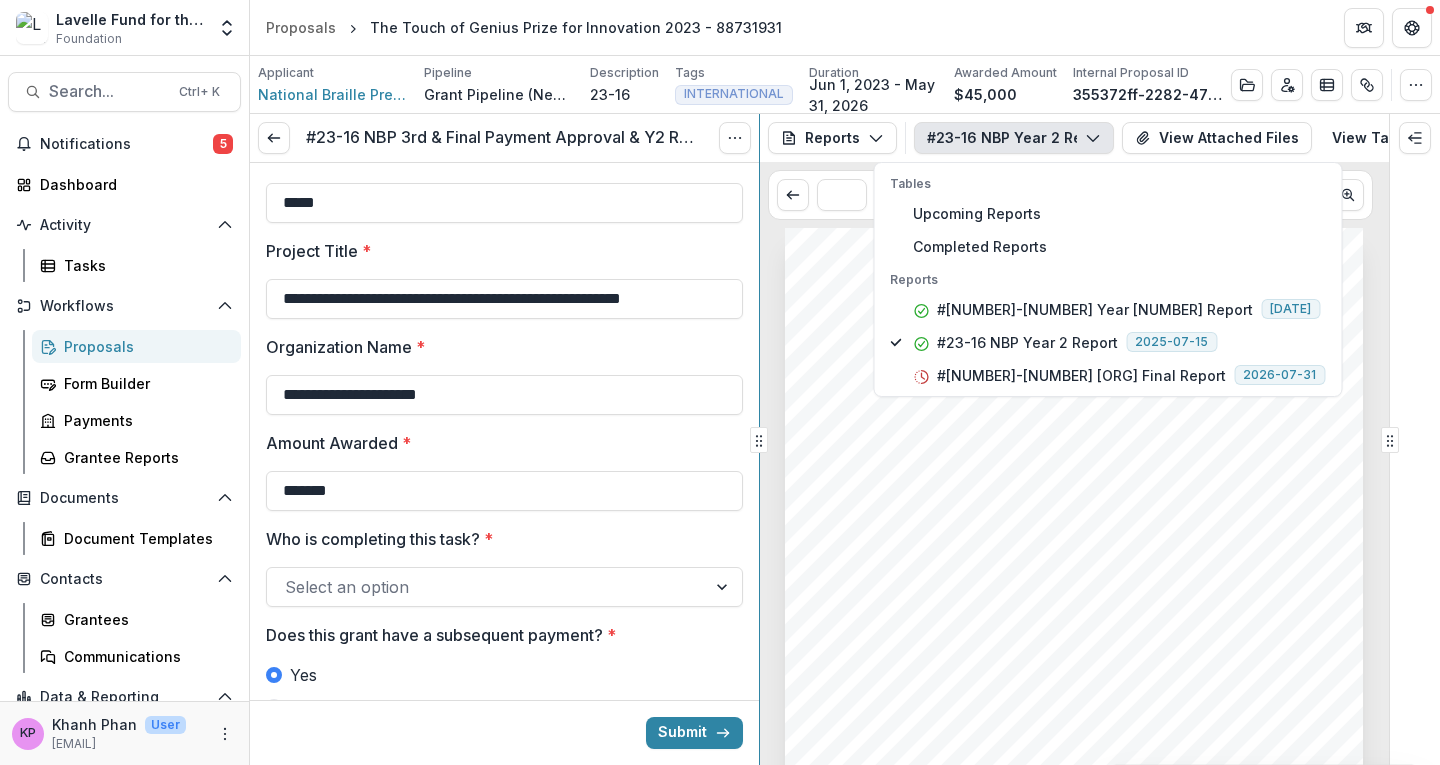 click 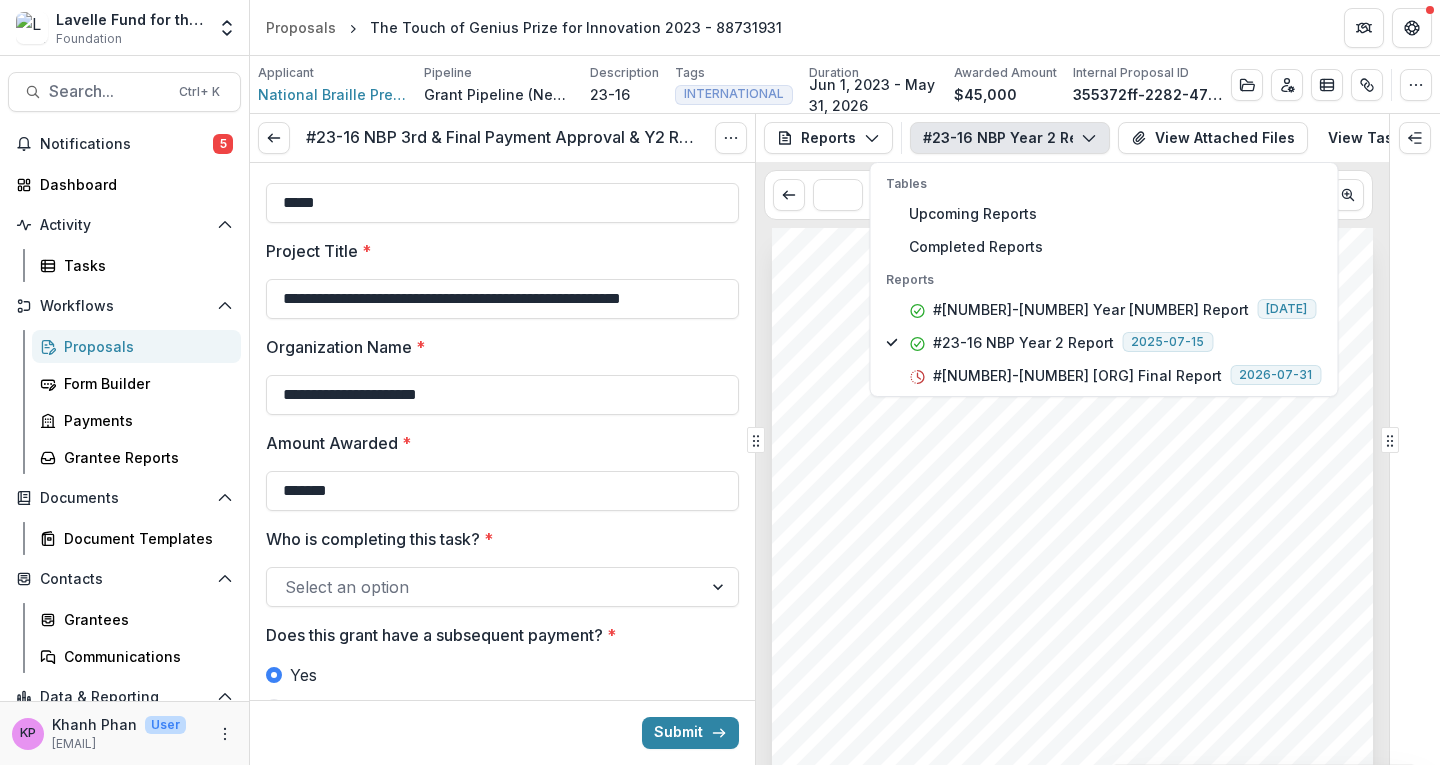 click on "Submission Responses Lavelle Fund for the Blind Report Dear Grantees: Thank you for taking the time to complete this grant report. Please use the space below to summarize how the project funds were used to advance the proposed objectives. It is a pleasure to partner with you in this work. Is this report a final report? No GRANT CONTACT INFORMATION: Primary Contact Name [NAME] Primary Contact Email [EMAIL] Primary Contact Title Grant Manager Primary Contact Organization Address 88 St Stephen Street; Boston, MA 02115 Primary Contact Phone Number [PHONE] ORGANIZATION INFORMATION: Organization Legal Name National Braille Press Organization Headquarters Address 1 88 St Stephen Street Organization Headquarters Address 2 Organization Headquarters City Boston Organization Headquarters State MA Organization Headquarters Zipcode 02115-4302" at bounding box center (1072, 653) 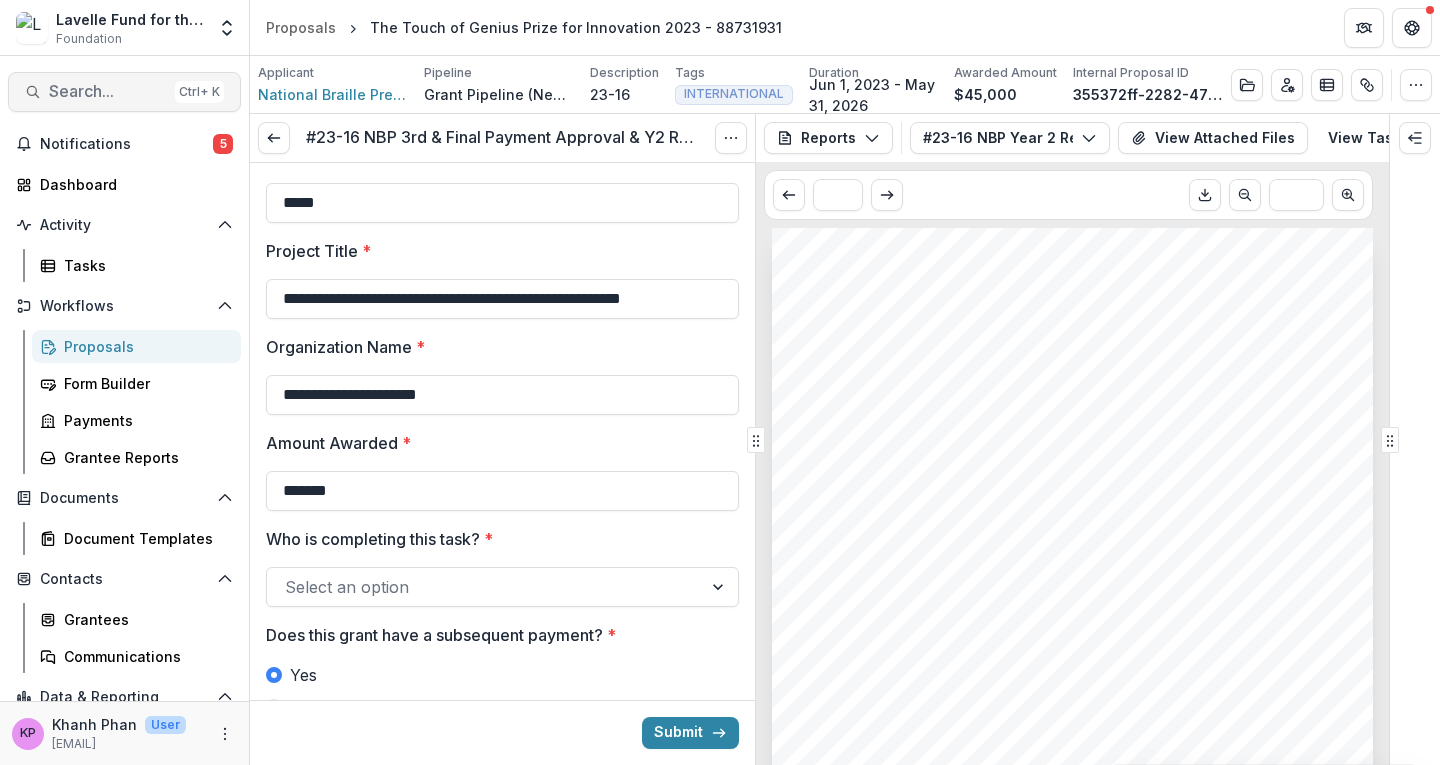 click on "Search..." at bounding box center (108, 91) 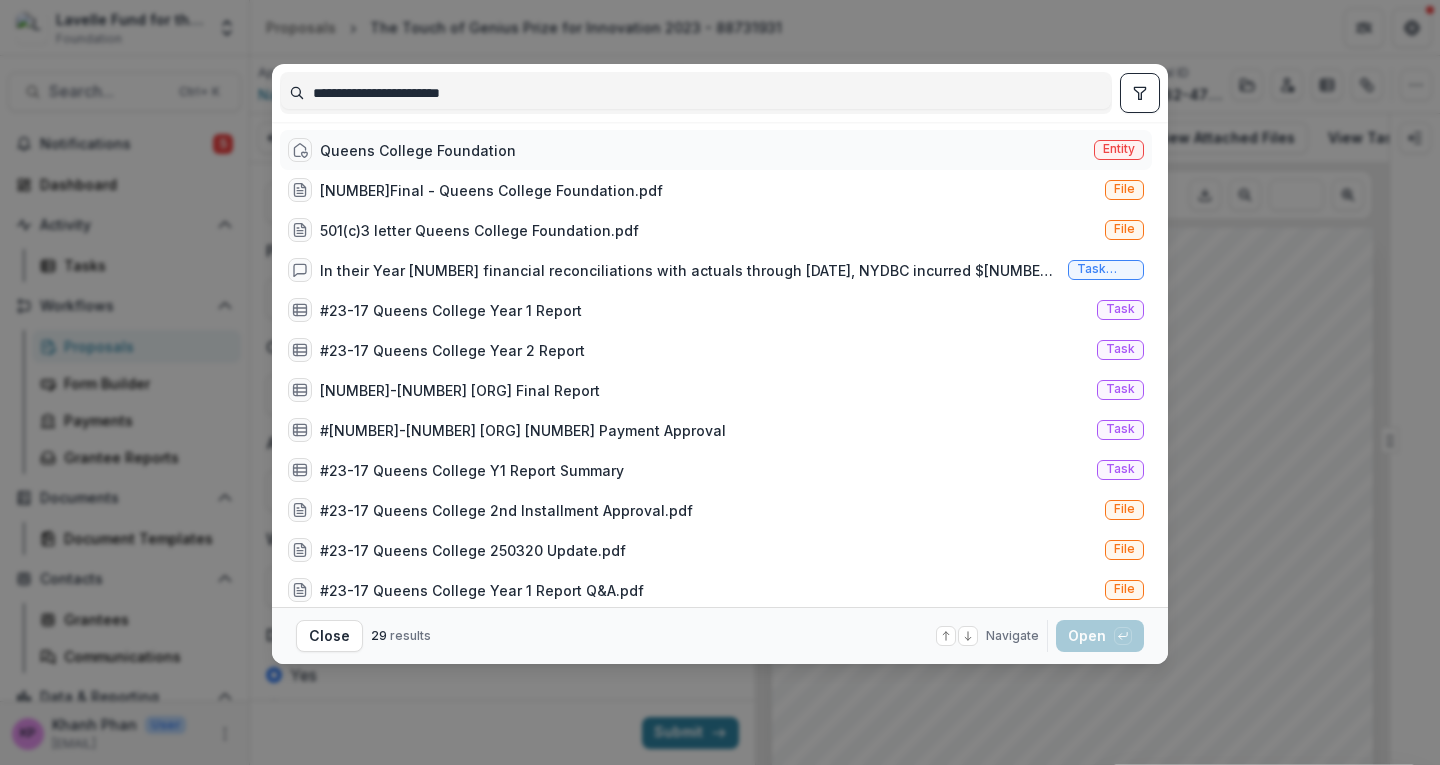 type on "**********" 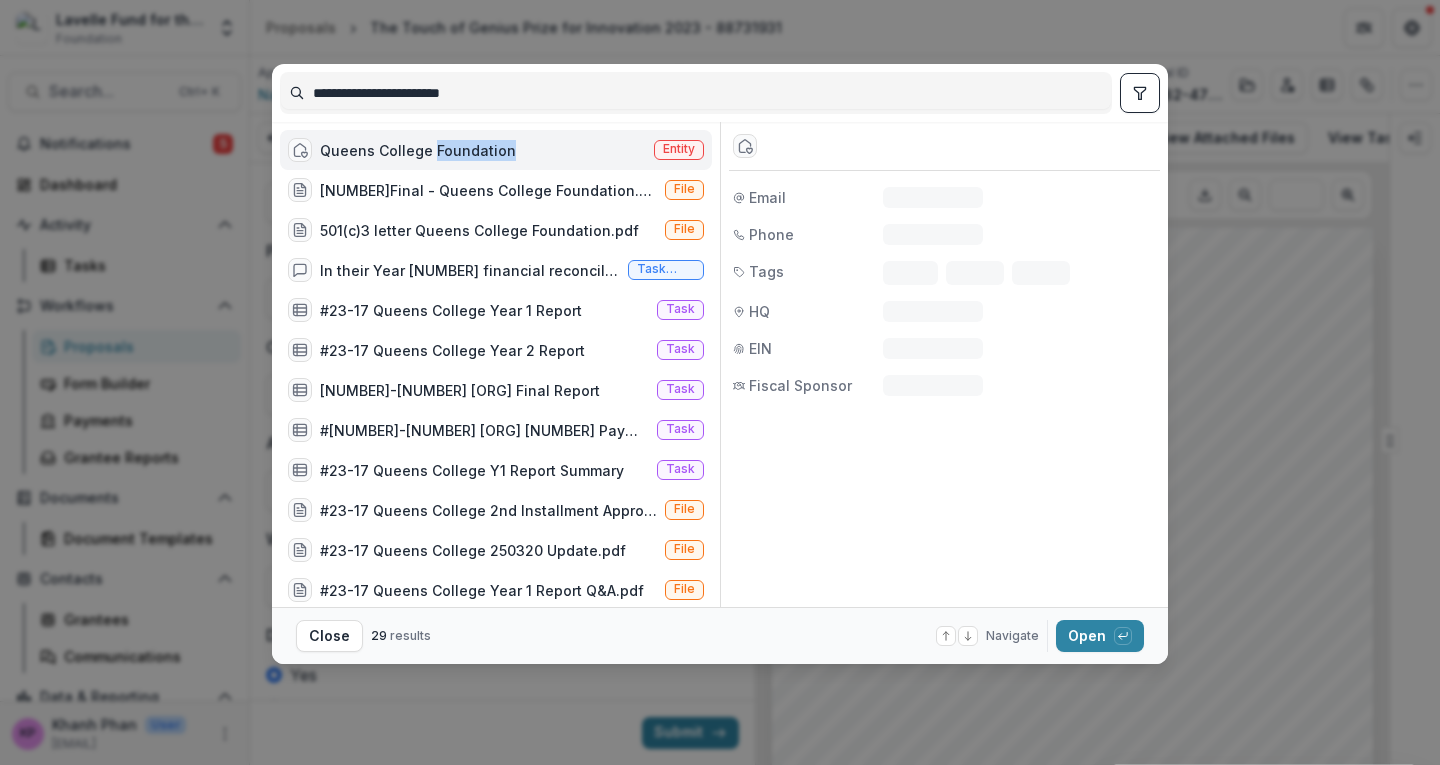 click on "Queens College Foundation" at bounding box center [418, 150] 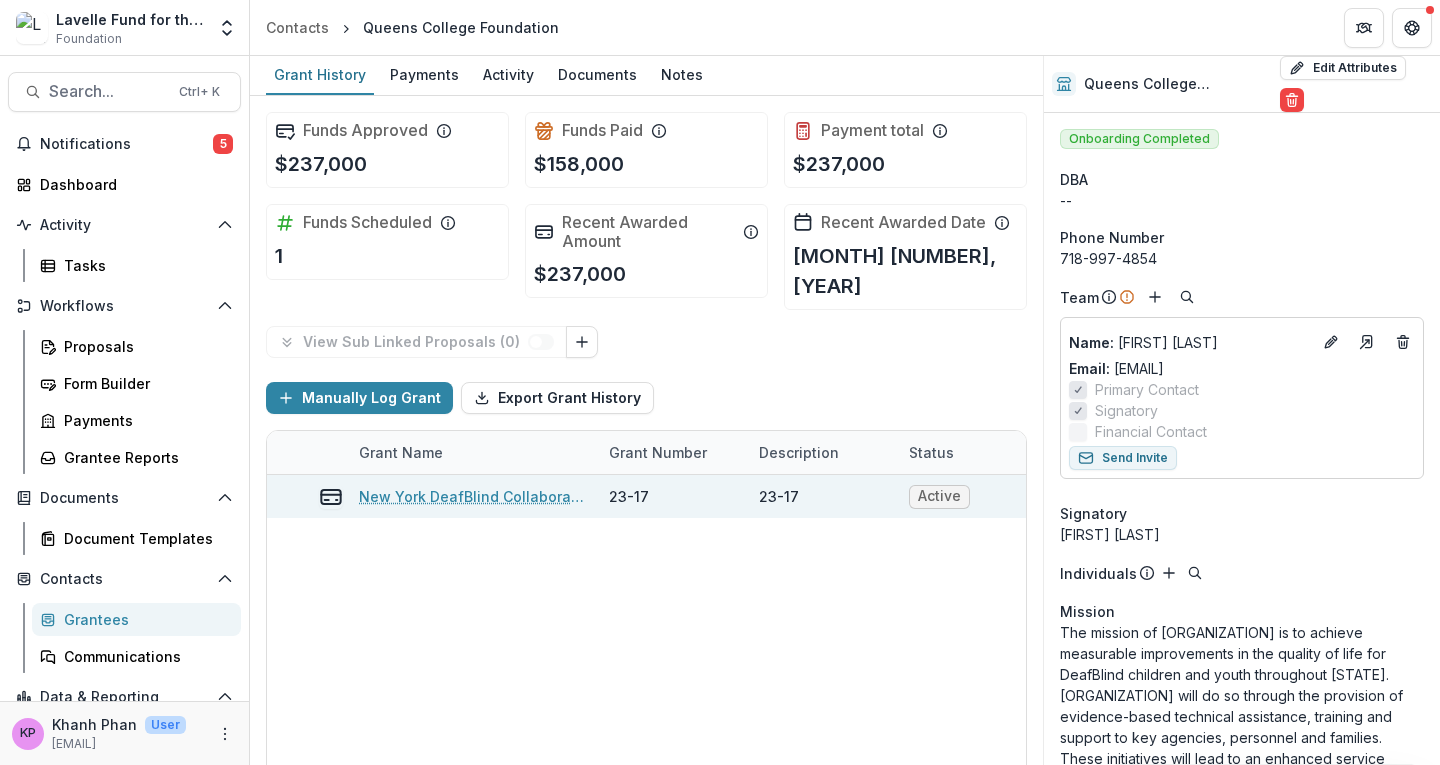 click on "New York DeafBlind Collaborative  - 88733939" at bounding box center (472, 496) 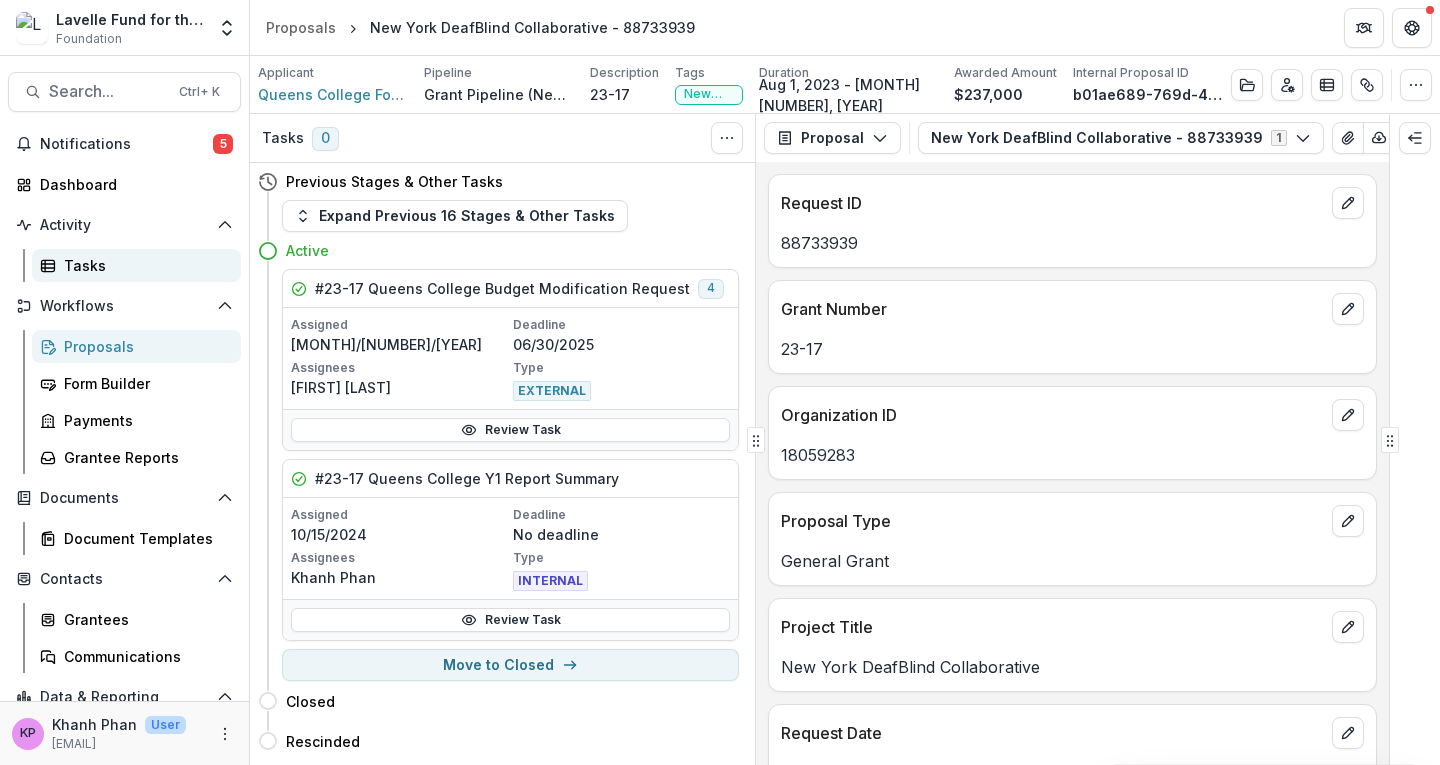 click on "Tasks" at bounding box center (144, 265) 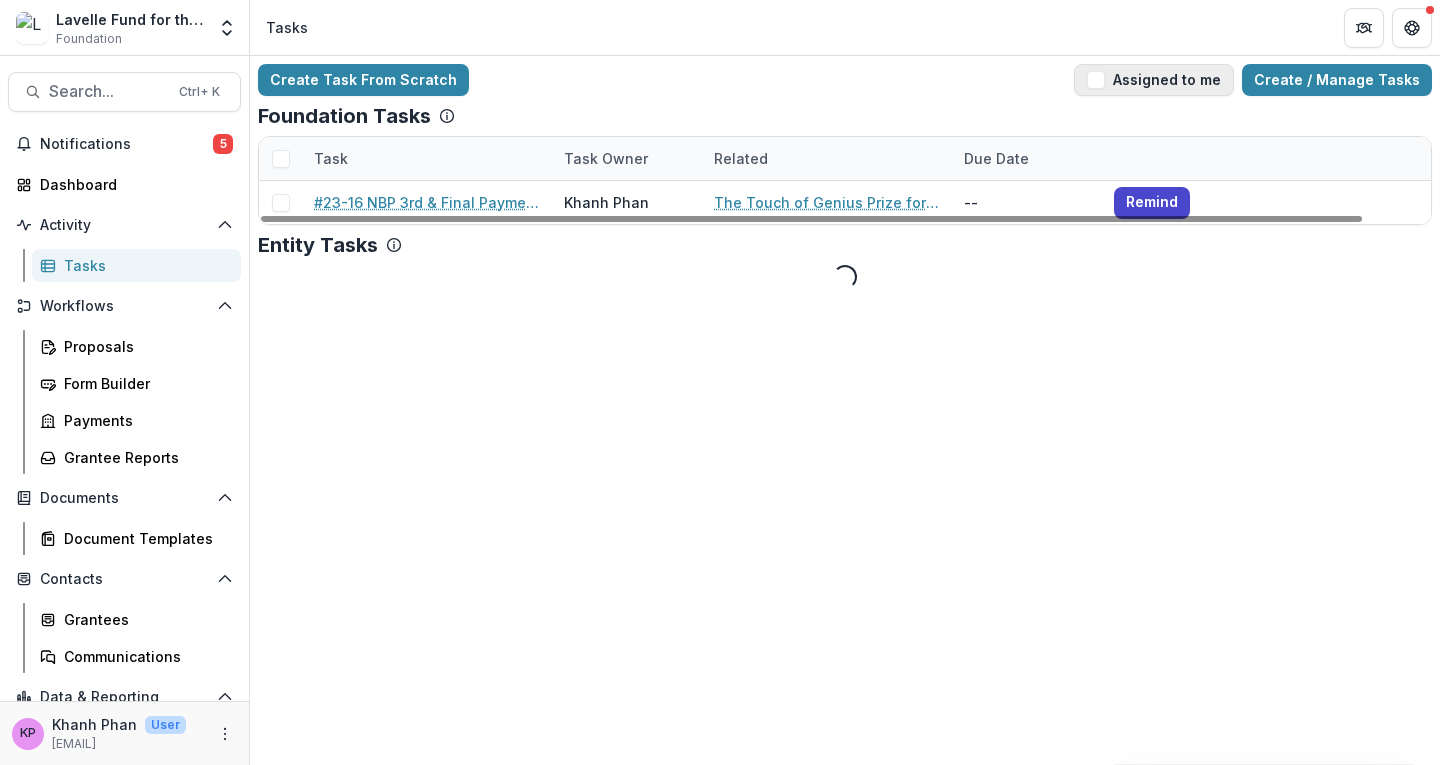 click at bounding box center [1096, 80] 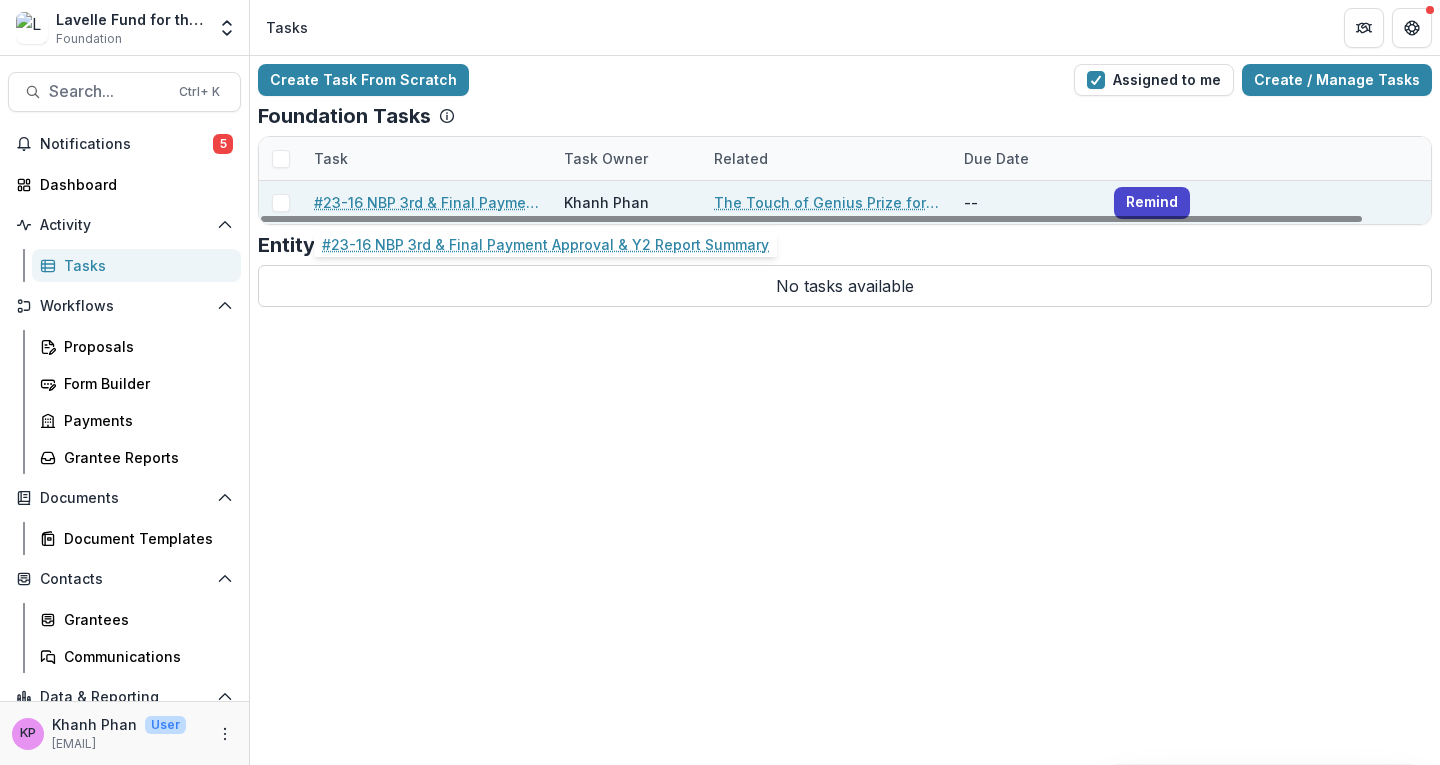 click on "#23-16 NBP 3rd & Final Payment Approval & Y2 Report Summary" at bounding box center [427, 202] 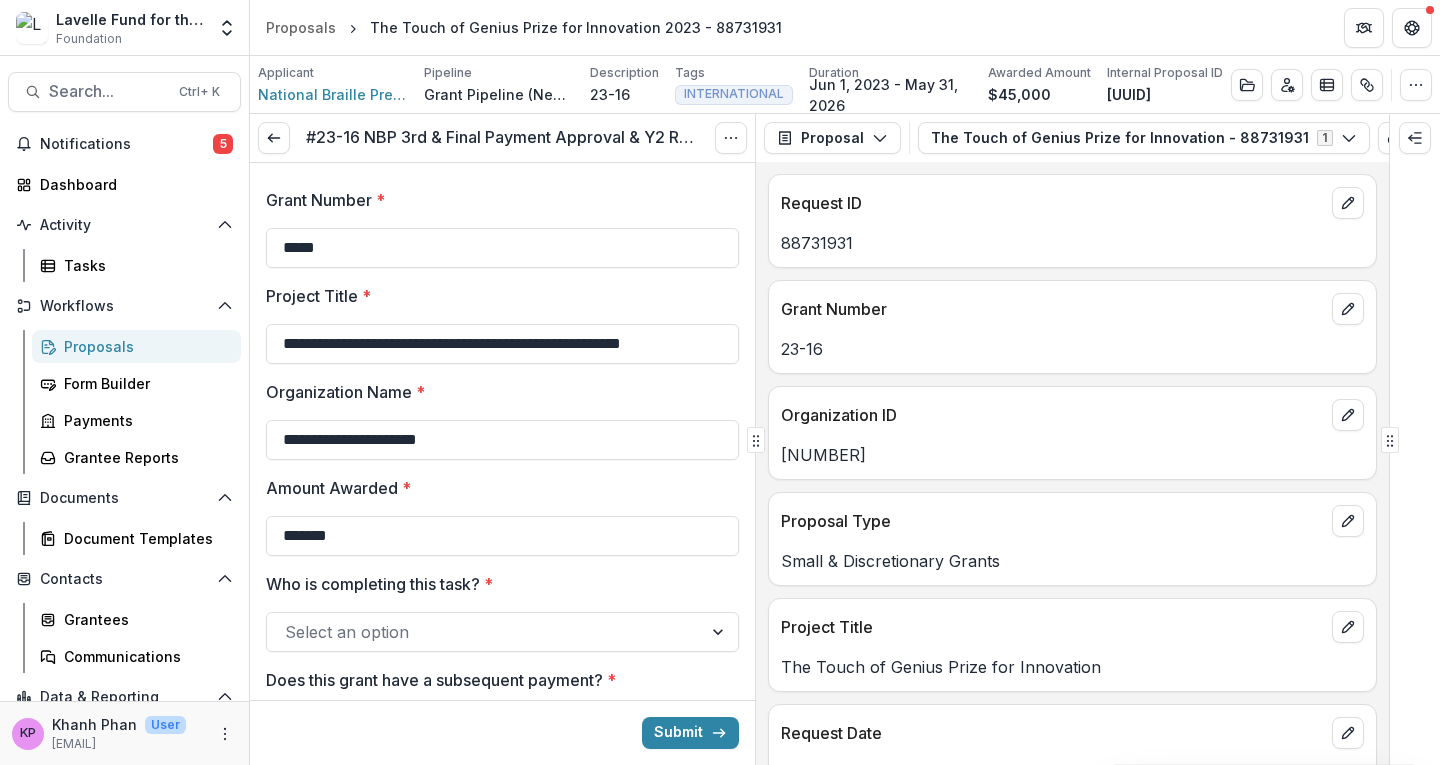 scroll, scrollTop: 200, scrollLeft: 0, axis: vertical 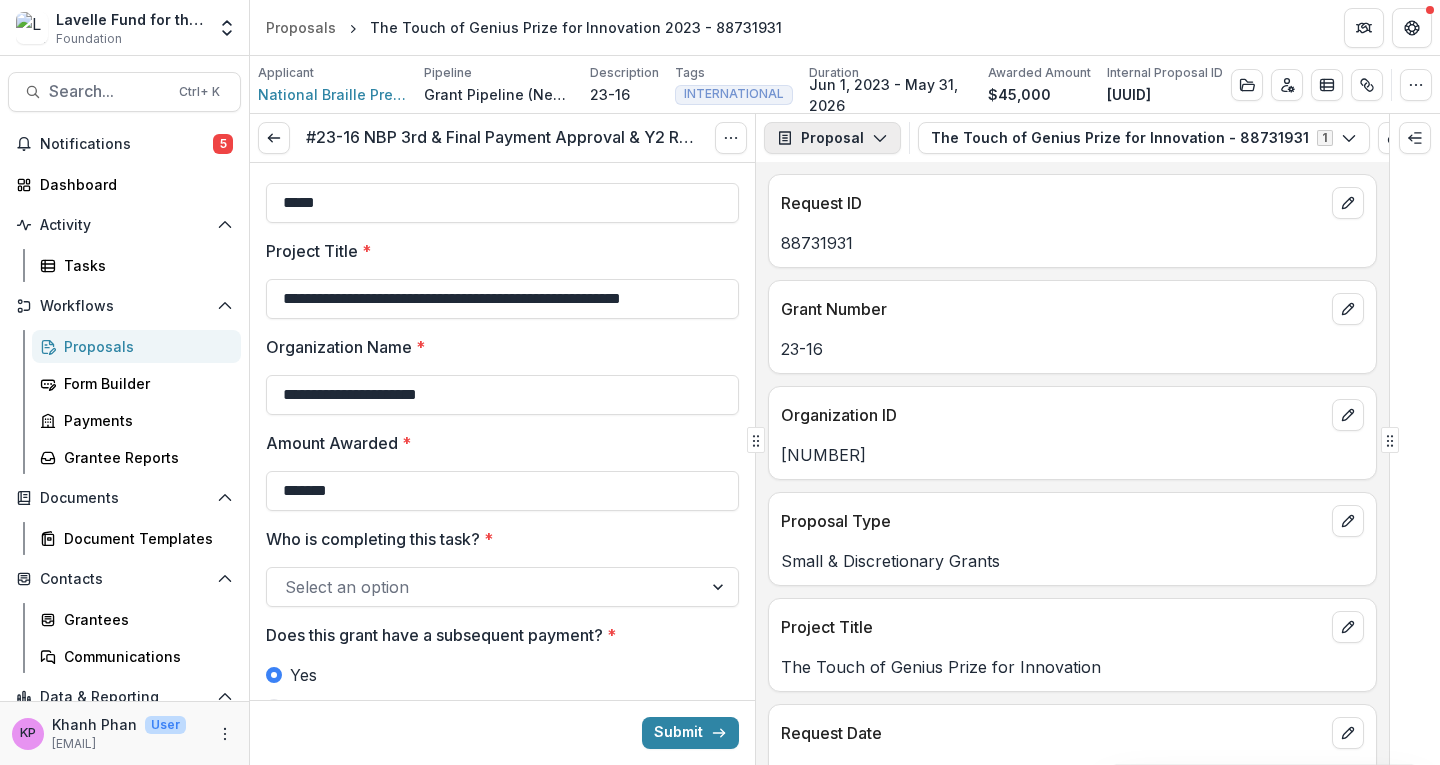 click 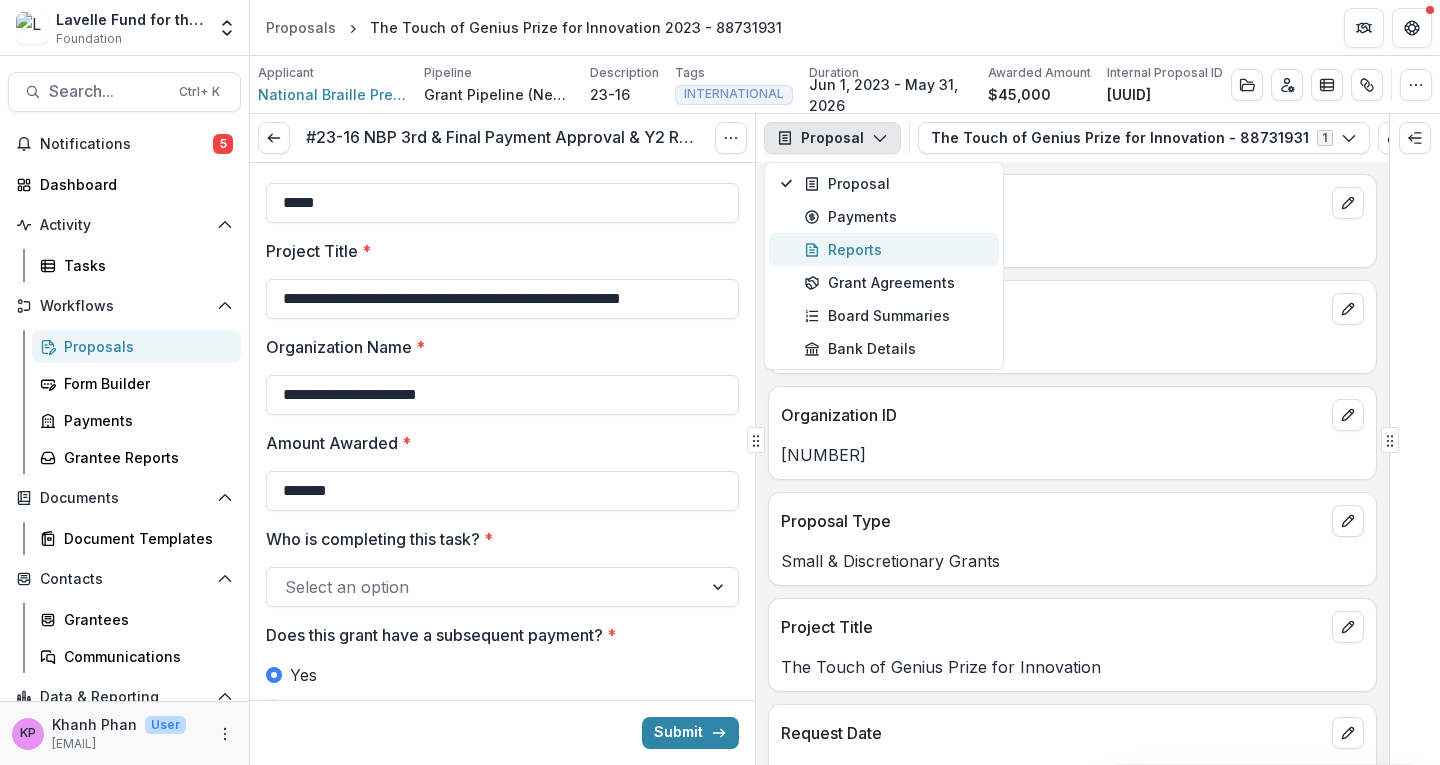 click on "Reports" at bounding box center [895, 249] 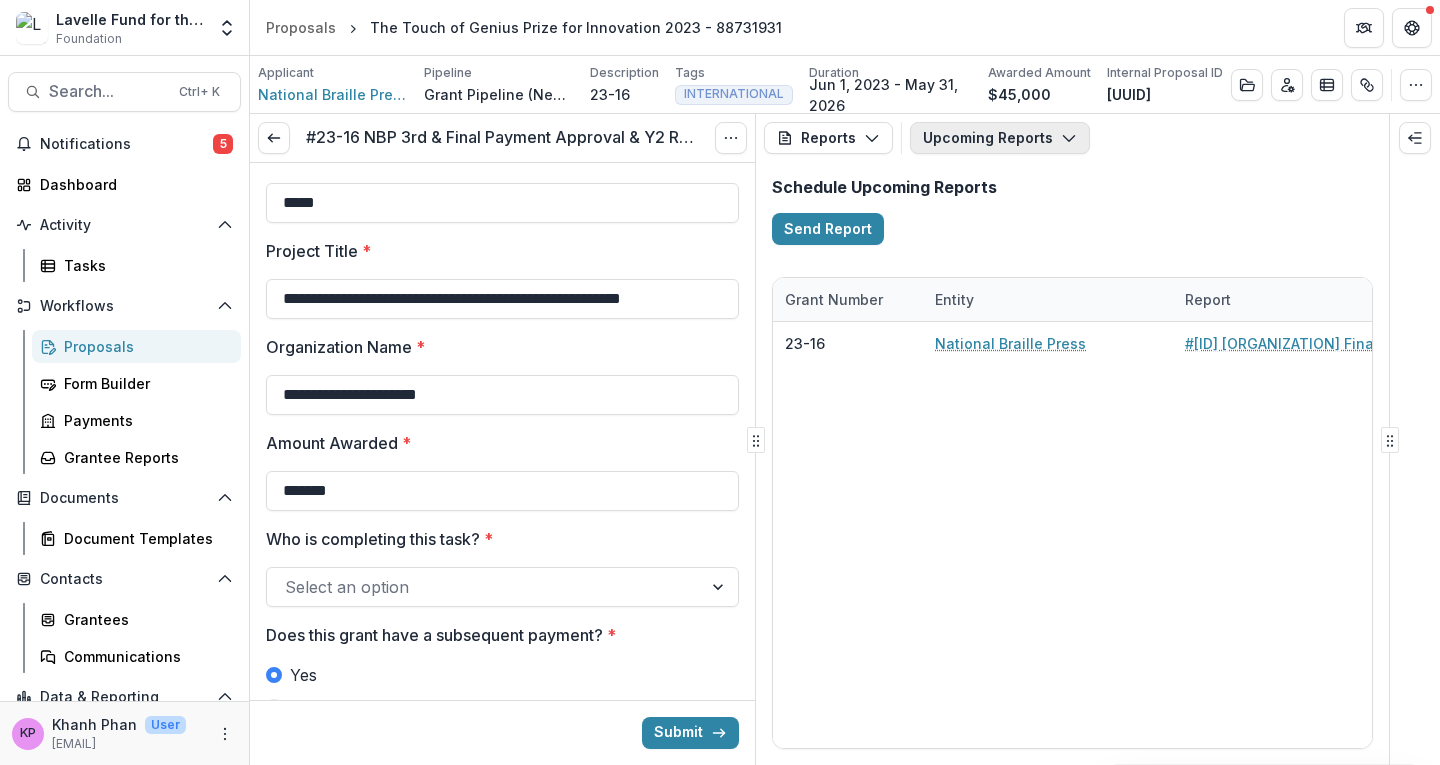click on "Upcoming Reports" at bounding box center [1000, 138] 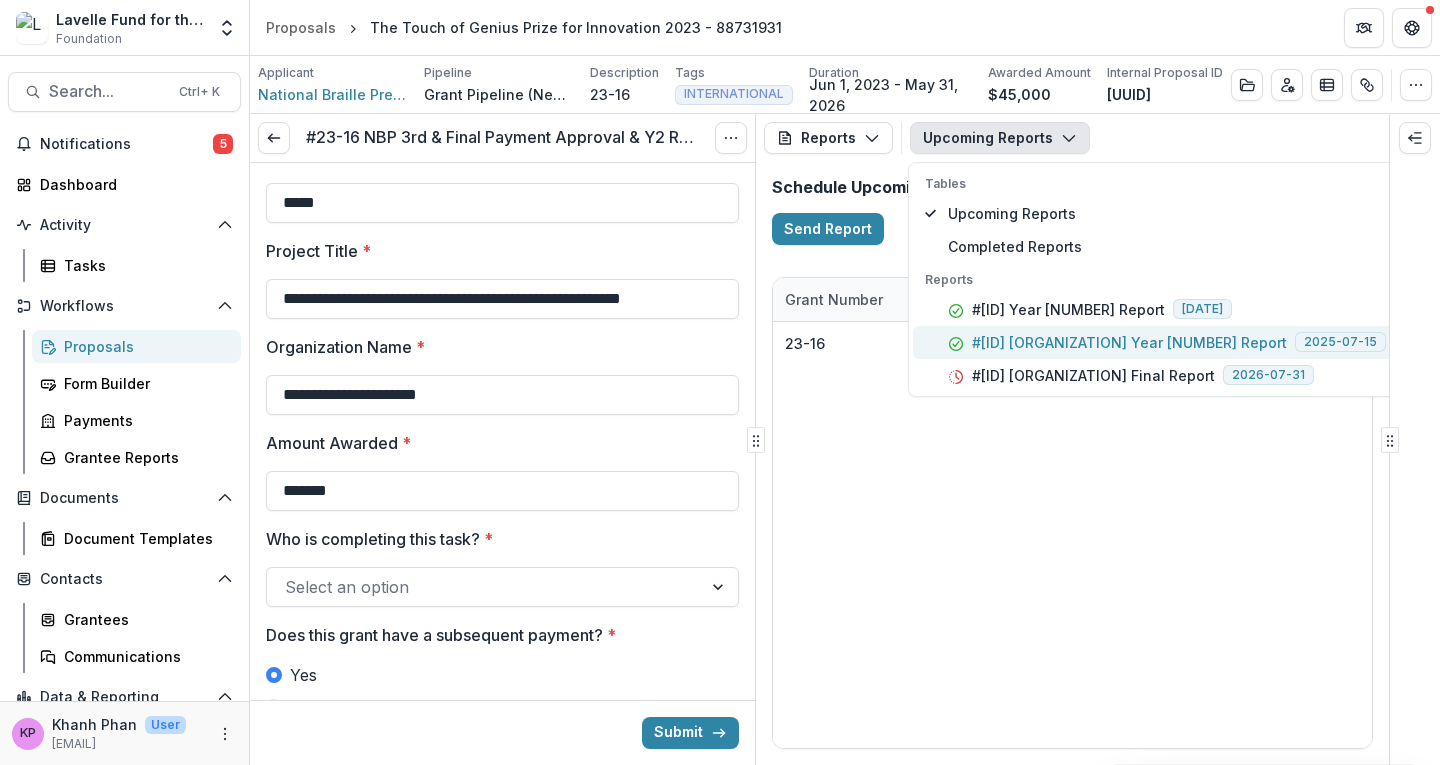 click on "#[ID] [ORGANIZATION] Year [NUMBER] Report" at bounding box center (1129, 342) 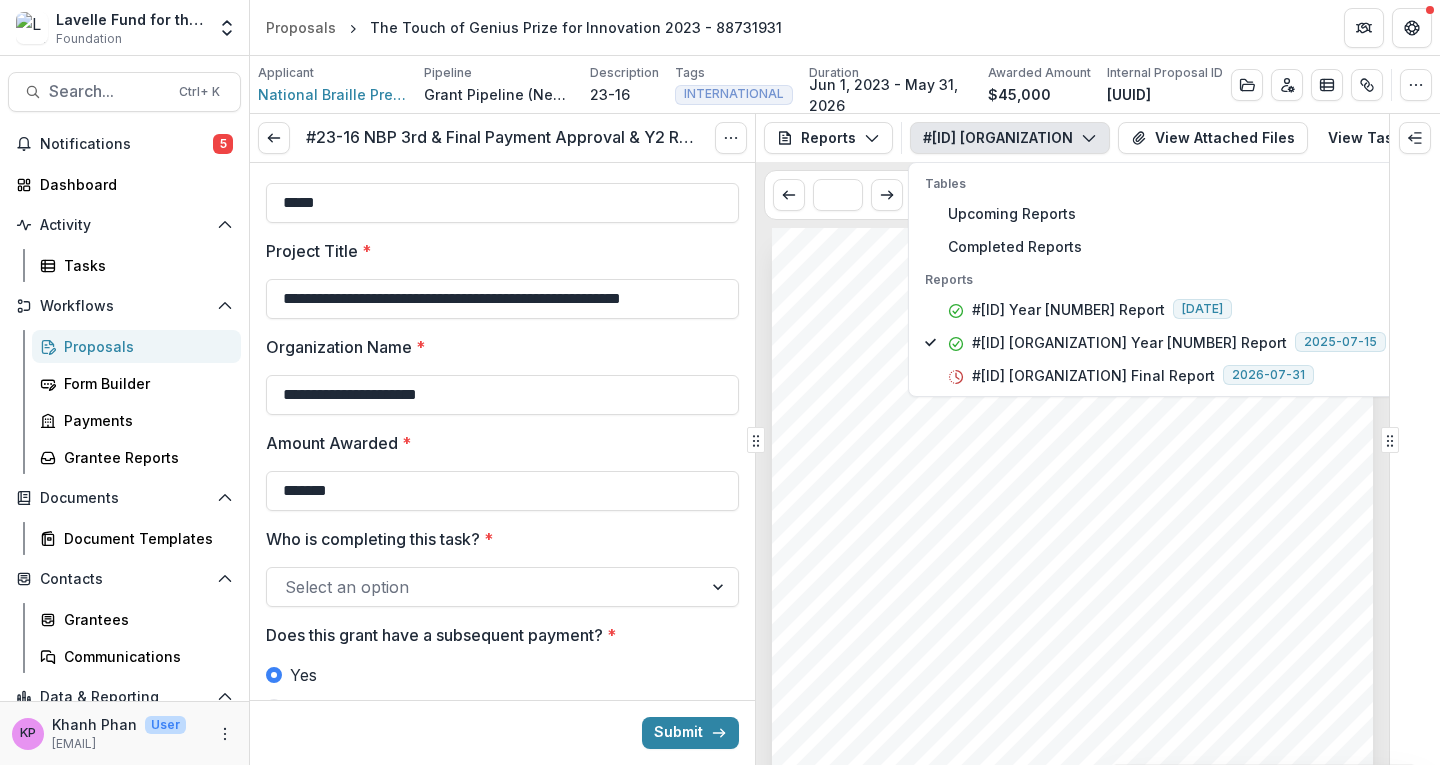 click on "Submission Responses Lavelle Fund for the Blind Report Dear Grantees: Thank you for taking the time to complete this grant report. Please use the space below to summarize how the project funds were used to advance the proposed objectives. It is a pleasure to partner with you in this work. Is this report a final report? No GRANT CONTACT INFORMATION: Primary Contact Name [NAME] Primary Contact Email [EMAIL] Primary Contact Title Grant Manager Primary Contact Organization Address 88 St Stephen Street; Boston, MA 02115 Primary Contact Phone Number [PHONE] ORGANIZATION INFORMATION: Organization Legal Name National Braille Press Organization Headquarters Address 1 88 St Stephen Street Organization Headquarters Address 2 Organization Headquarters City Boston Organization Headquarters State MA Organization Headquarters Zipcode 02115-4302" at bounding box center [1072, 653] 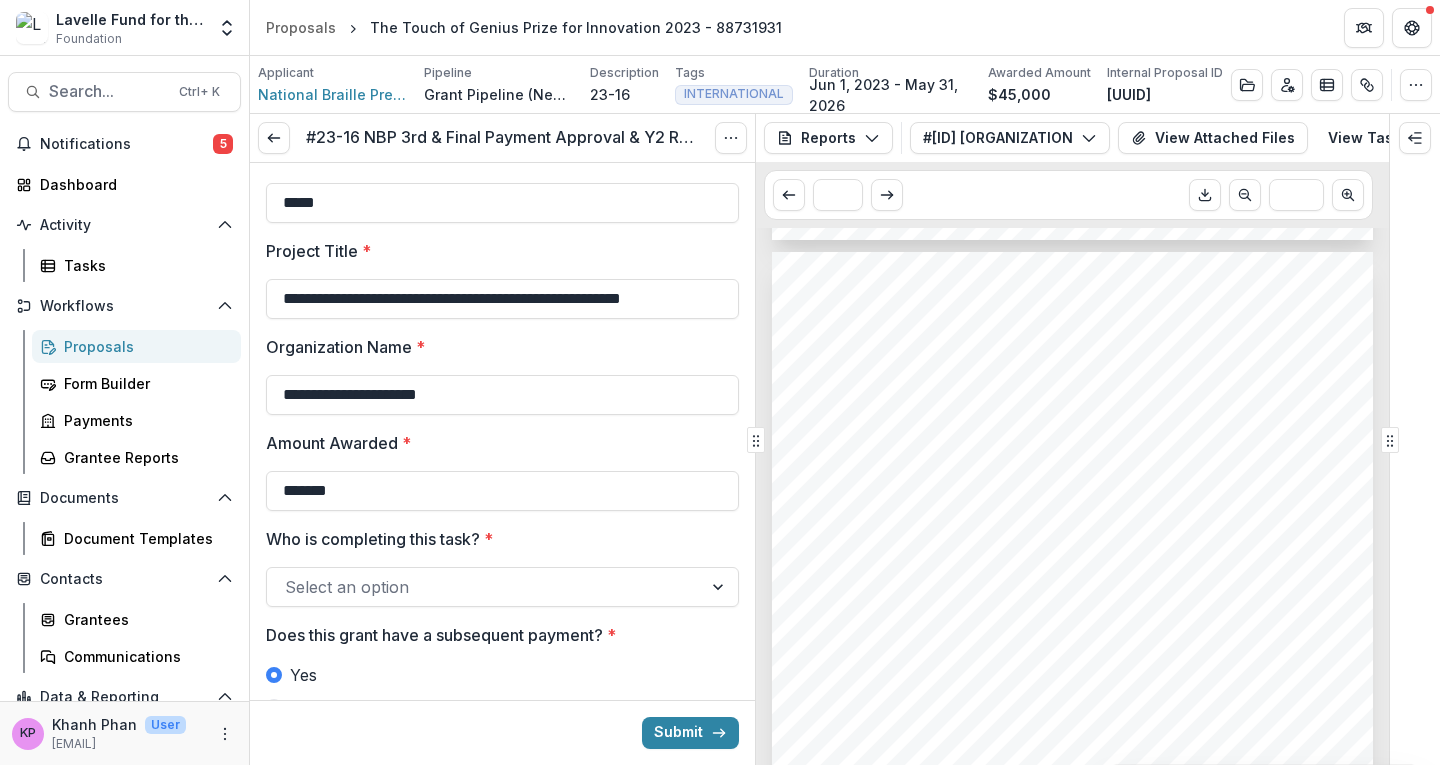 scroll, scrollTop: 1800, scrollLeft: 0, axis: vertical 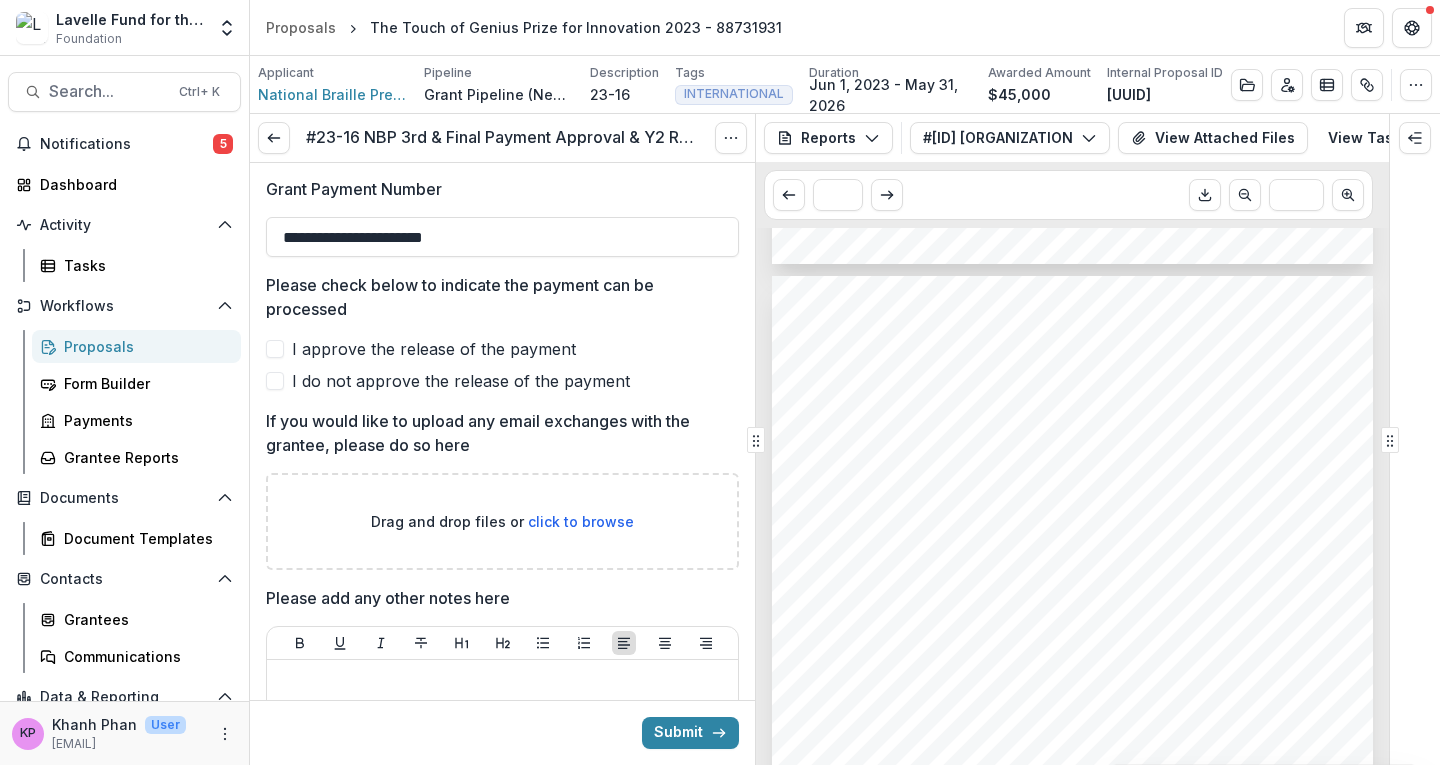 click at bounding box center [275, 349] 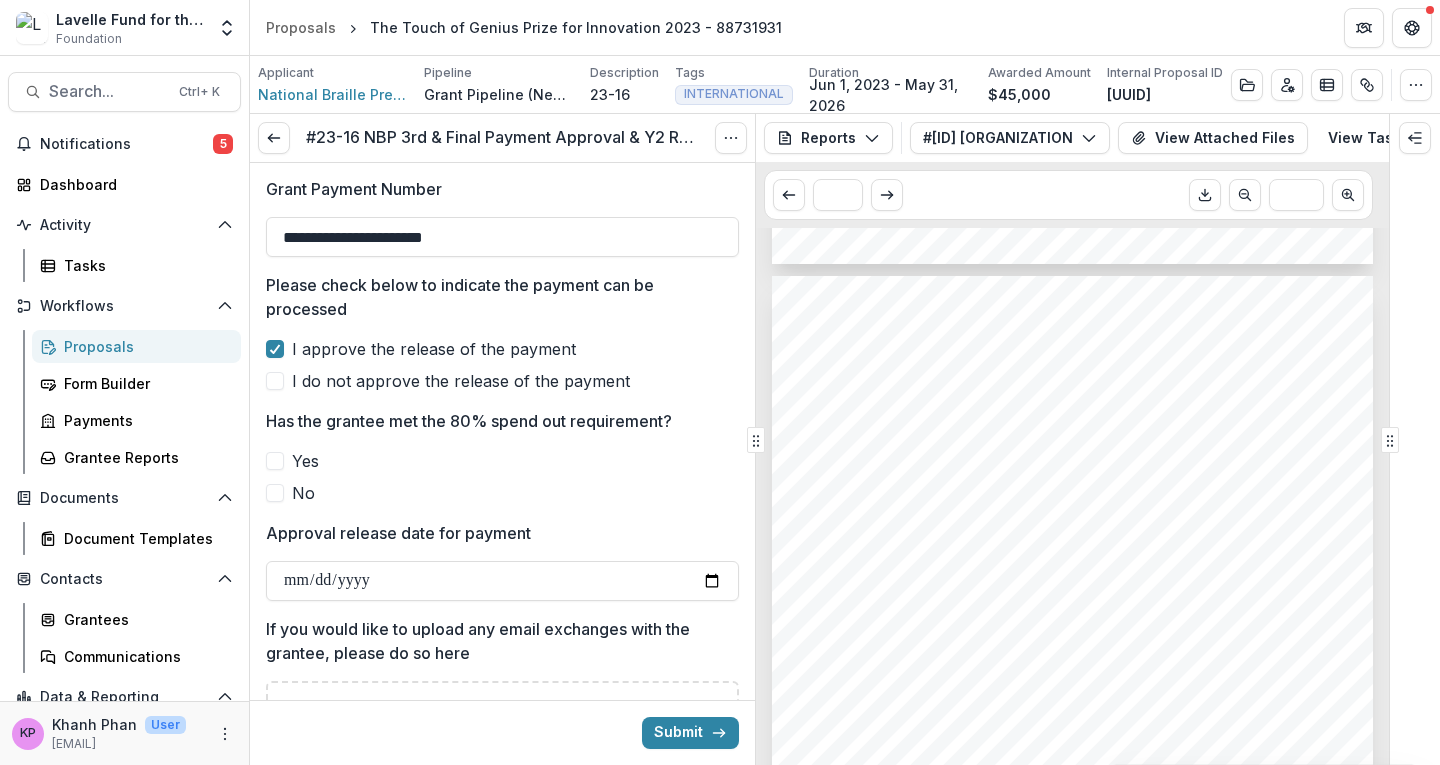 click at bounding box center (275, 461) 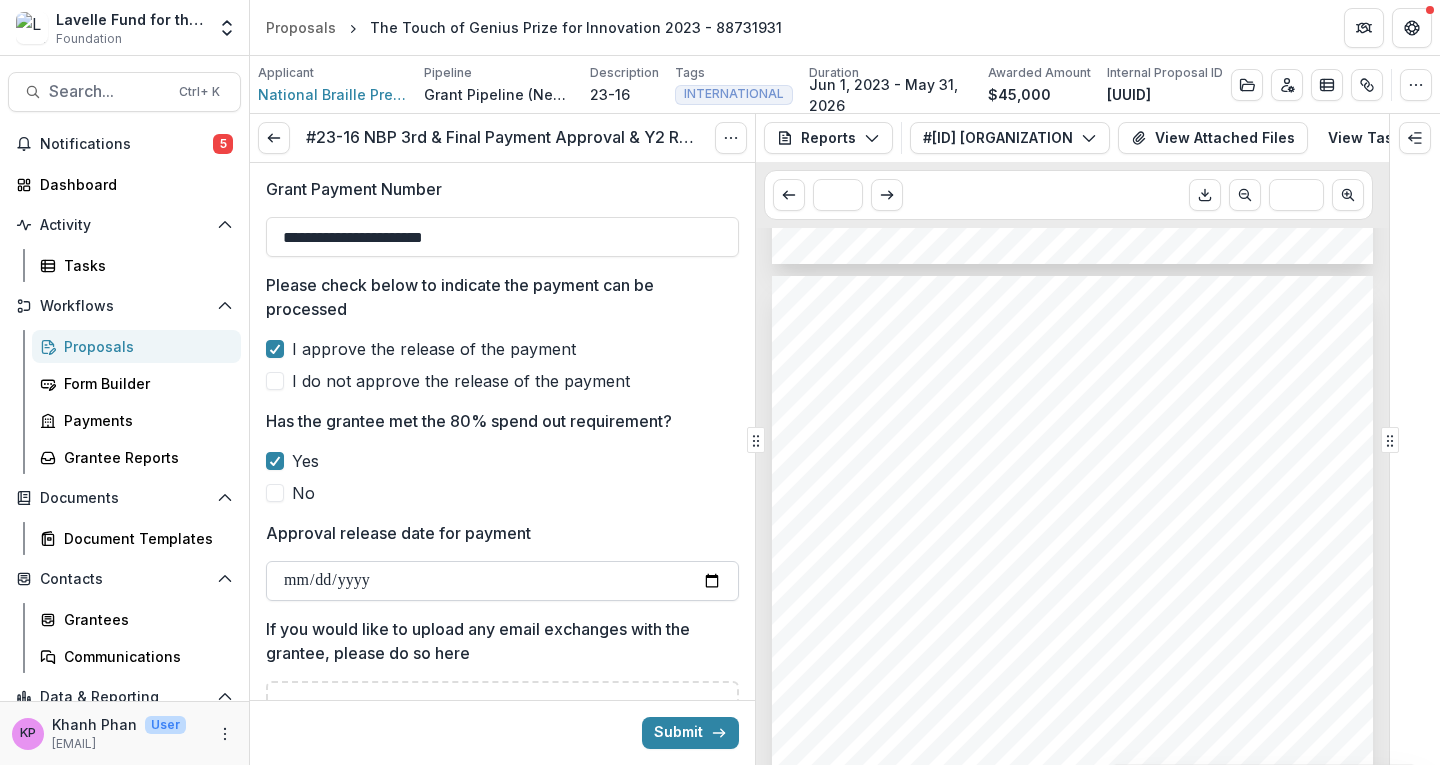 click on "Approval release date for payment" at bounding box center [502, 581] 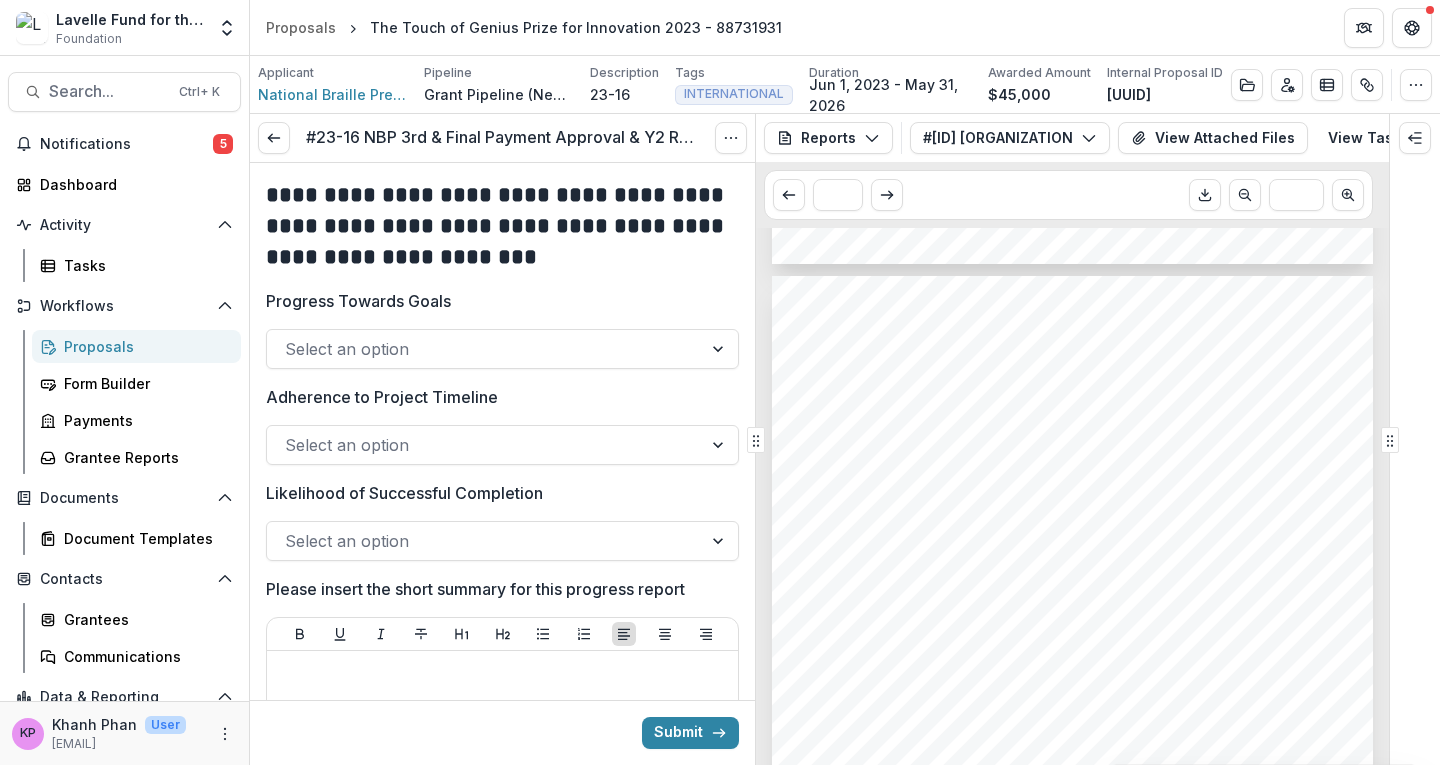 scroll, scrollTop: 2800, scrollLeft: 0, axis: vertical 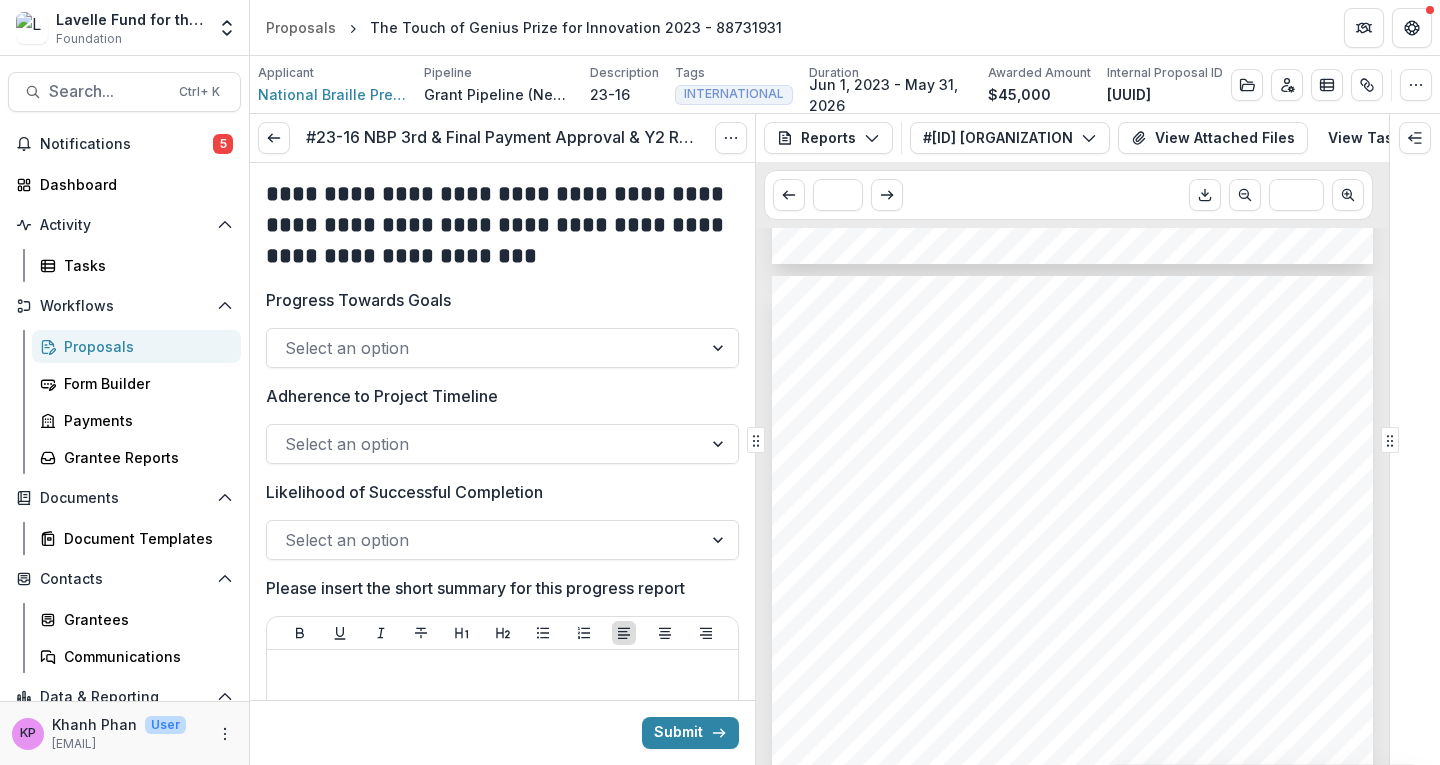 click at bounding box center (484, 348) 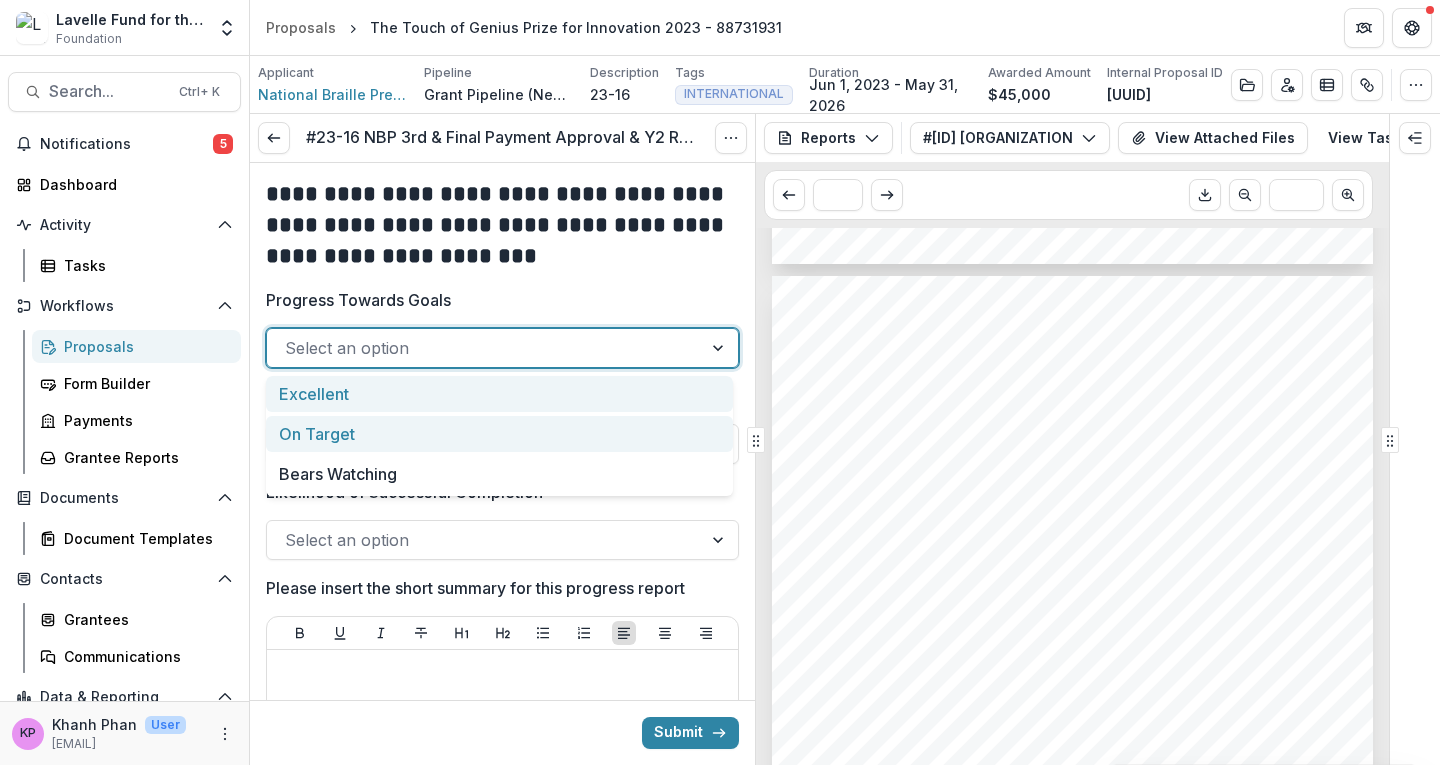 click on "On Target" at bounding box center [499, 434] 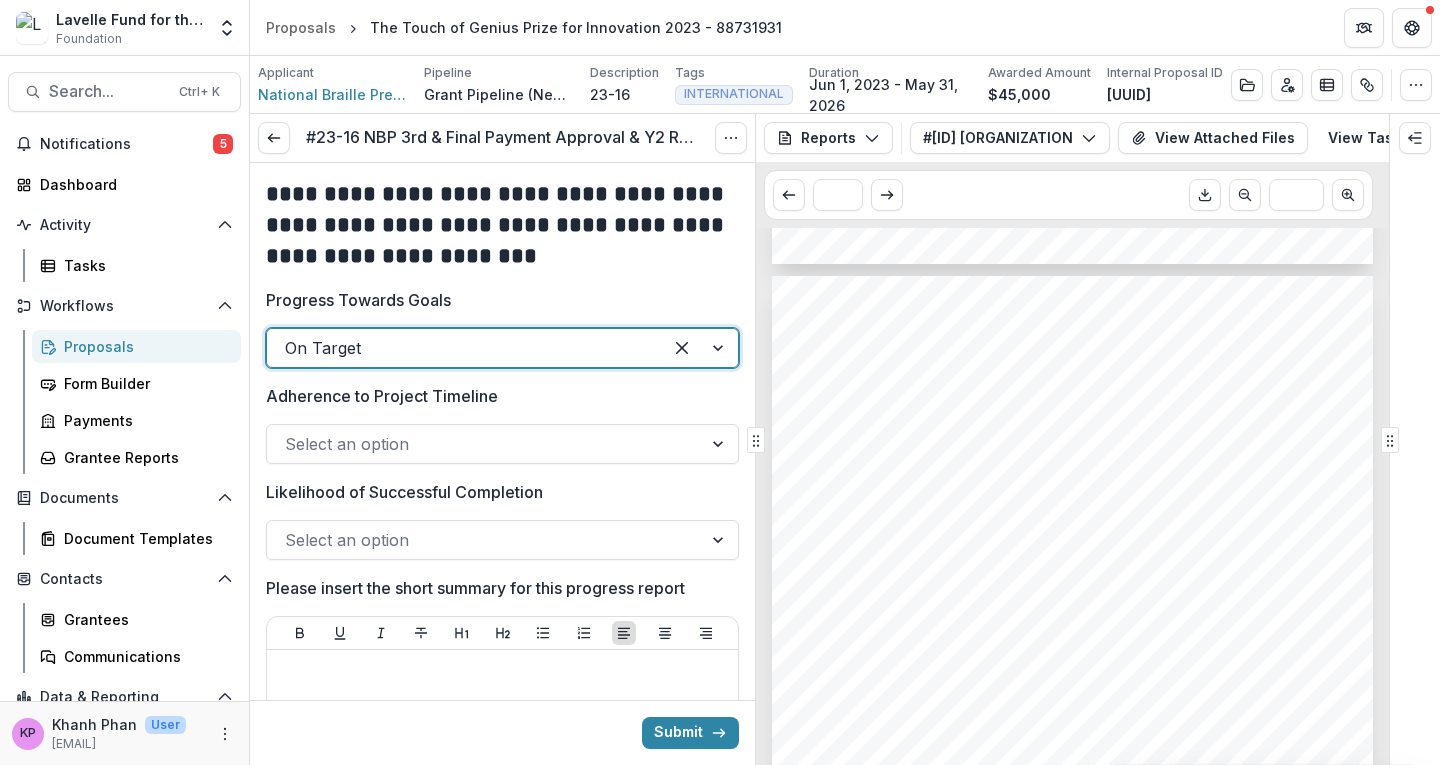 click at bounding box center [484, 444] 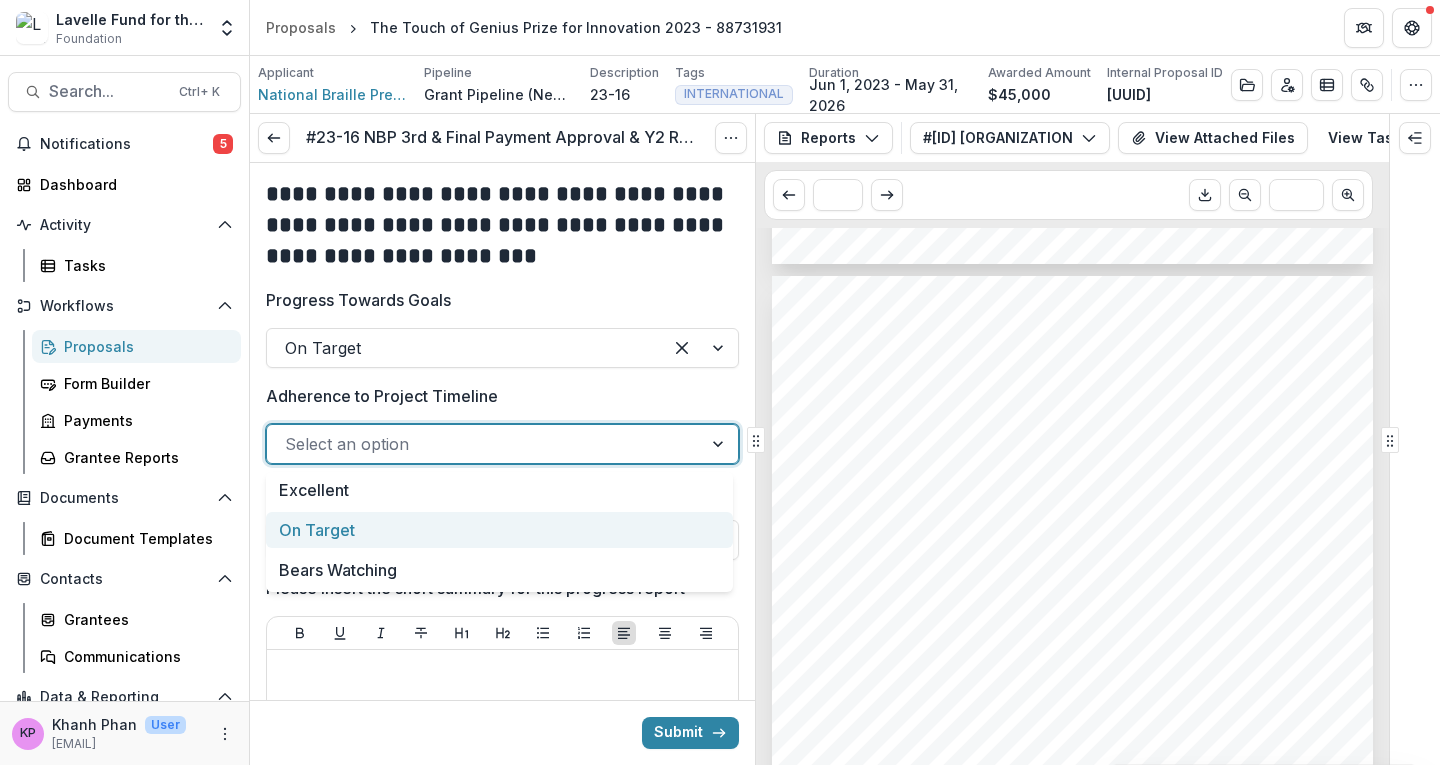 click on "On Target" at bounding box center [499, 530] 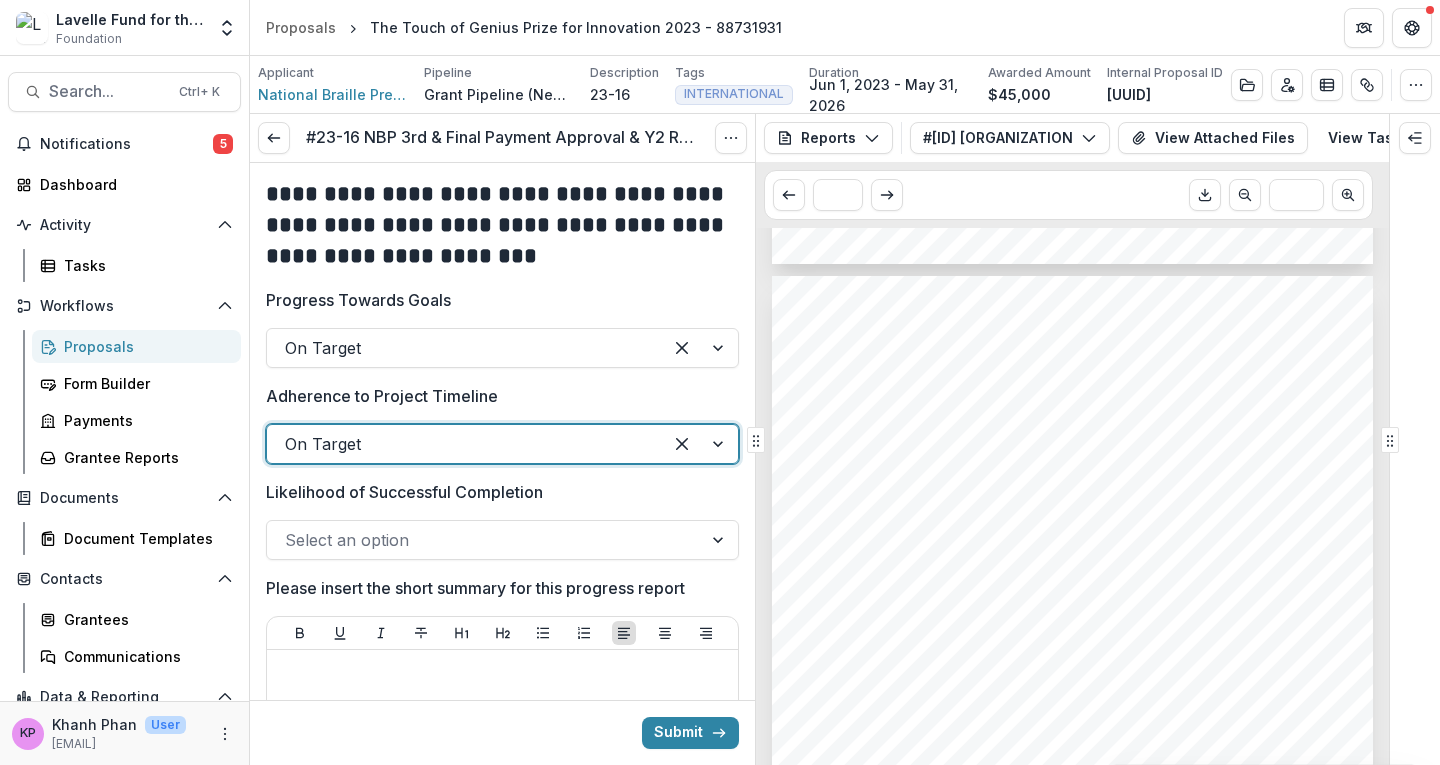 click at bounding box center (484, 540) 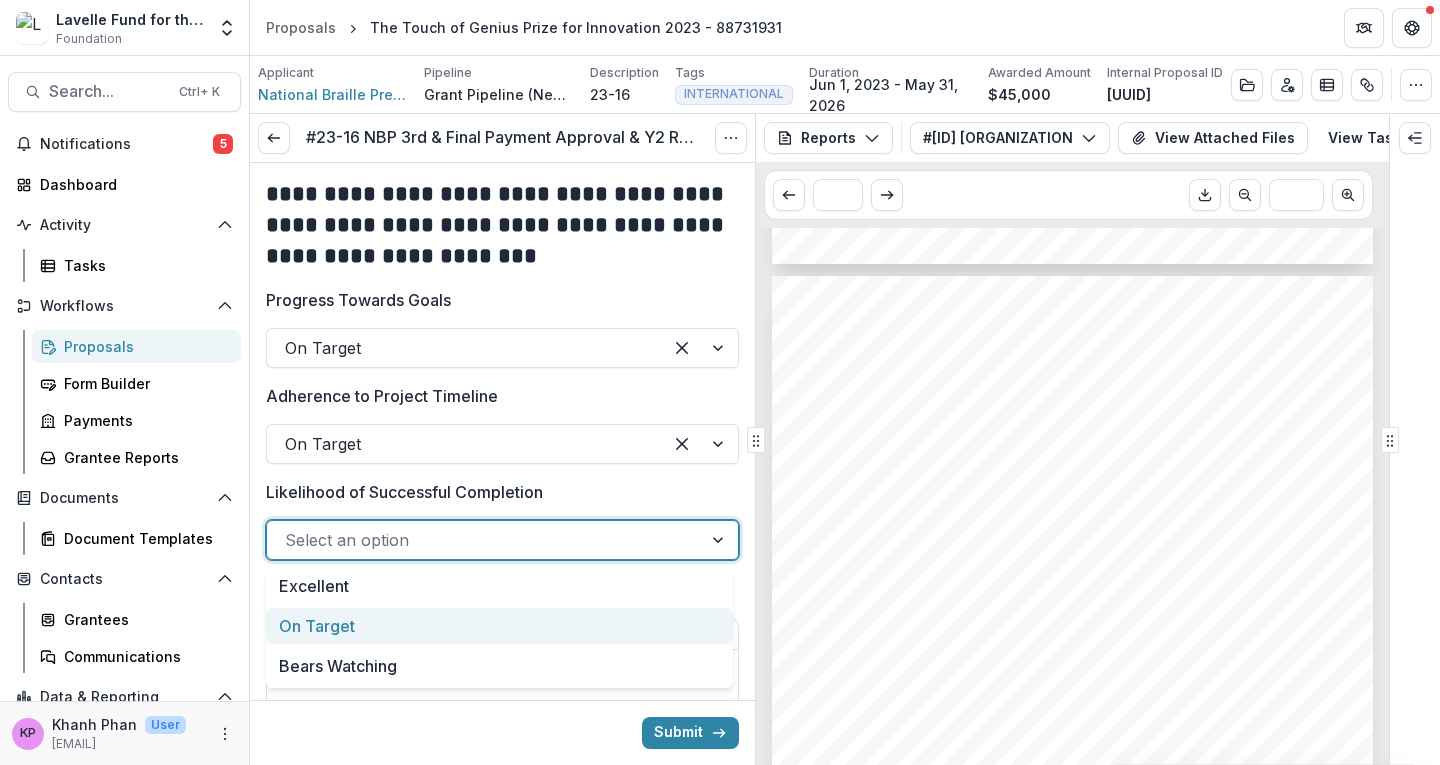 click on "On Target" at bounding box center [499, 626] 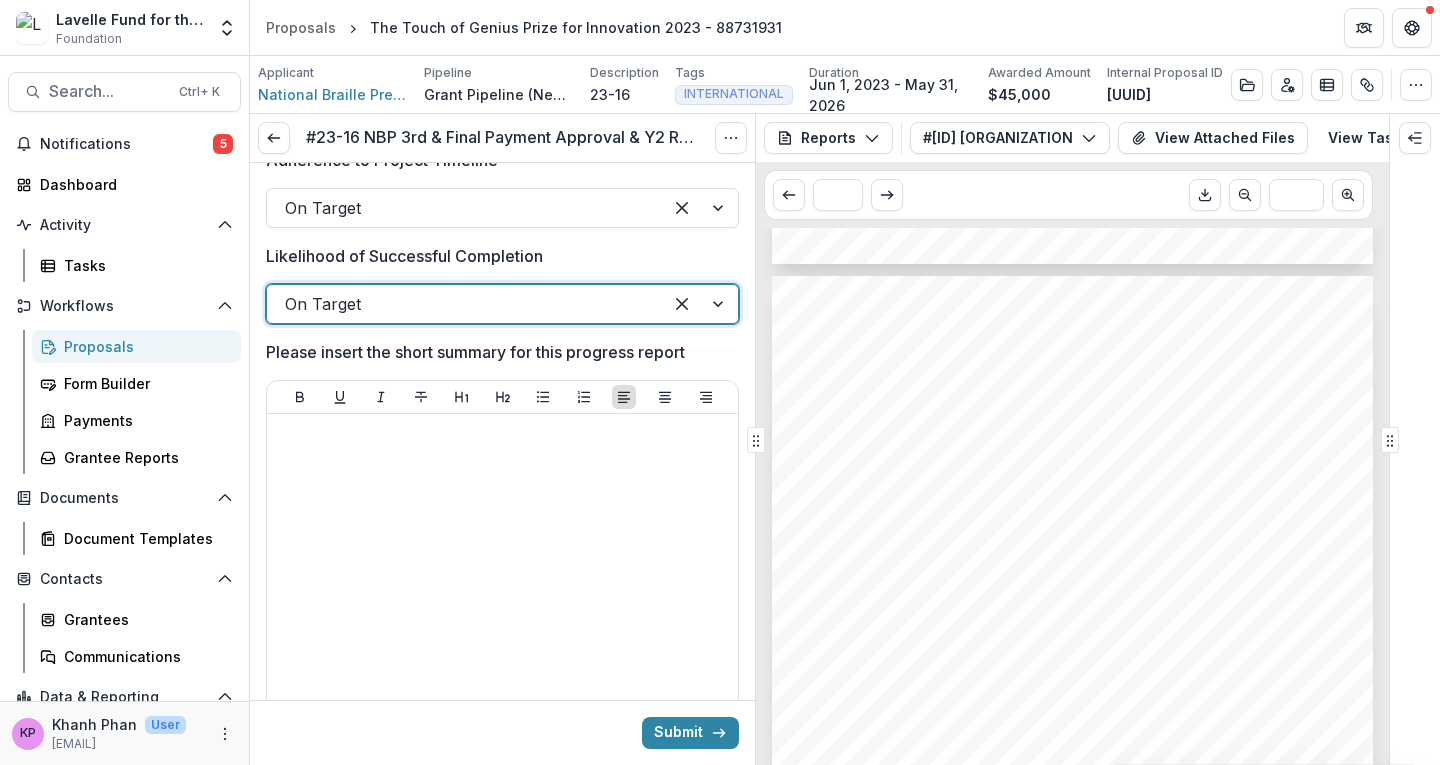 scroll, scrollTop: 3130, scrollLeft: 0, axis: vertical 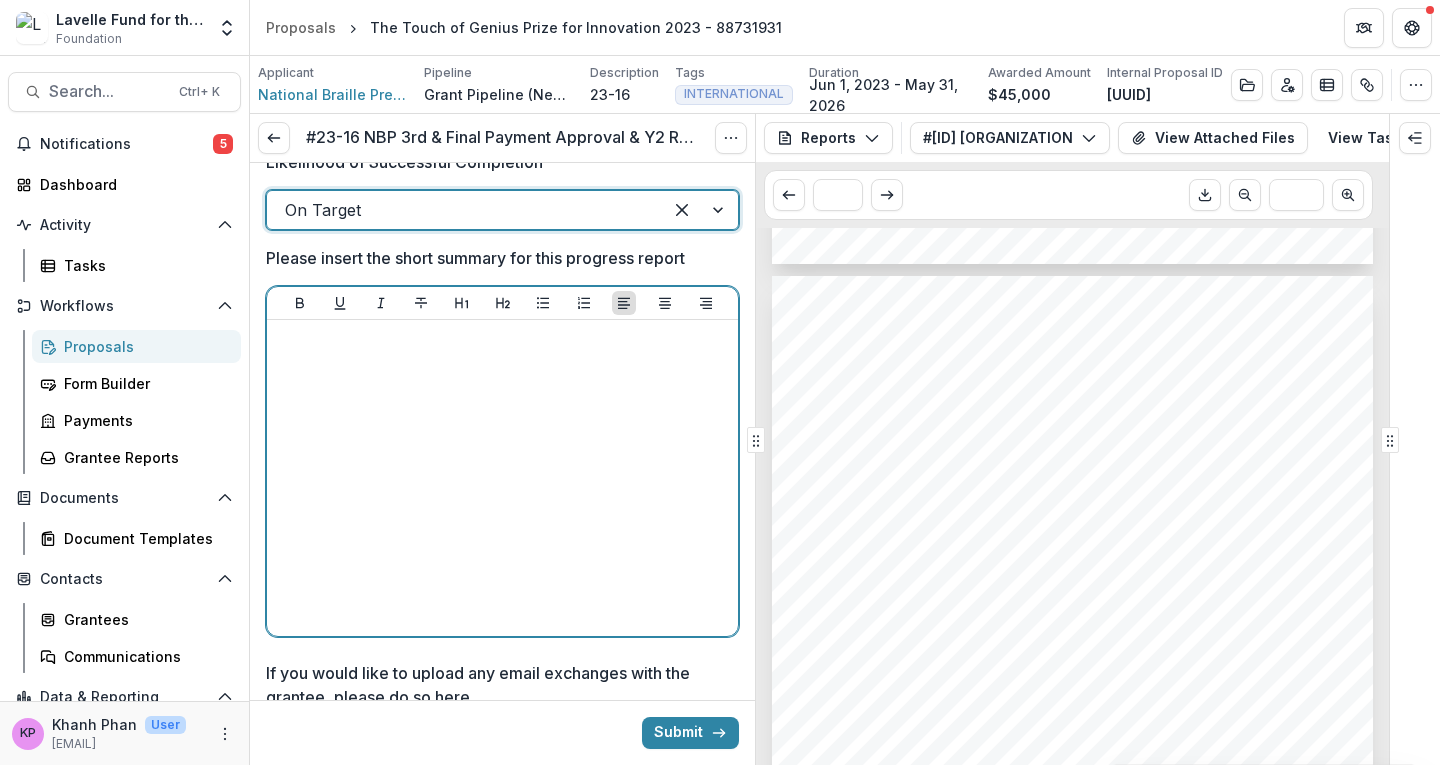 click at bounding box center (502, 478) 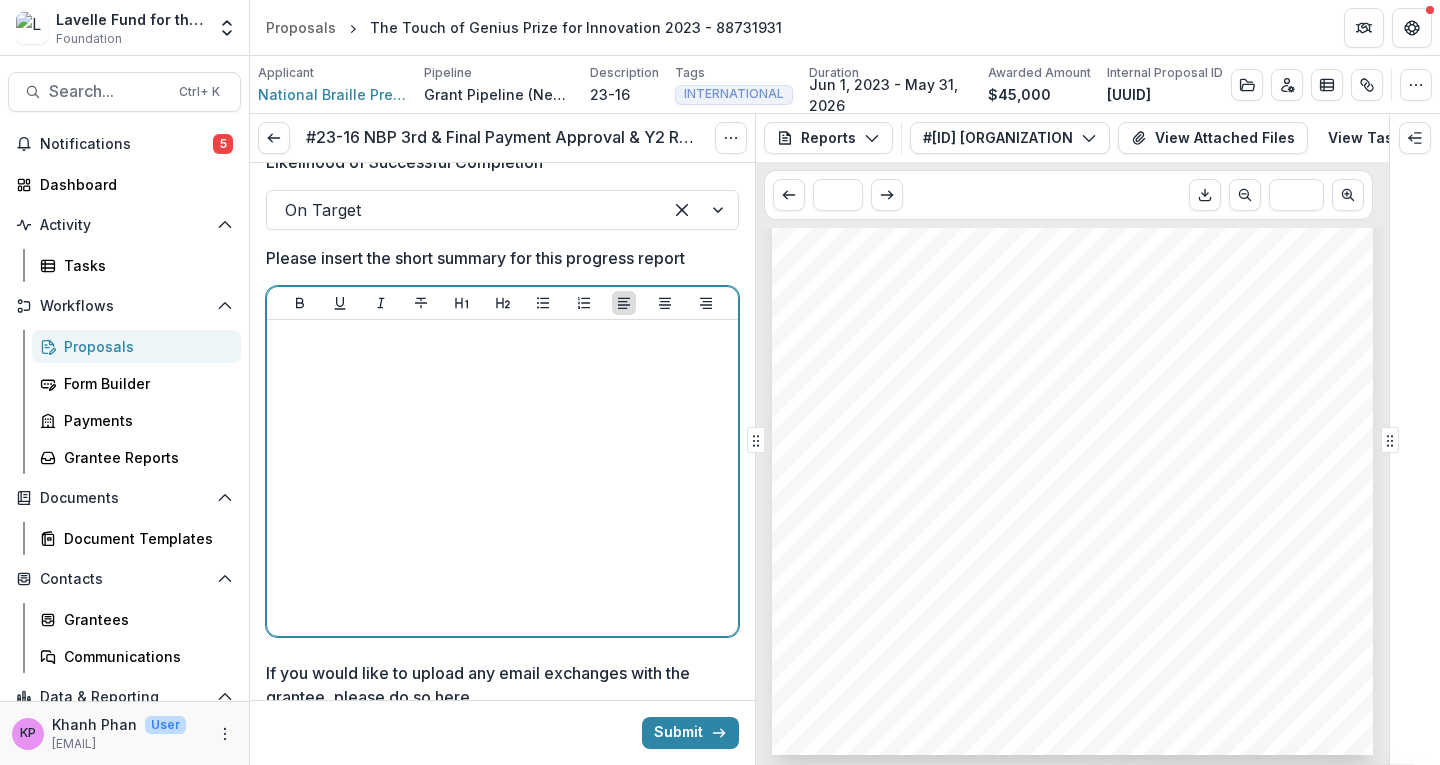 scroll, scrollTop: 1900, scrollLeft: 0, axis: vertical 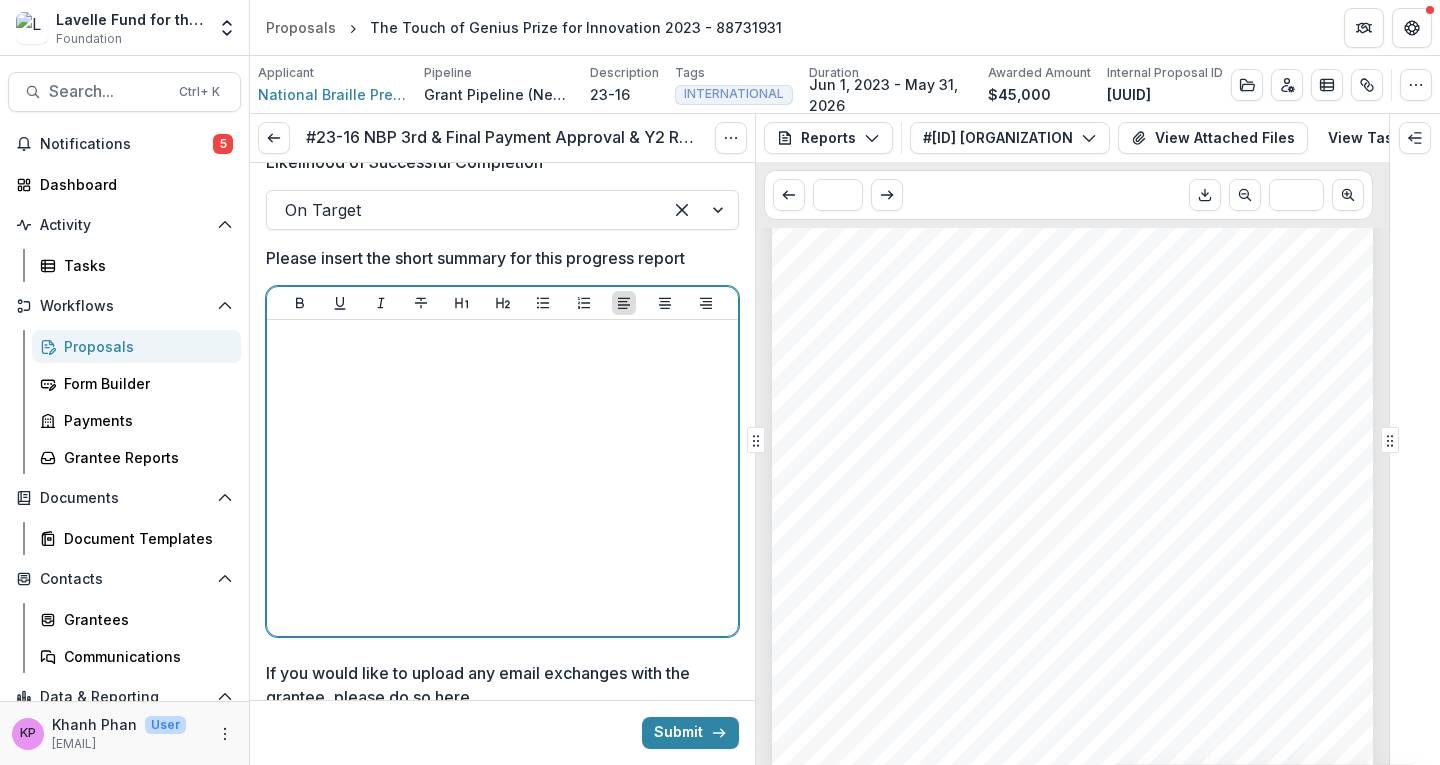 type 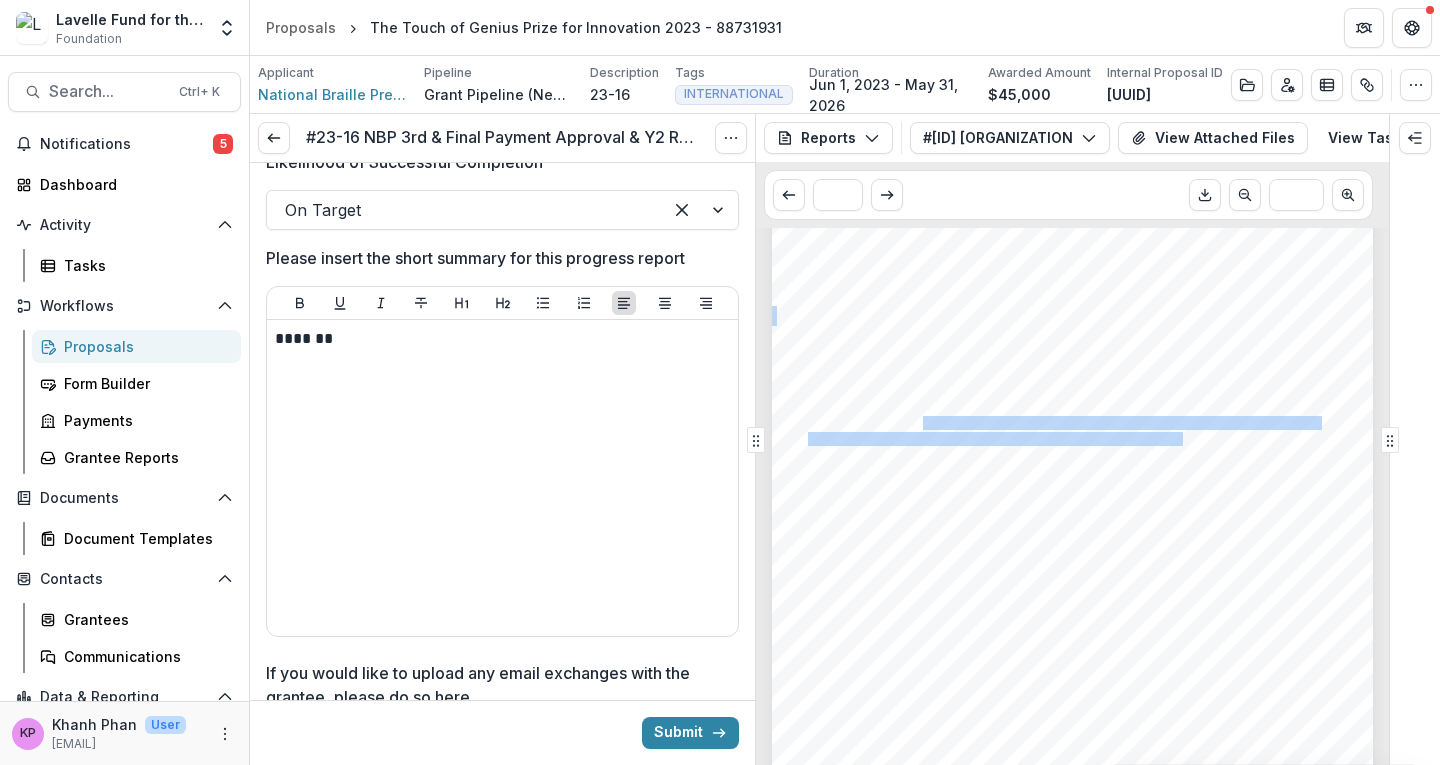 drag, startPoint x: 920, startPoint y: 424, endPoint x: 1178, endPoint y: 438, distance: 258.37958 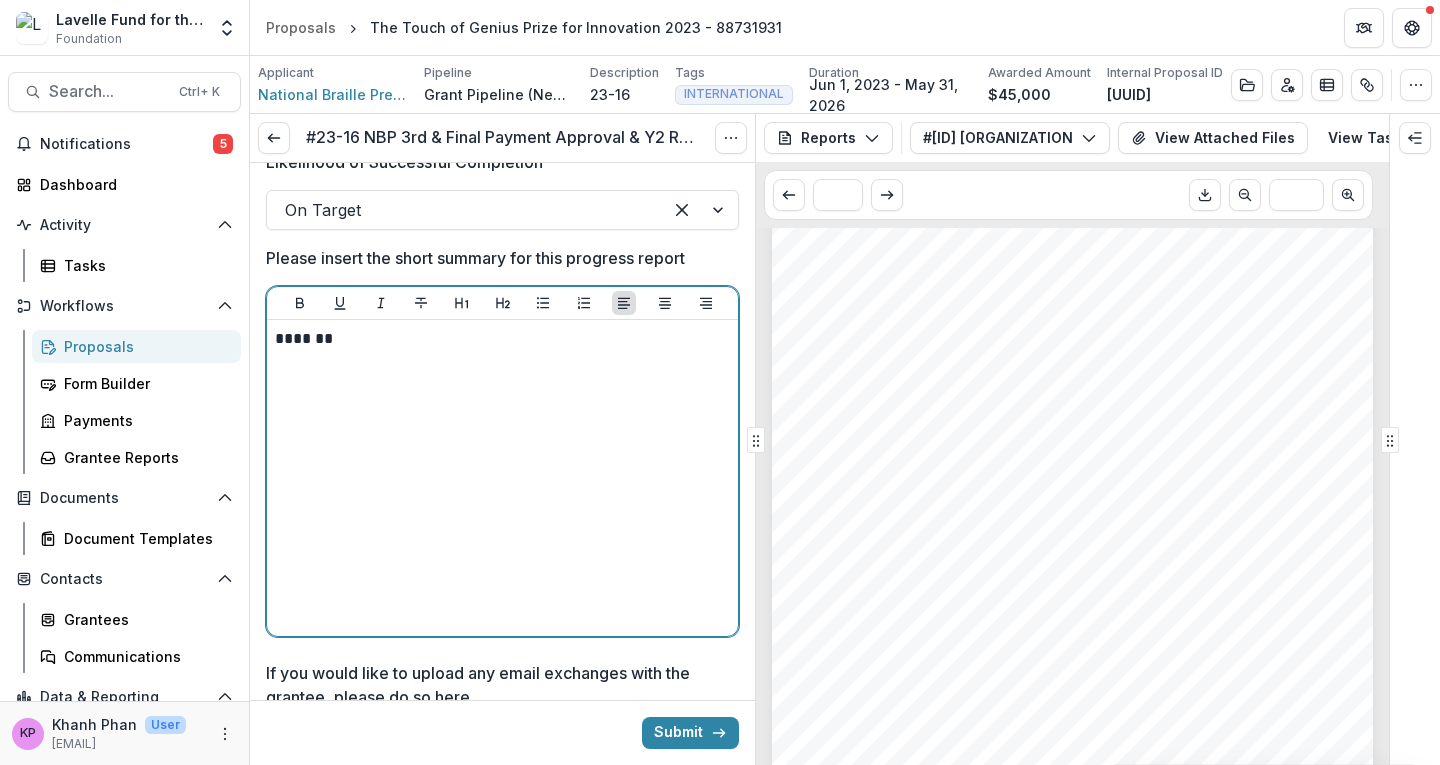 click on "*******" at bounding box center [499, 339] 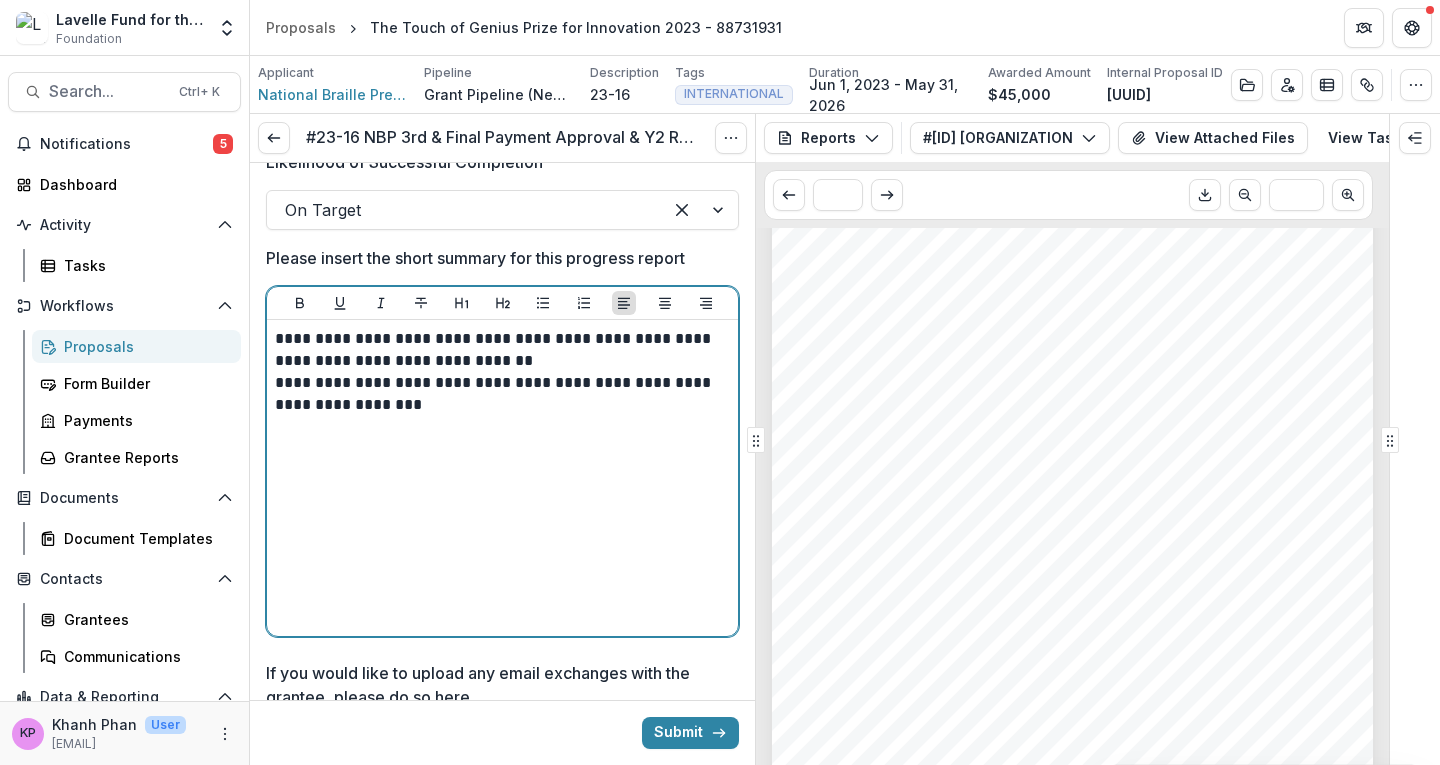 click on "**********" at bounding box center (499, 350) 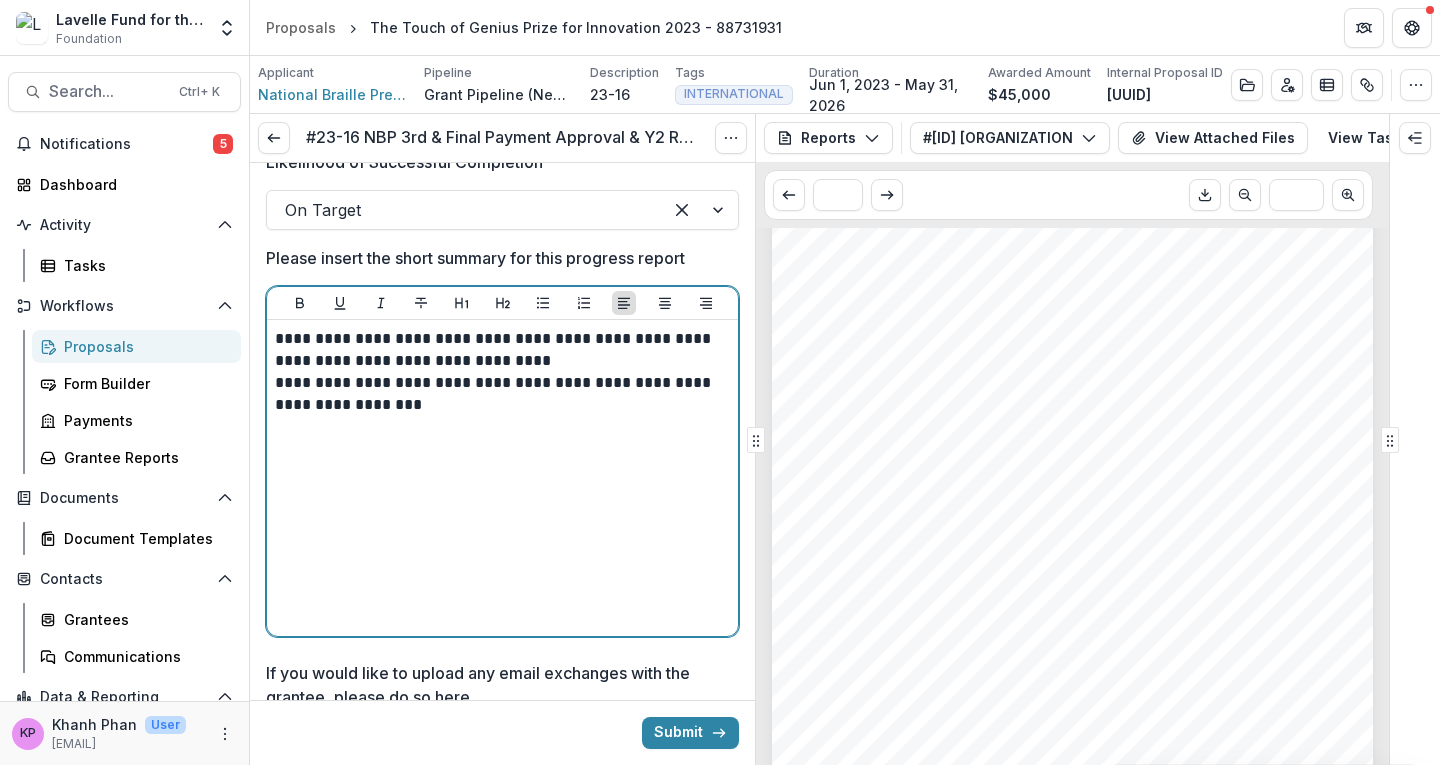 click on "**********" at bounding box center [499, 350] 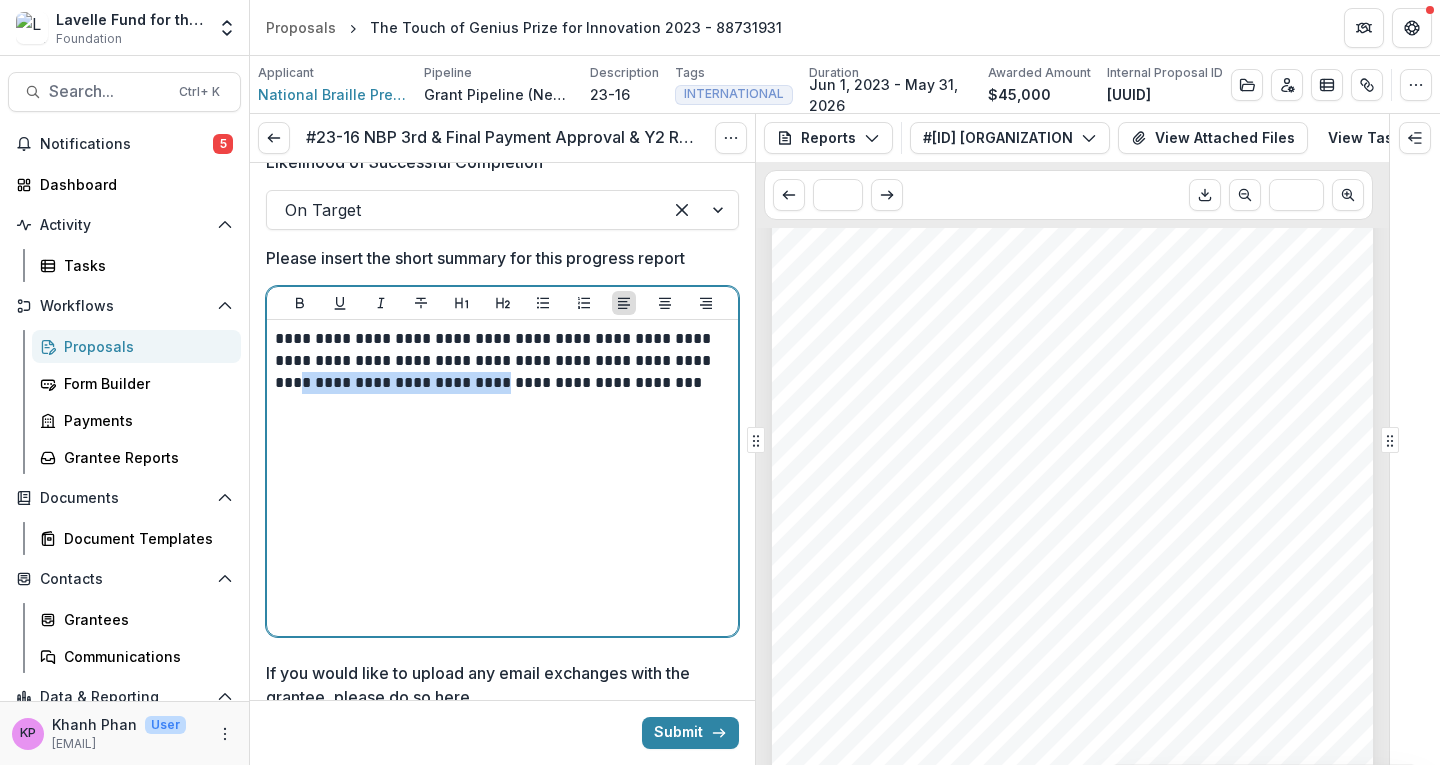 drag, startPoint x: 664, startPoint y: 361, endPoint x: 402, endPoint y: 391, distance: 263.71198 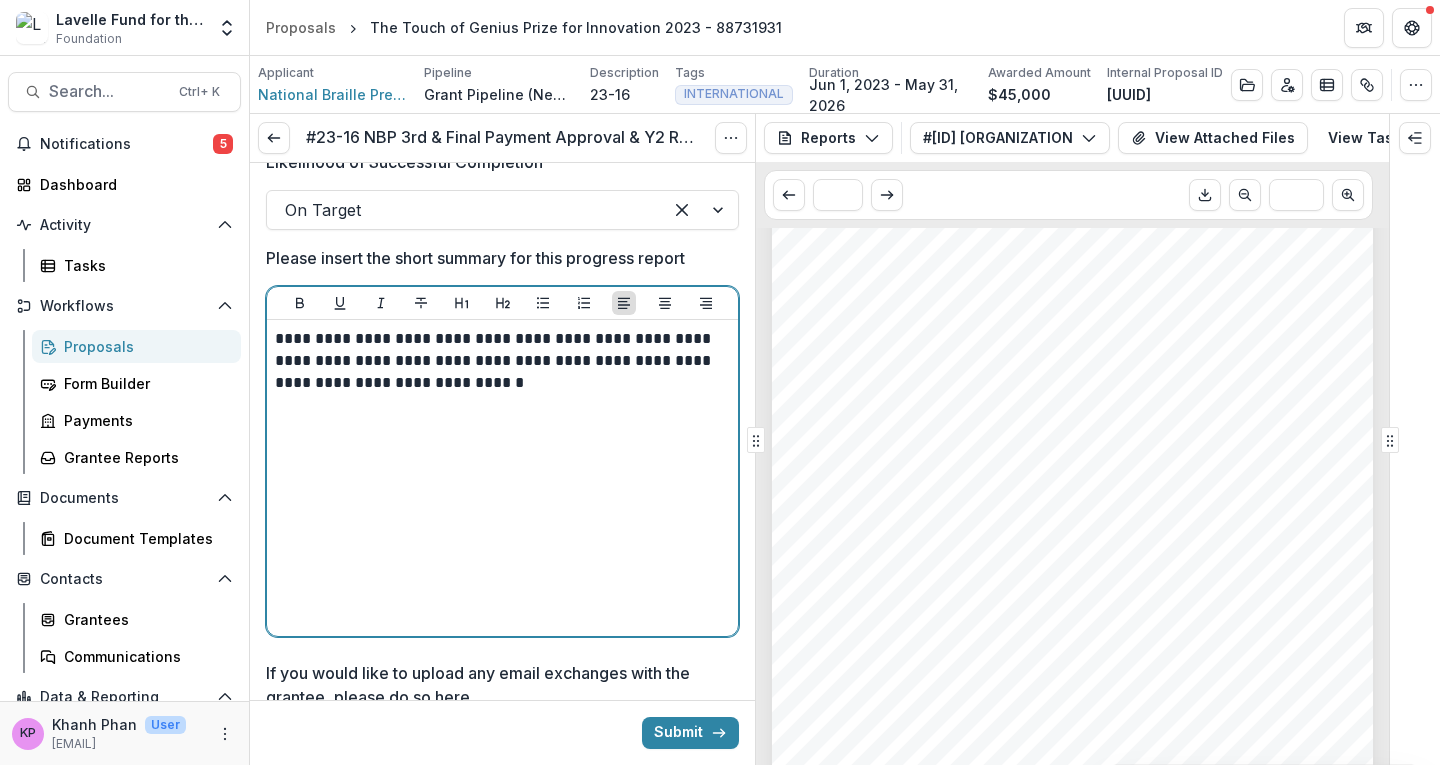click on "**********" at bounding box center (499, 361) 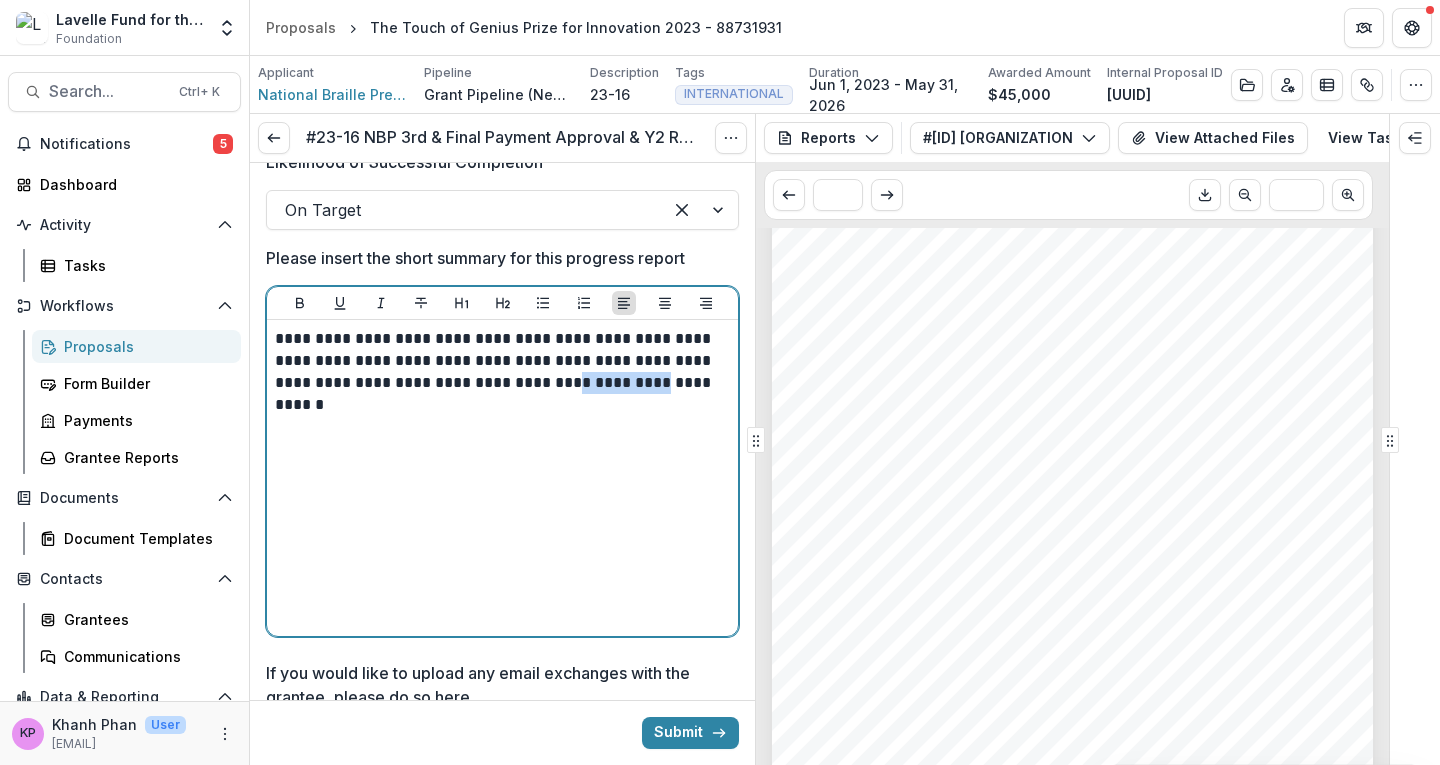 drag, startPoint x: 489, startPoint y: 384, endPoint x: 568, endPoint y: 378, distance: 79.22752 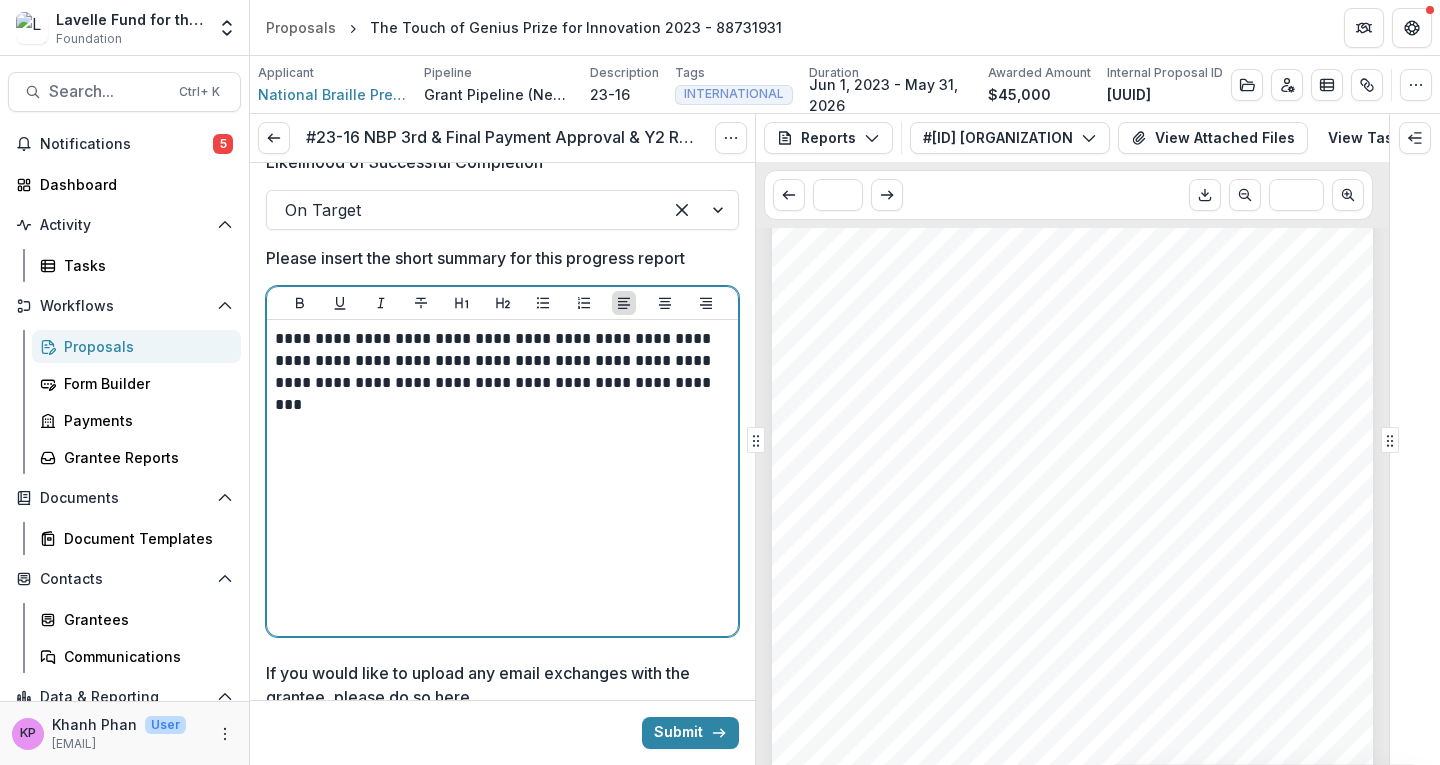 click on "**********" at bounding box center [499, 361] 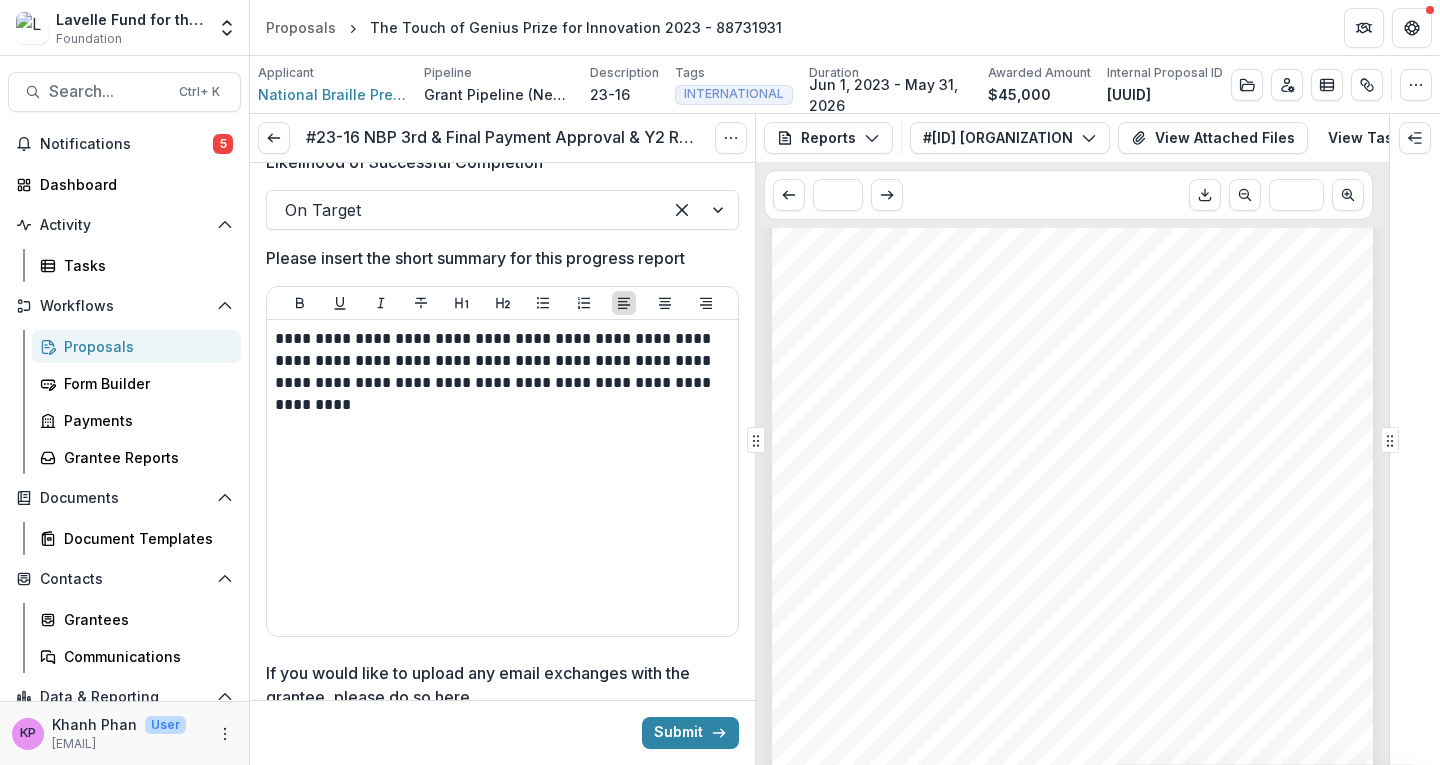 click on "**********" at bounding box center (502, 478) 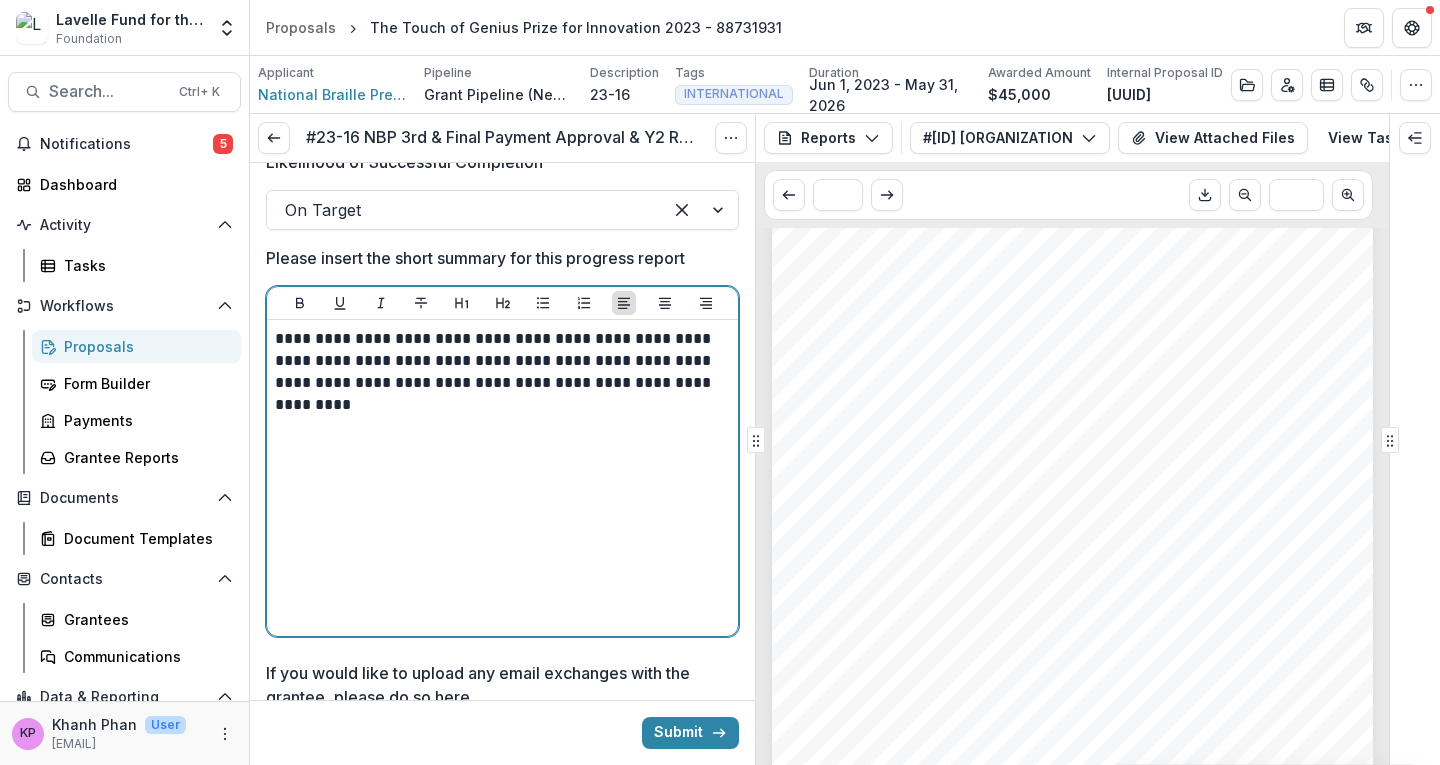 drag, startPoint x: 277, startPoint y: 336, endPoint x: 306, endPoint y: 348, distance: 31.38471 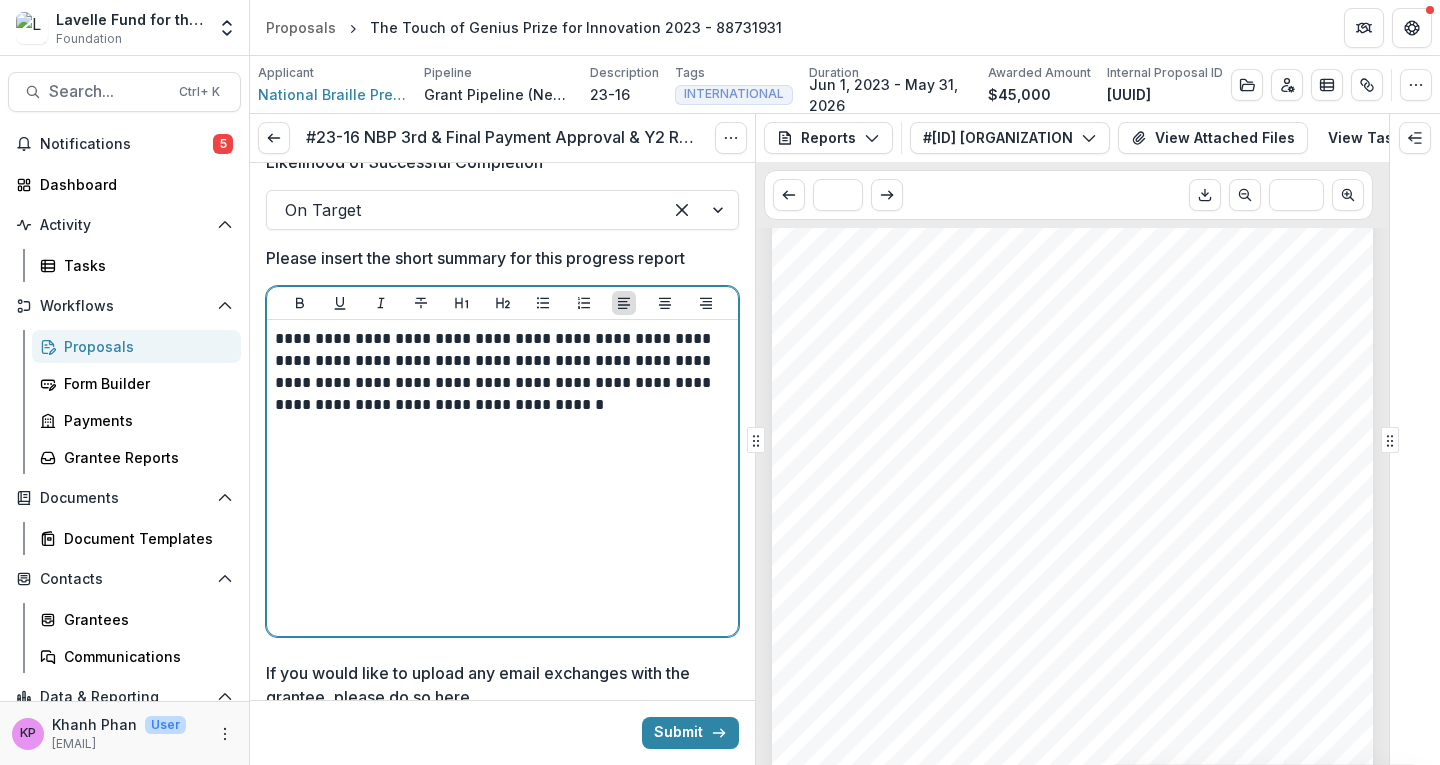 click on "**********" at bounding box center [499, 372] 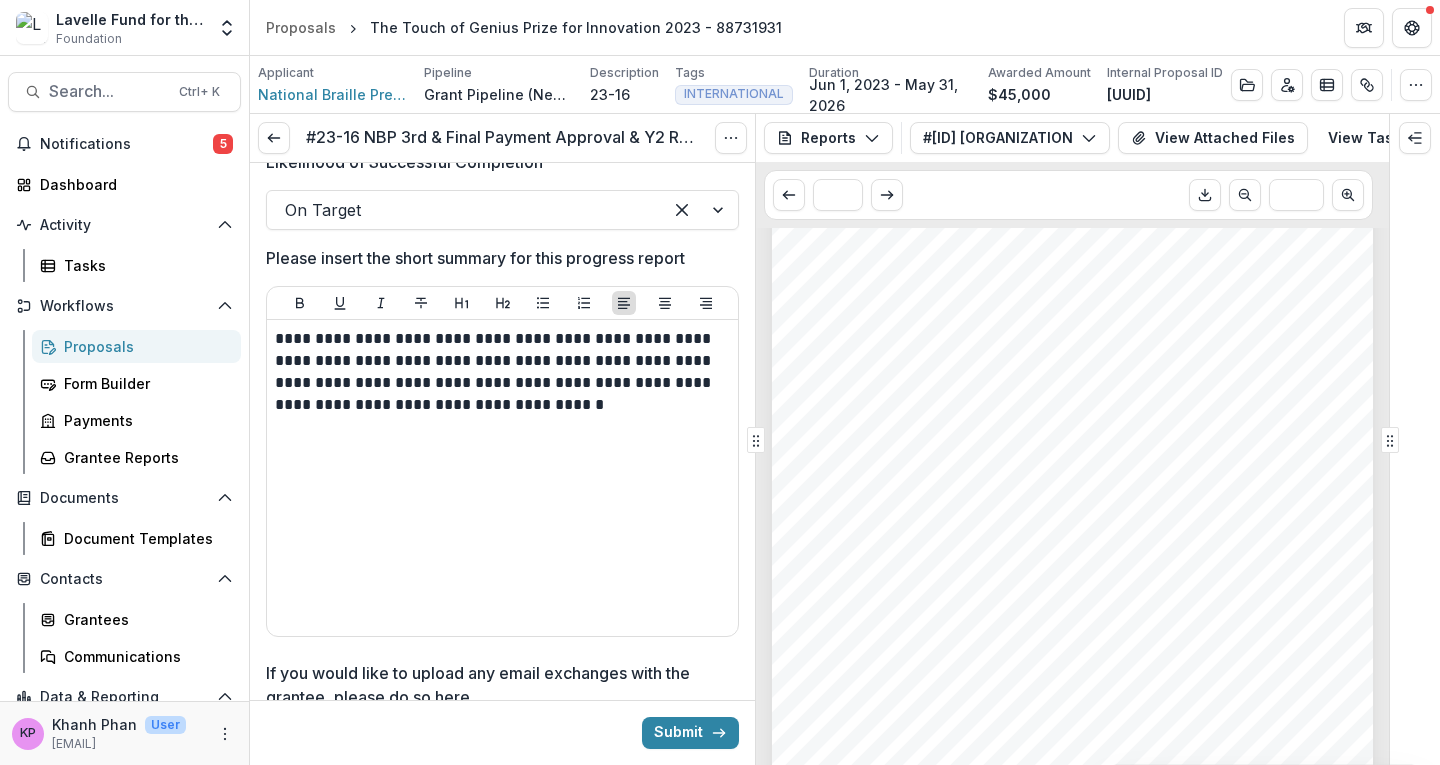click on "accessible [NUMBER] printing workflows, and is launching an accessible [NUMBER] printing consulting program to" at bounding box center [1115, 455] 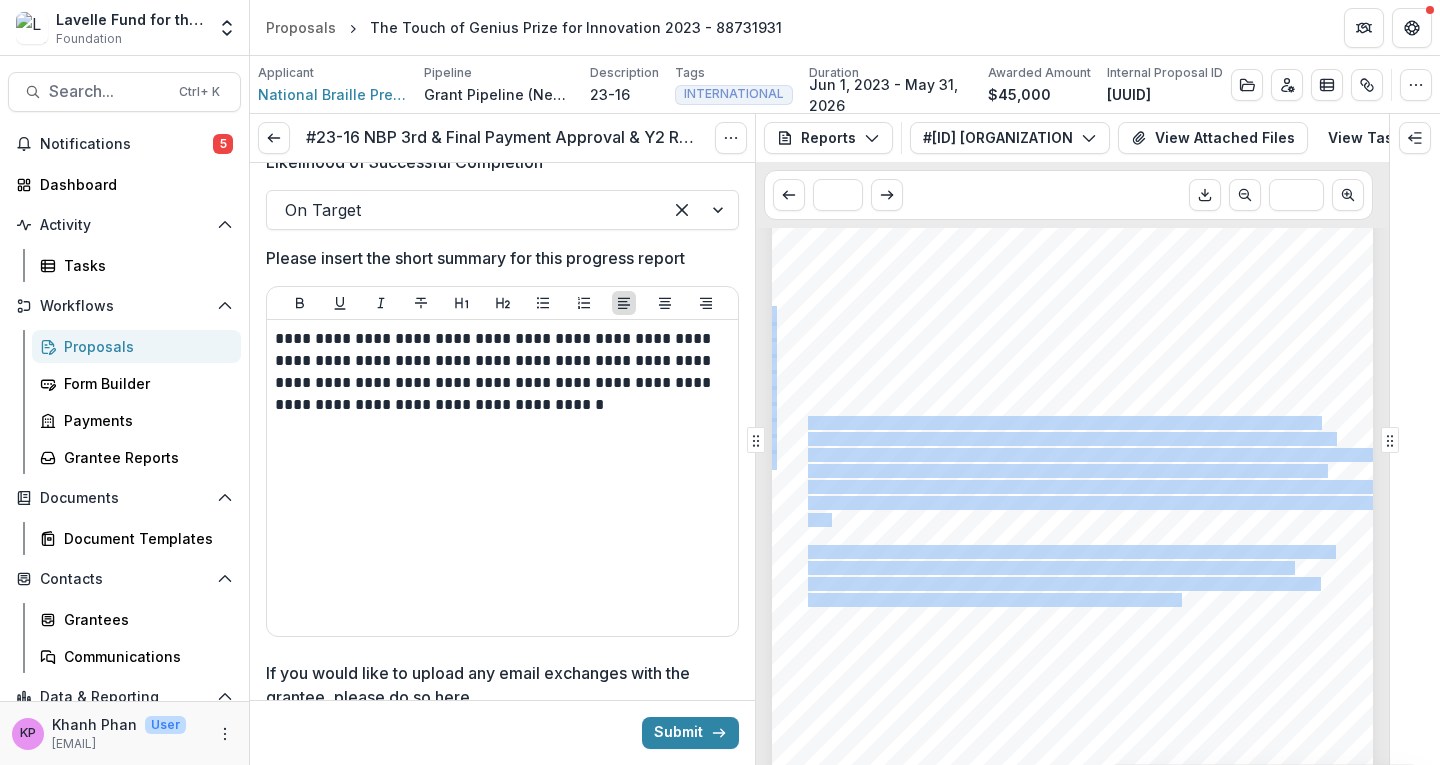 drag, startPoint x: 808, startPoint y: 427, endPoint x: 1178, endPoint y: 602, distance: 409.2982 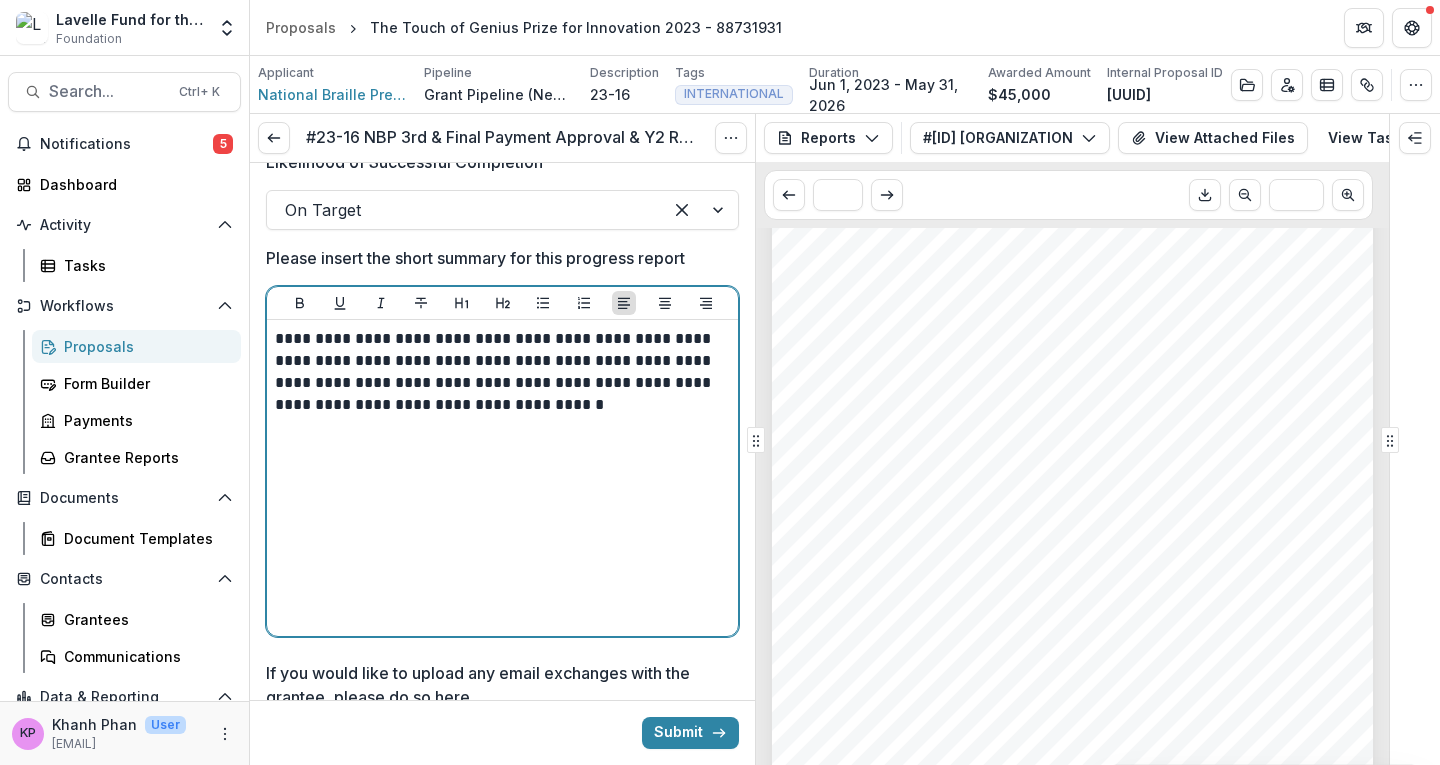 click on "**********" at bounding box center (499, 372) 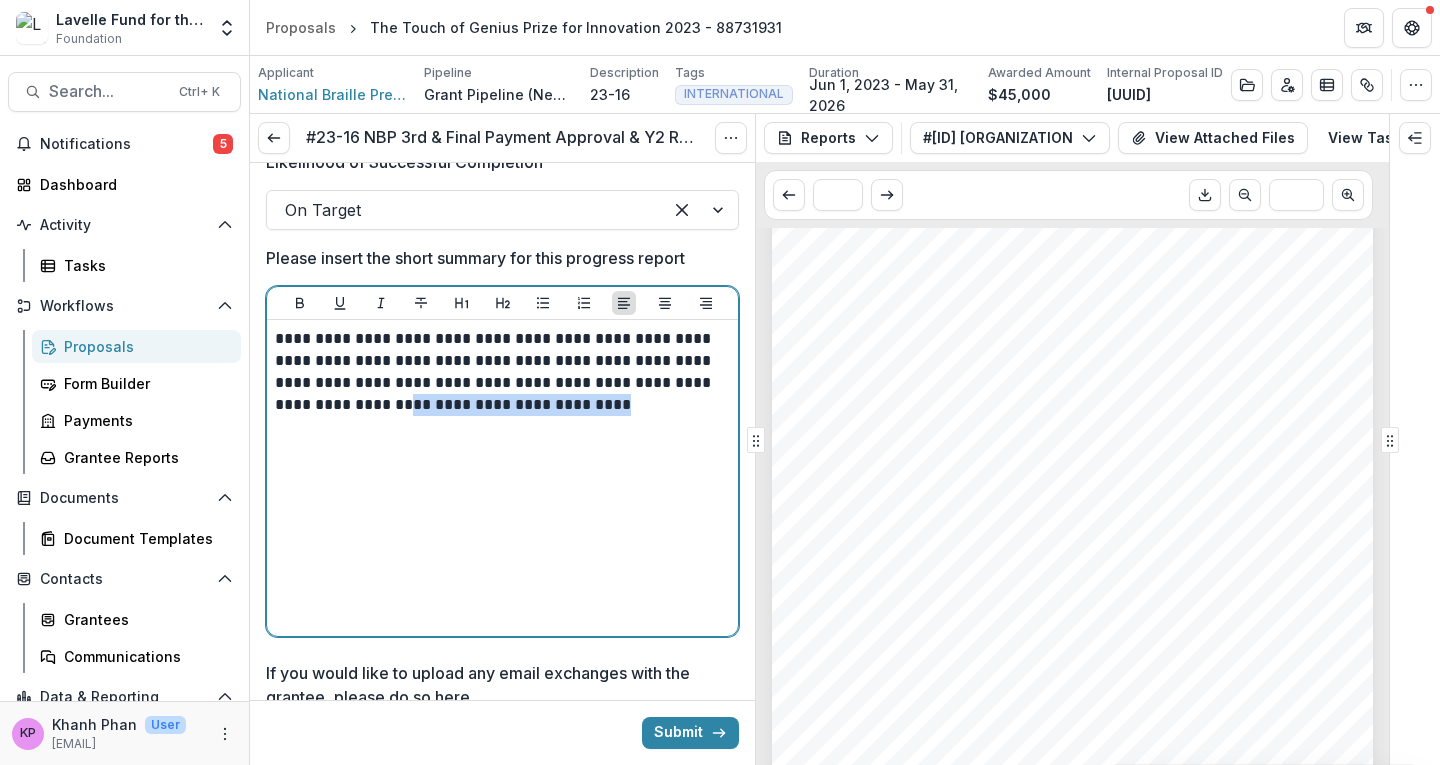 drag, startPoint x: 578, startPoint y: 407, endPoint x: 344, endPoint y: 403, distance: 234.03418 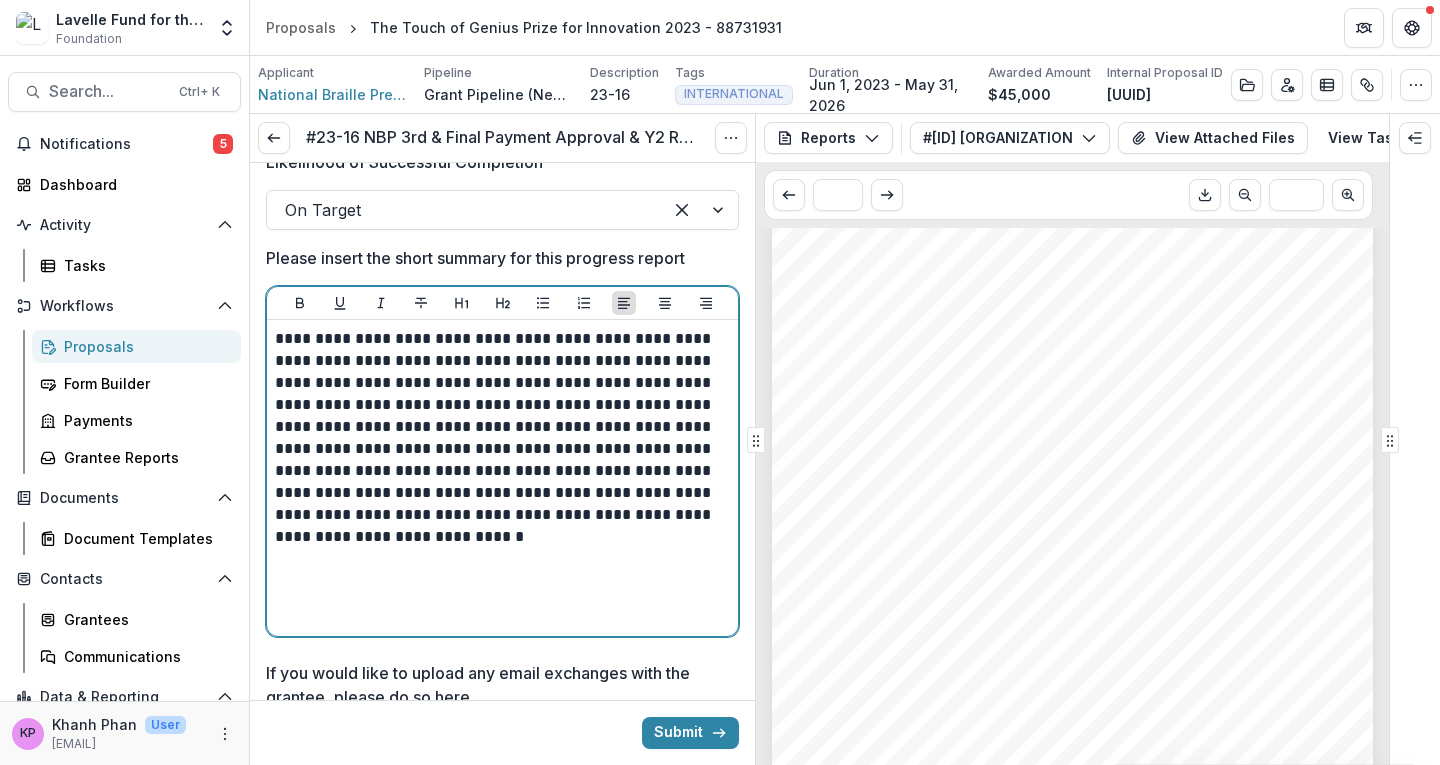 click on "**********" at bounding box center [499, 438] 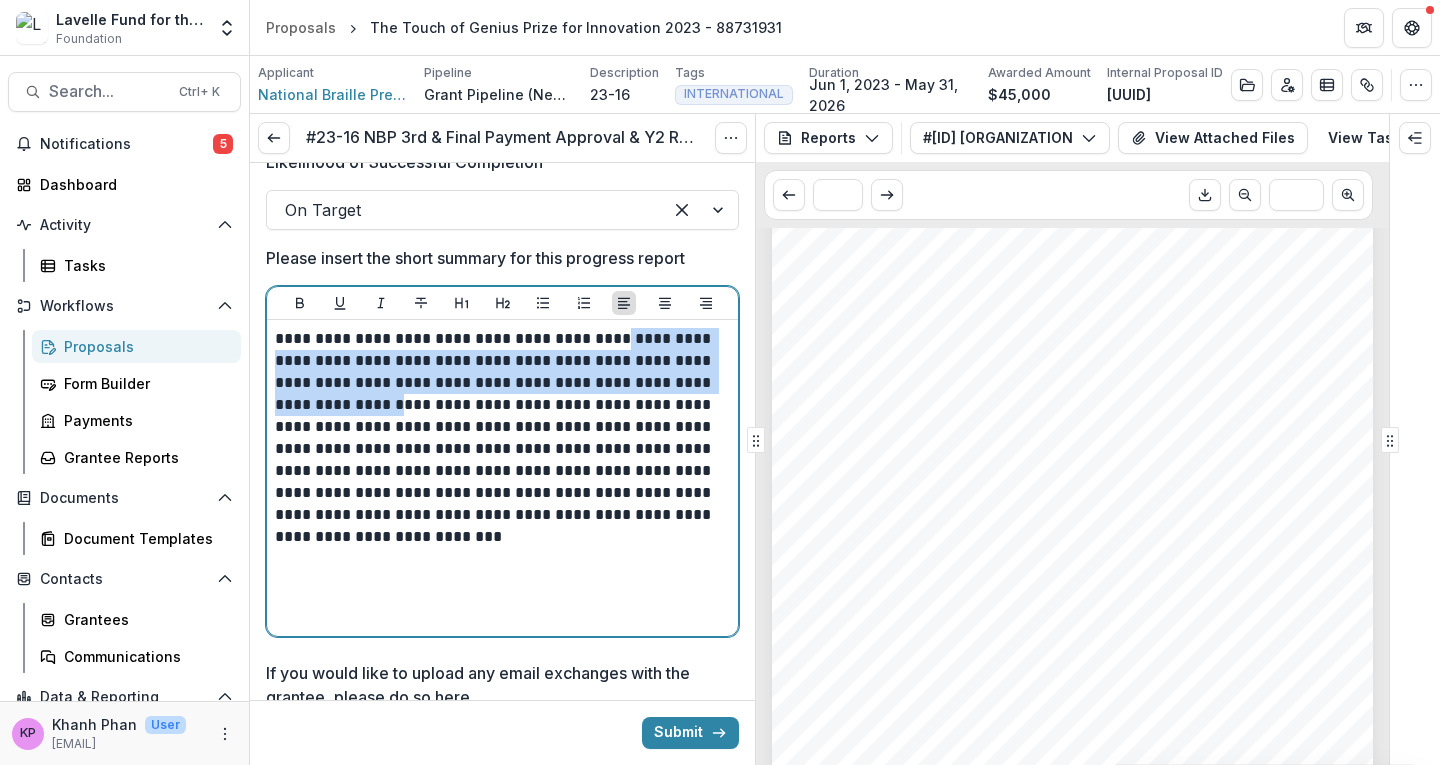 drag, startPoint x: 357, startPoint y: 400, endPoint x: 635, endPoint y: 331, distance: 286.435 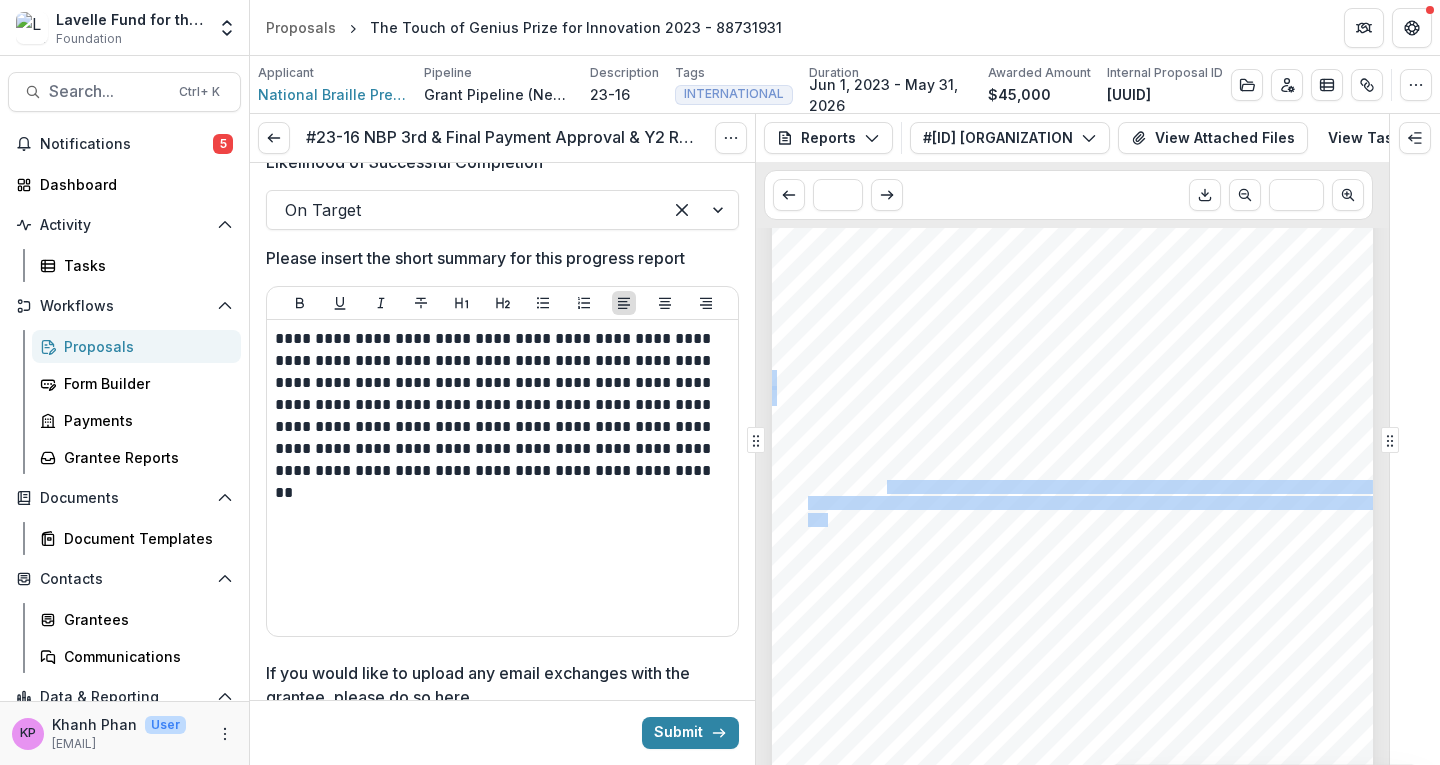 drag, startPoint x: 884, startPoint y: 492, endPoint x: 824, endPoint y: 519, distance: 65.795135 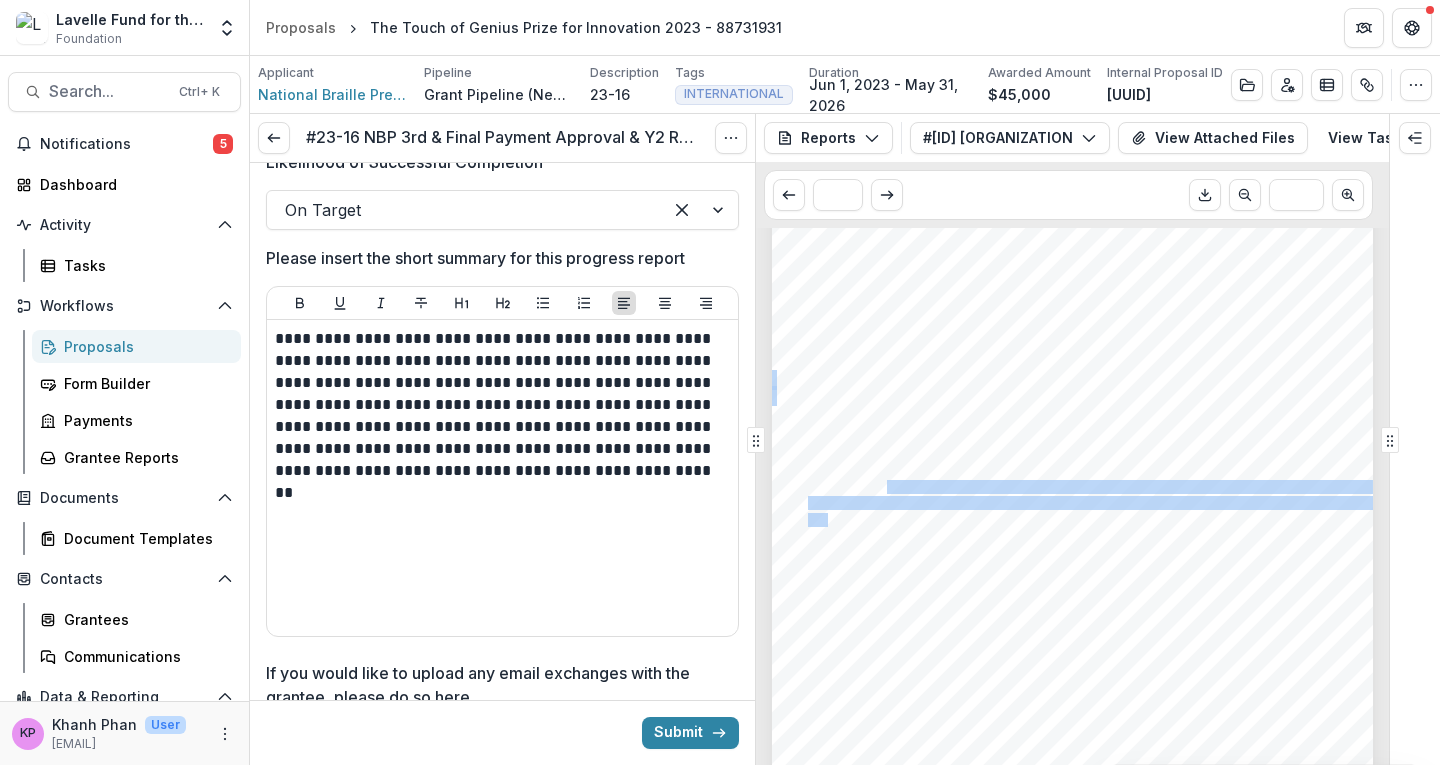 copy on "[ORGANIZATION] allows people to request models, which are then made by volunteers or interns, quality checked at [ORGANIZATION] HQ, packaged with braille or large print descriptions, and sent out." 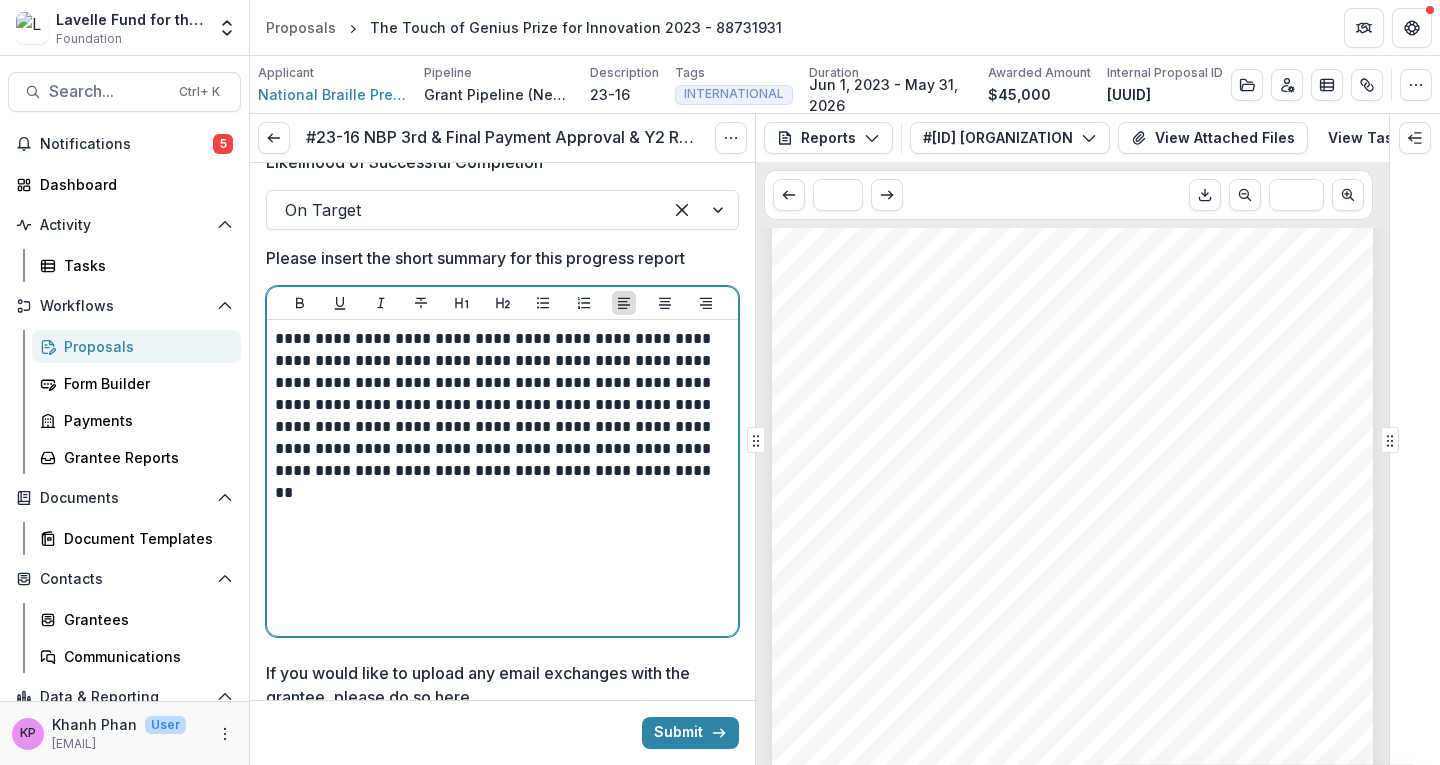 click on "**********" at bounding box center [499, 416] 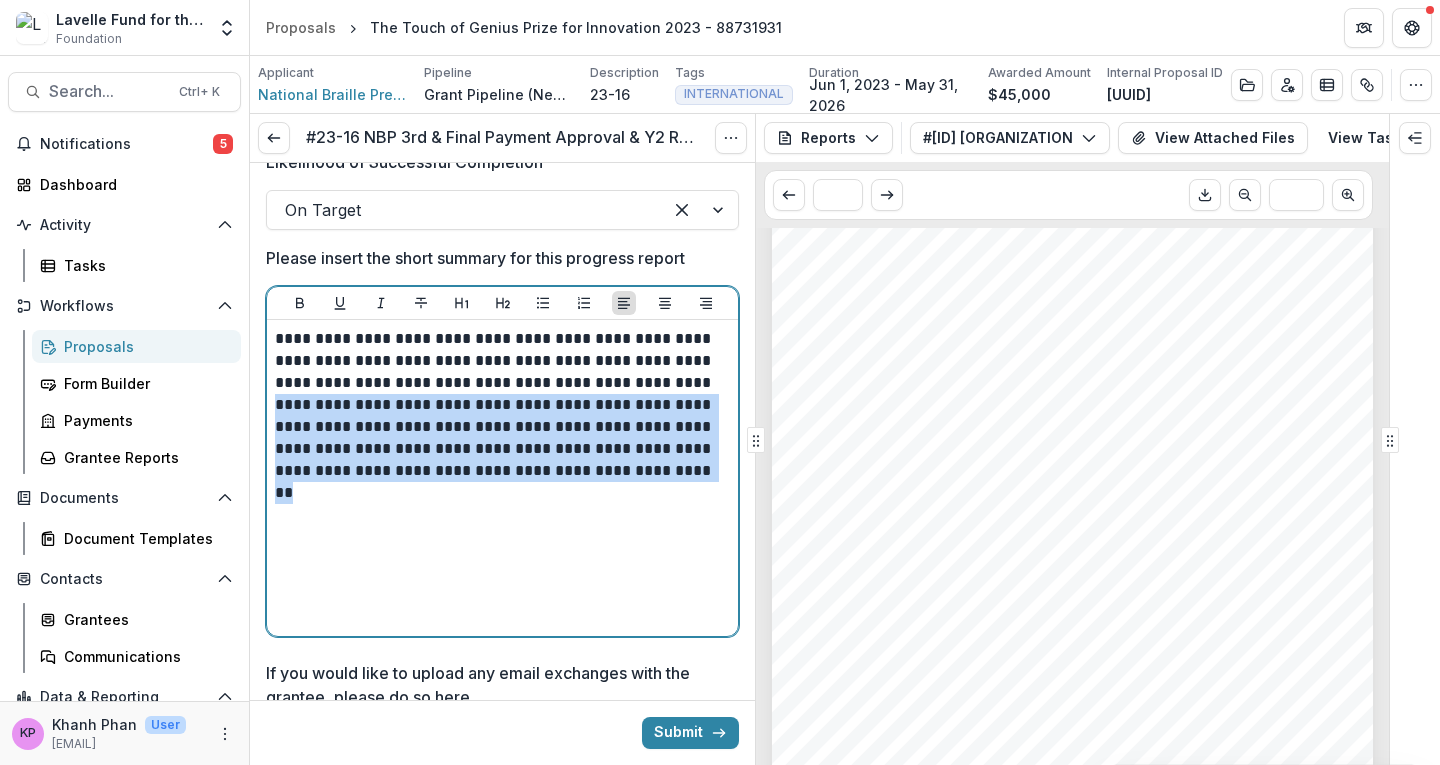 drag, startPoint x: 385, startPoint y: 405, endPoint x: 339, endPoint y: 492, distance: 98.4124 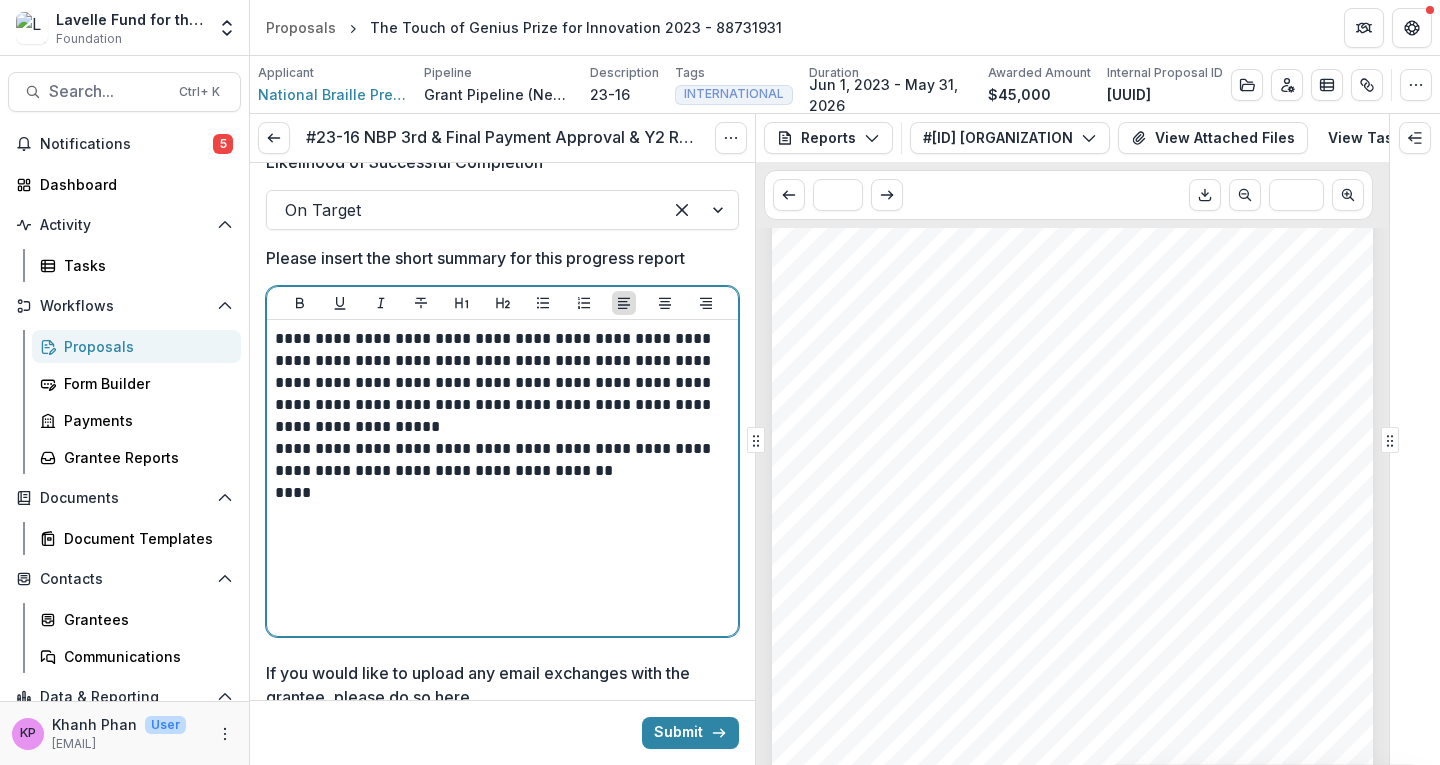 click on "**********" at bounding box center (499, 416) 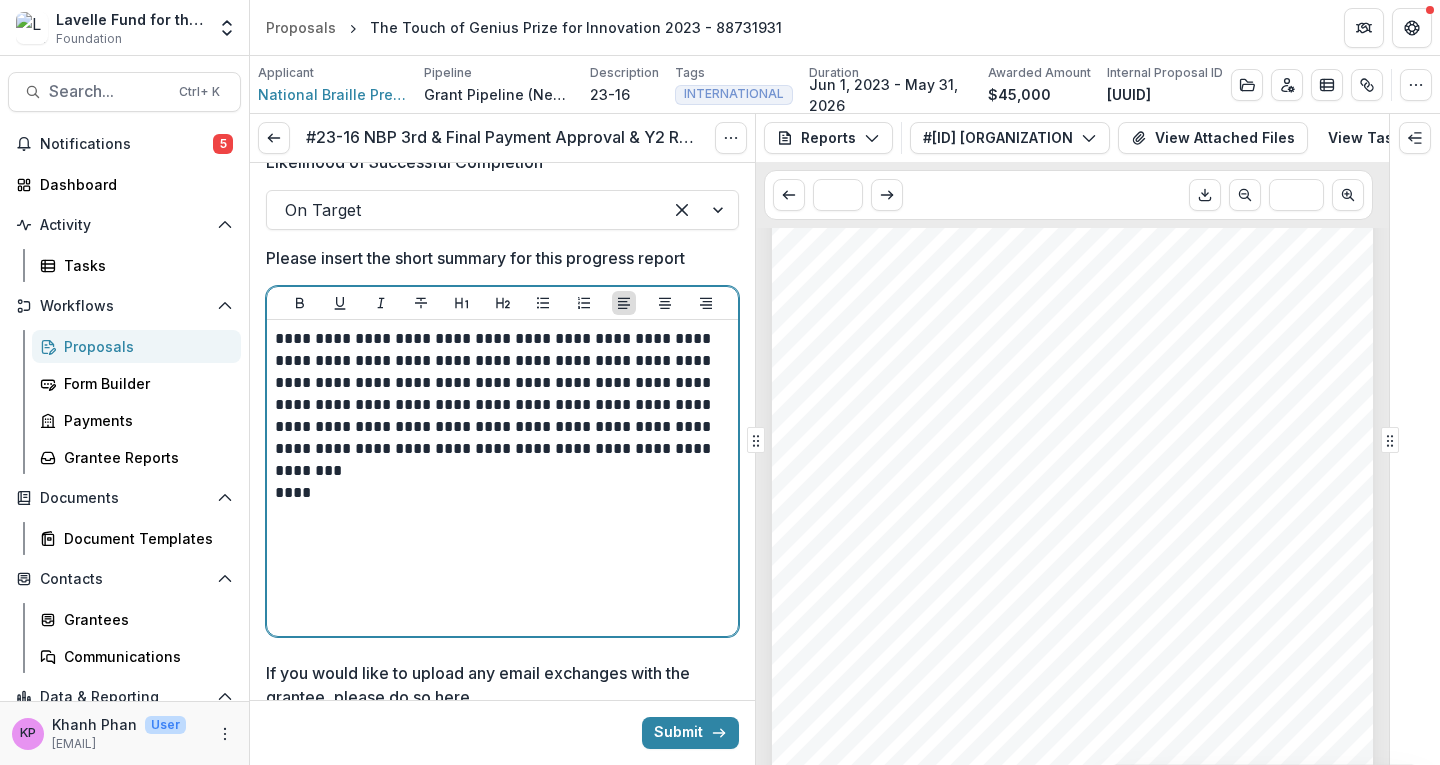 click on "**********" at bounding box center [499, 416] 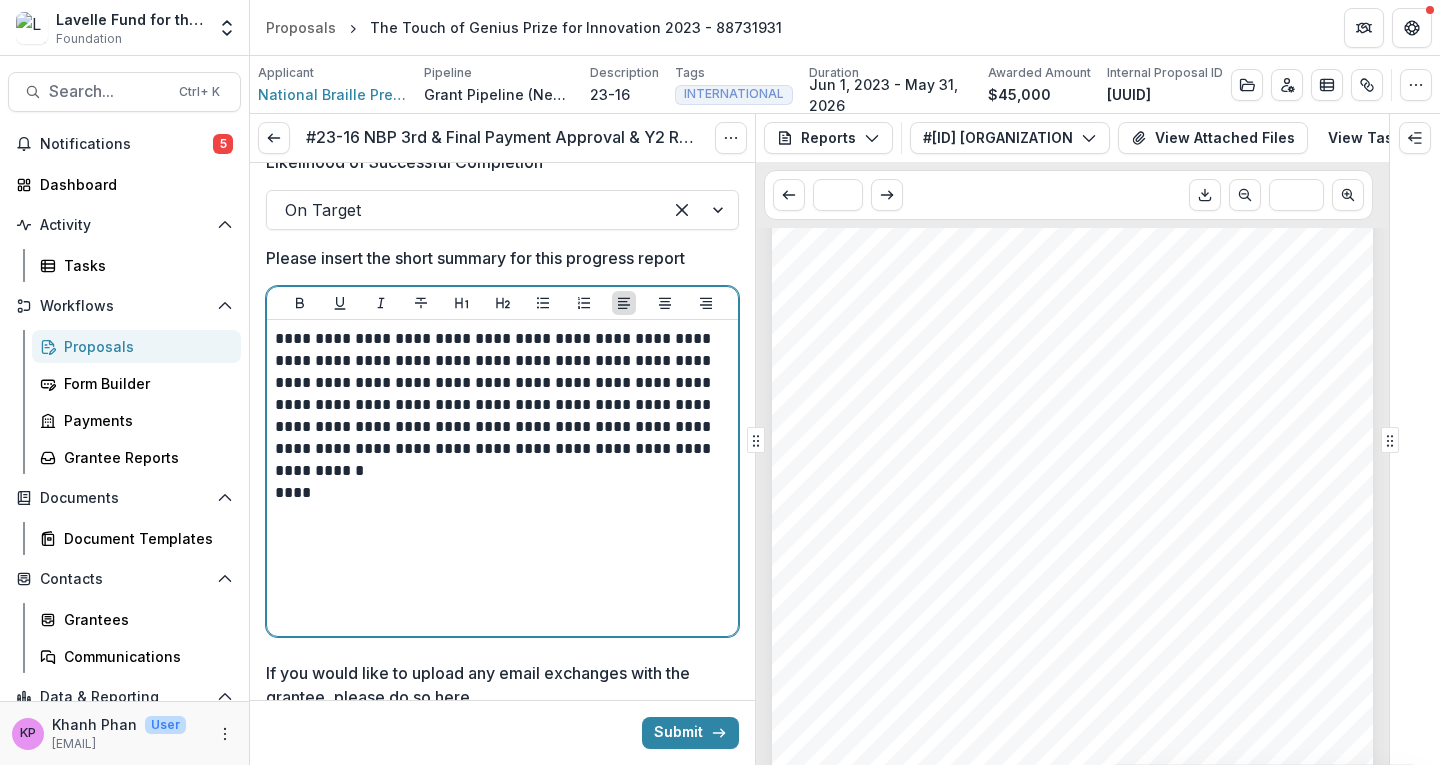 click on "**********" at bounding box center (499, 416) 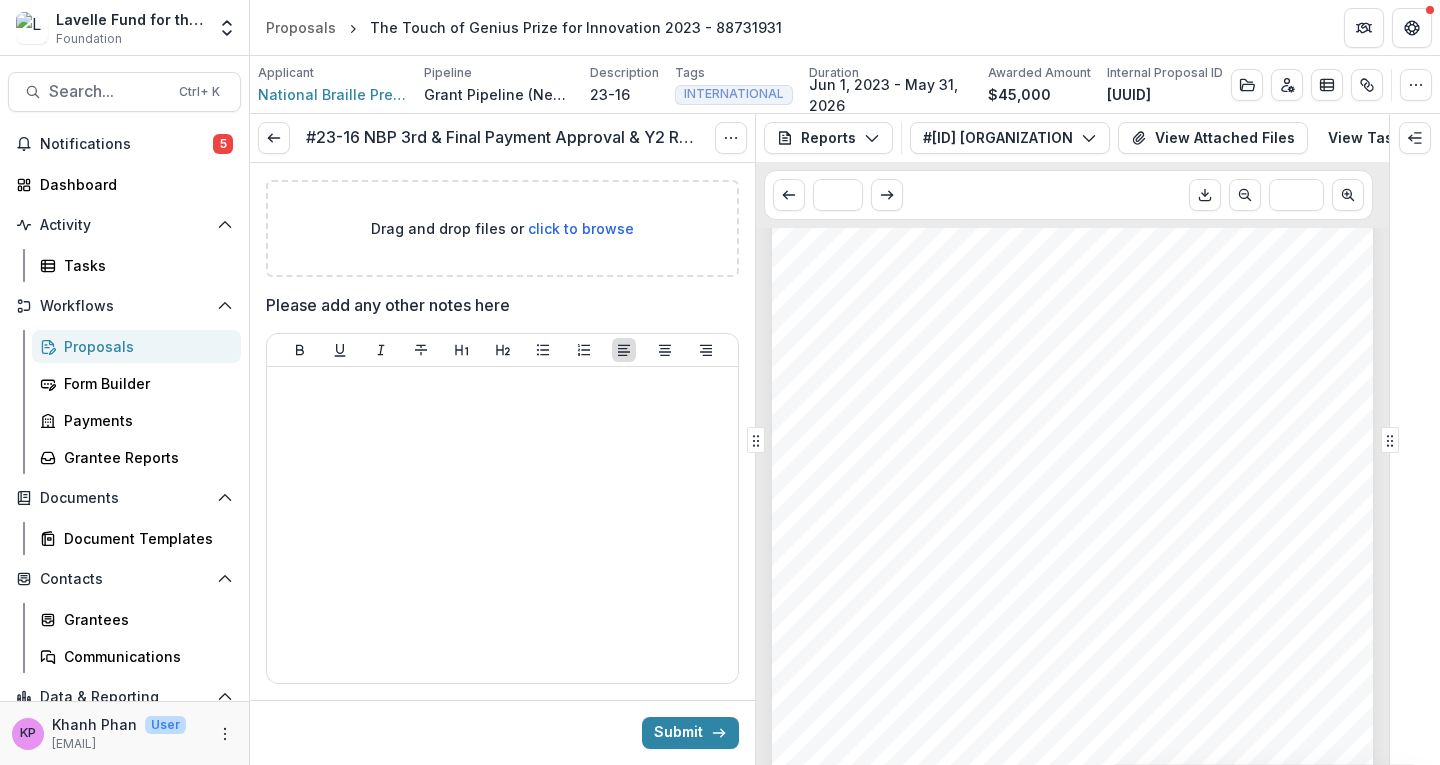 scroll, scrollTop: 3730, scrollLeft: 0, axis: vertical 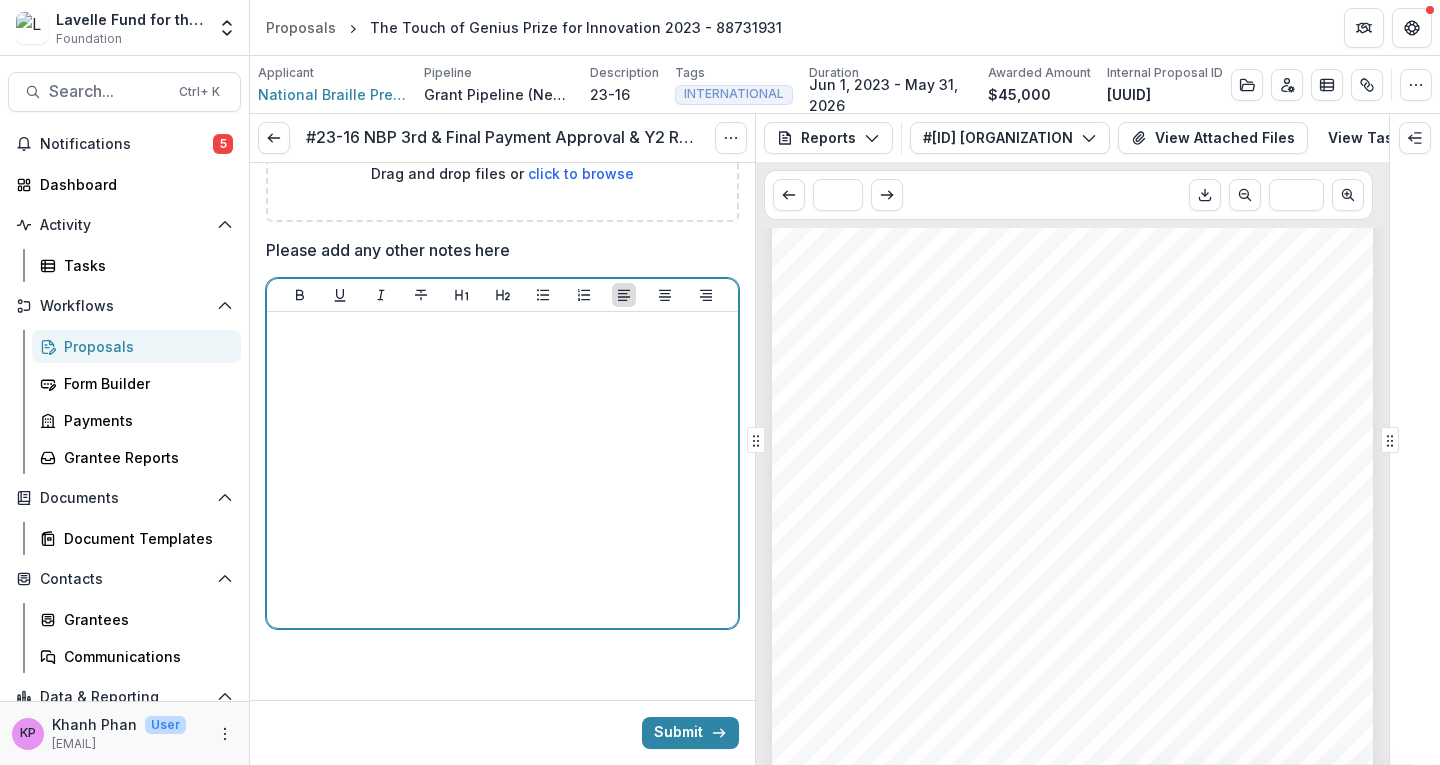 click at bounding box center (502, 470) 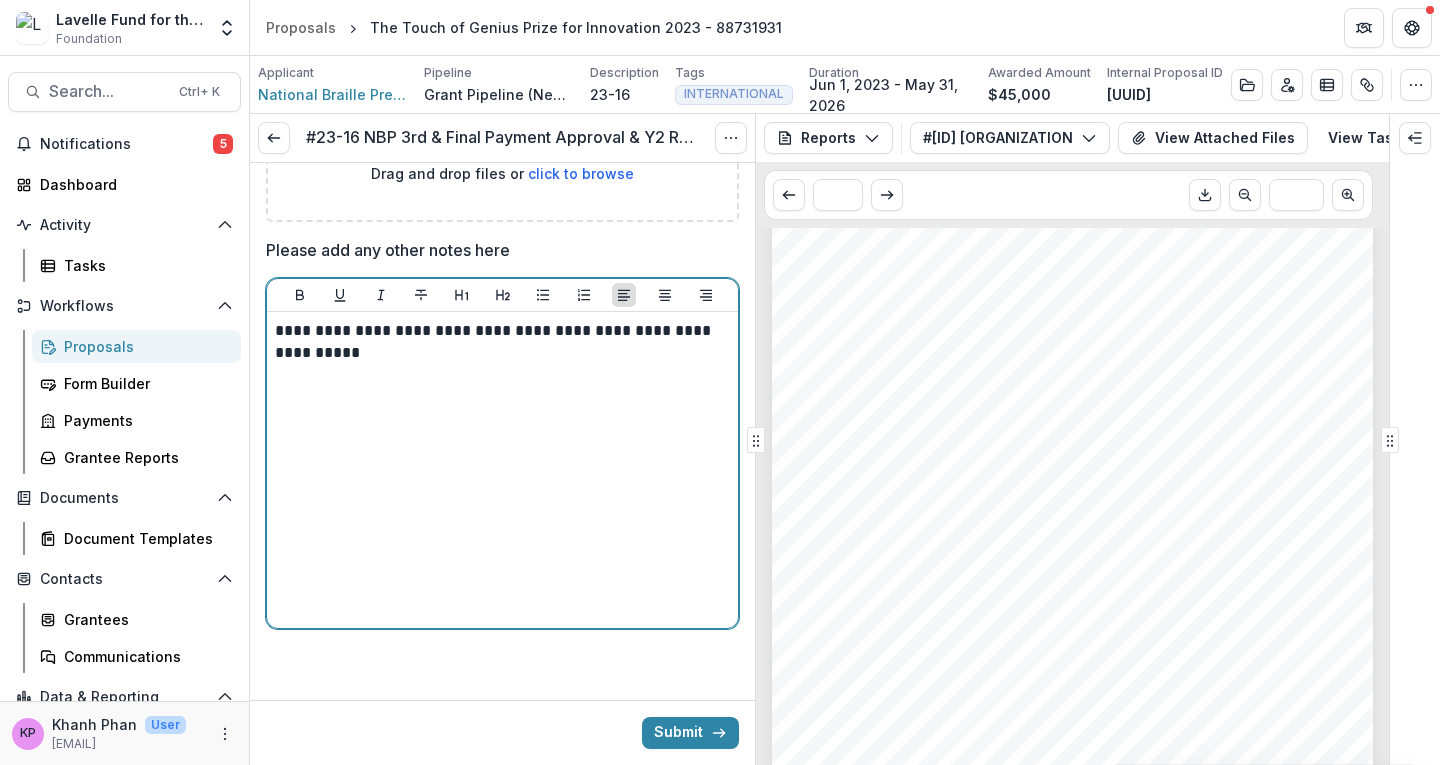 click on "**********" at bounding box center [499, 342] 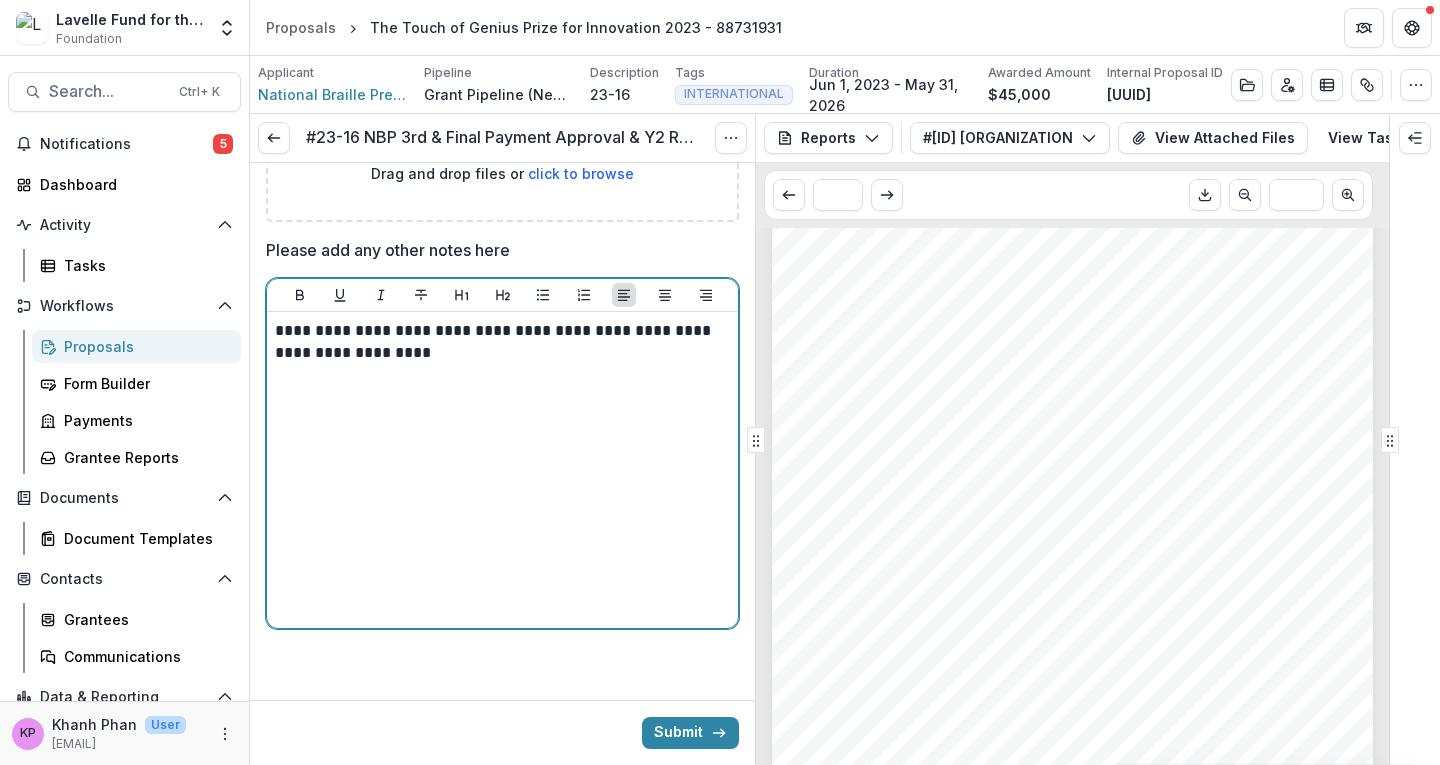 click on "**********" at bounding box center (499, 342) 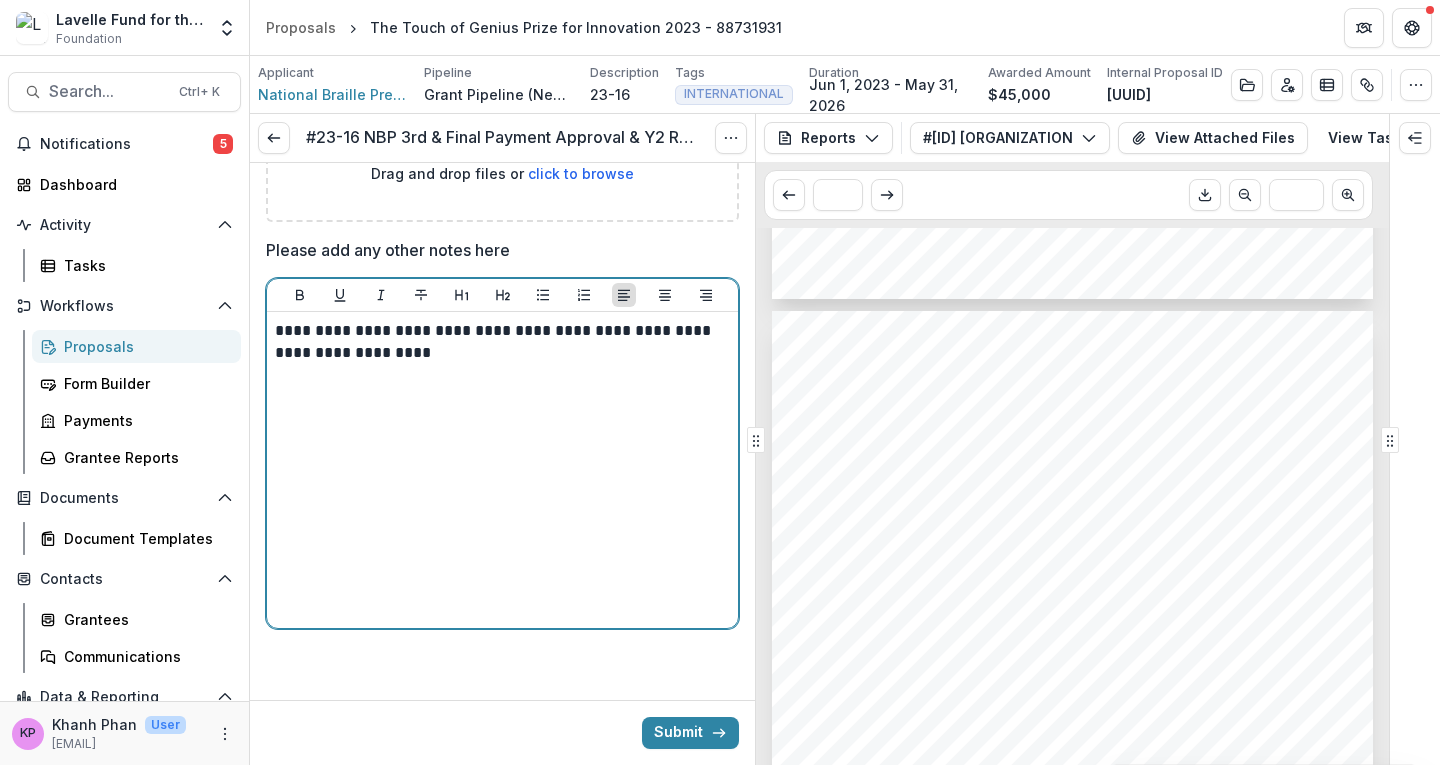 scroll, scrollTop: 3400, scrollLeft: 0, axis: vertical 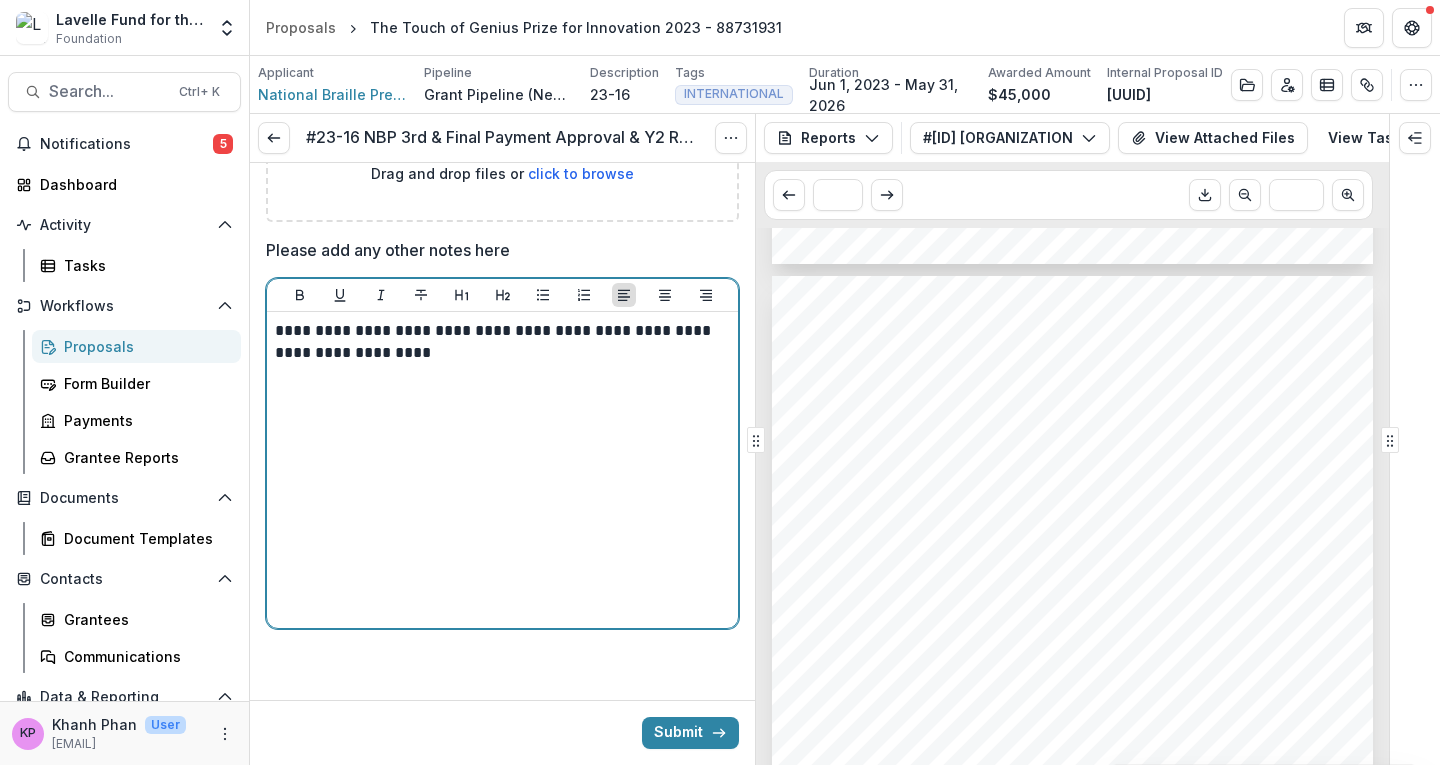 click on "**********" at bounding box center (499, 342) 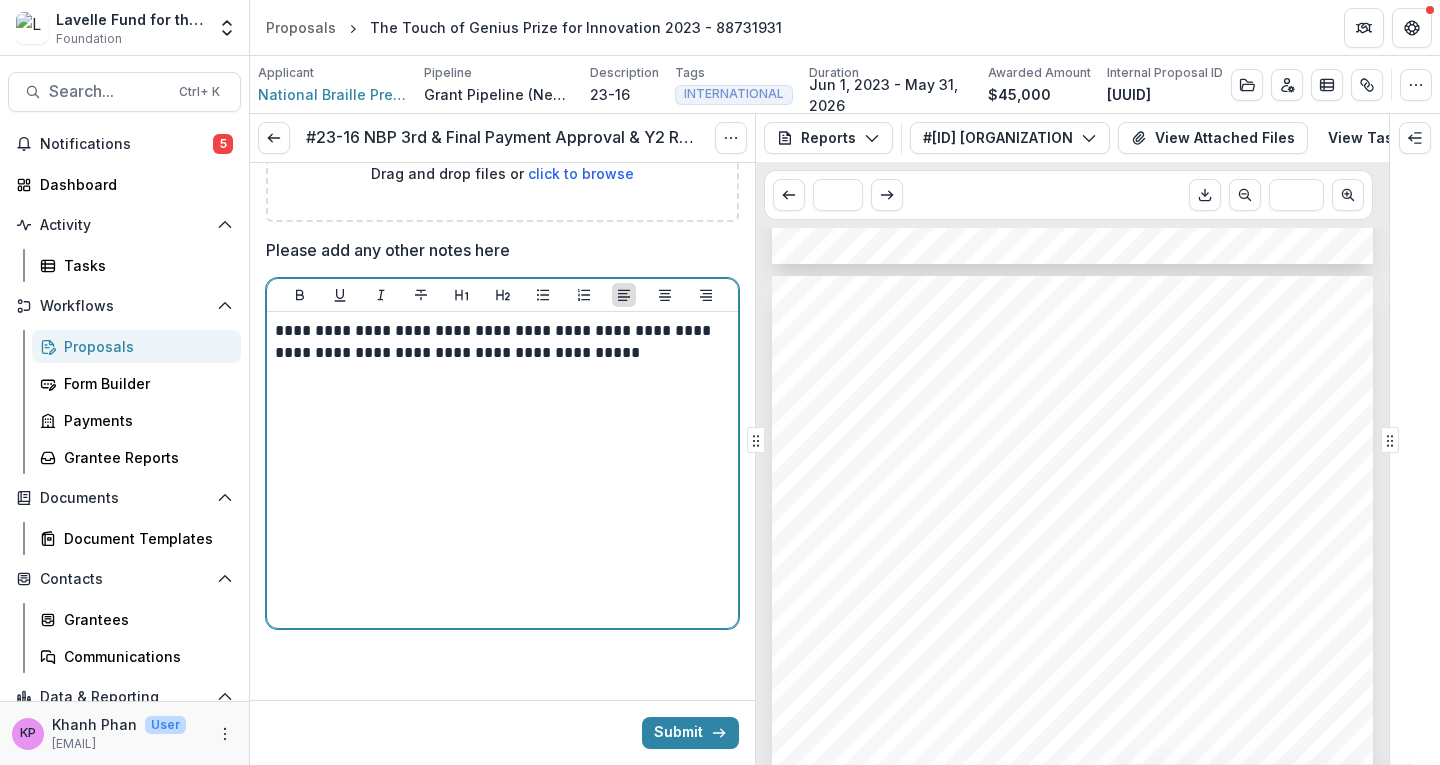 click on "**********" at bounding box center (499, 342) 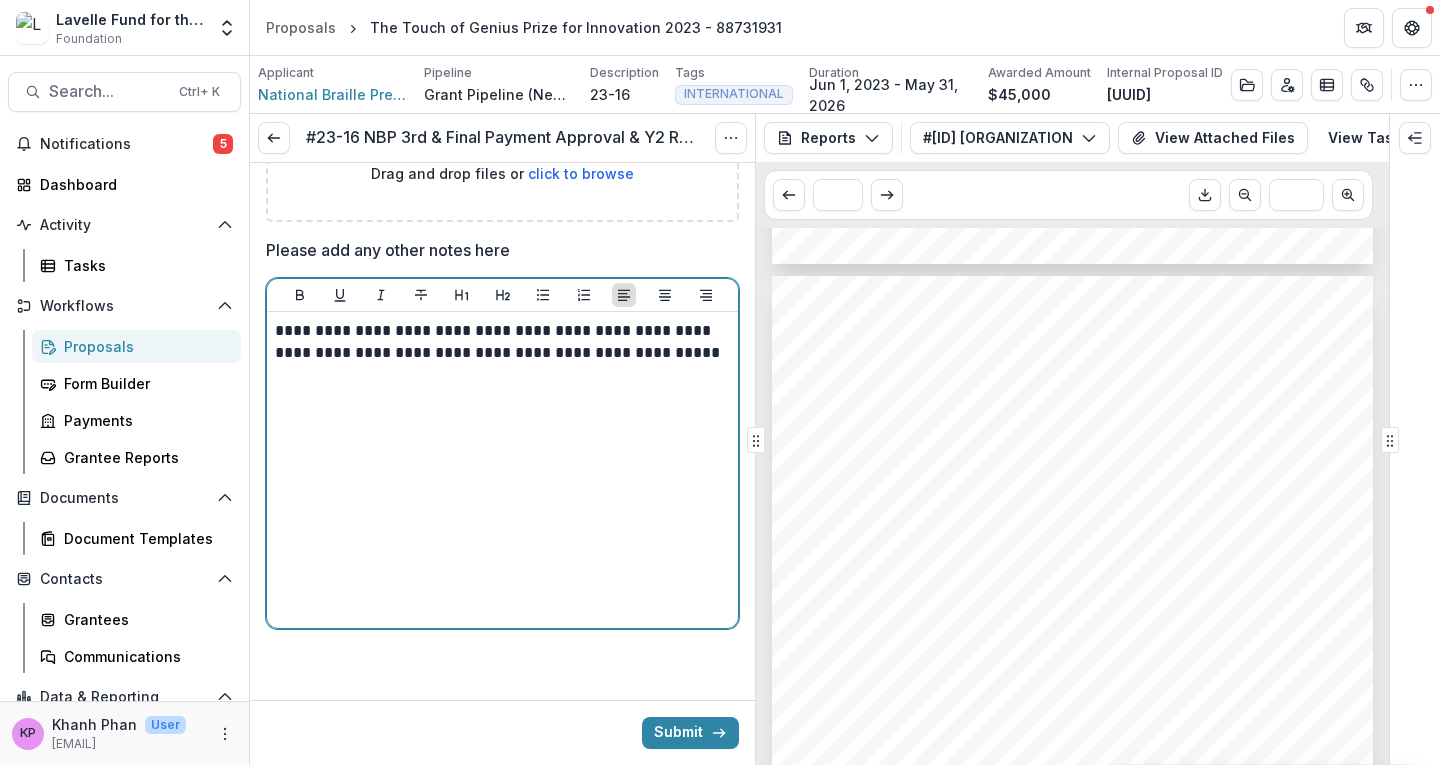 click on "**********" at bounding box center (499, 353) 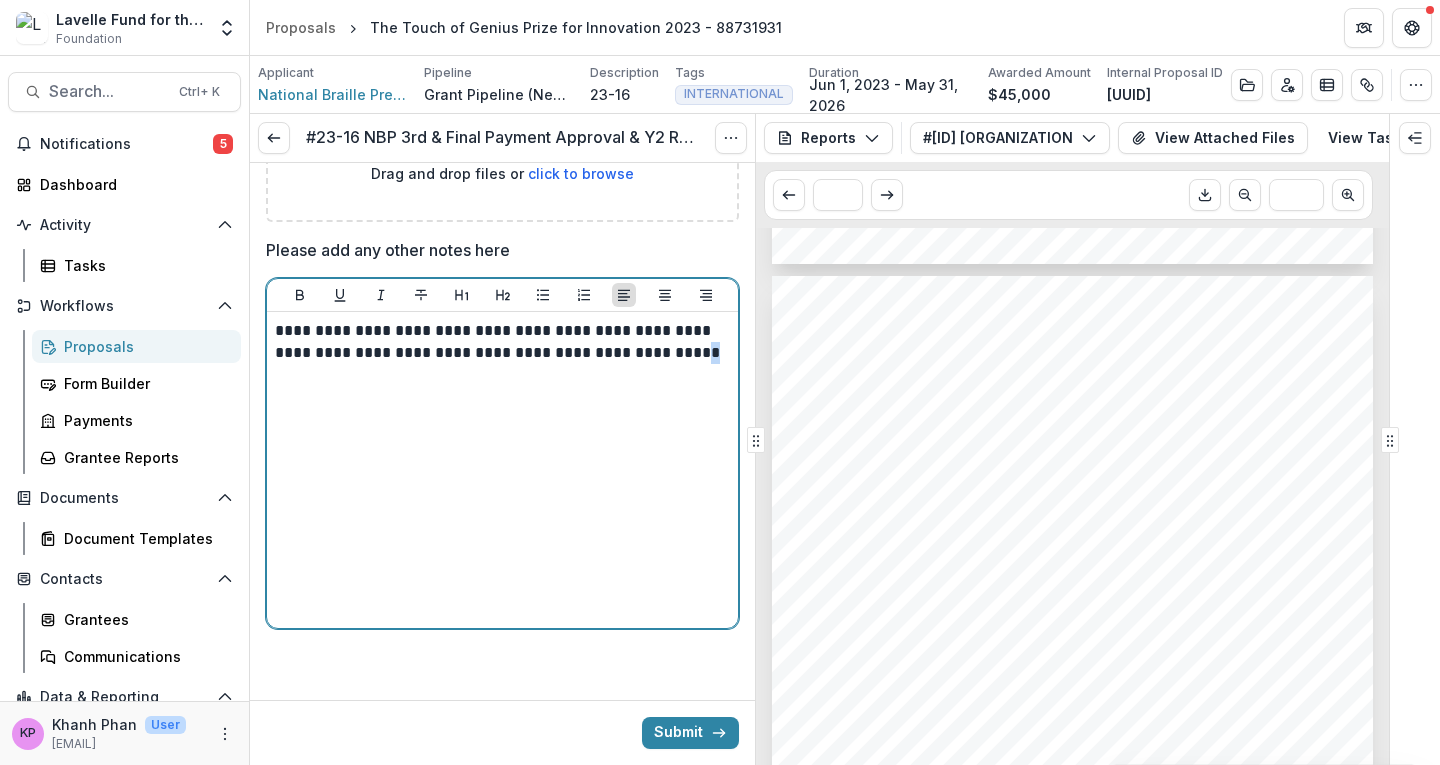 click on "**********" at bounding box center [499, 353] 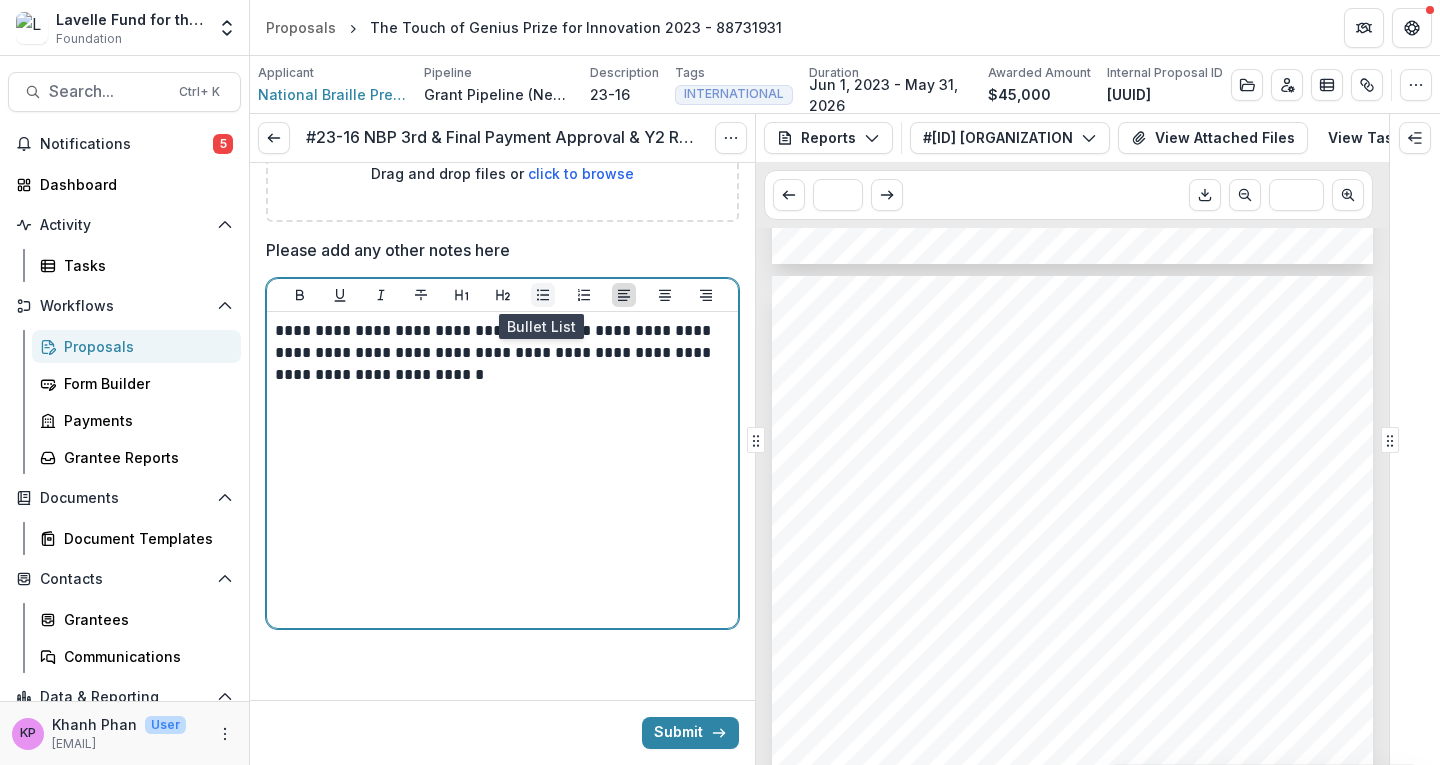 click at bounding box center (543, 295) 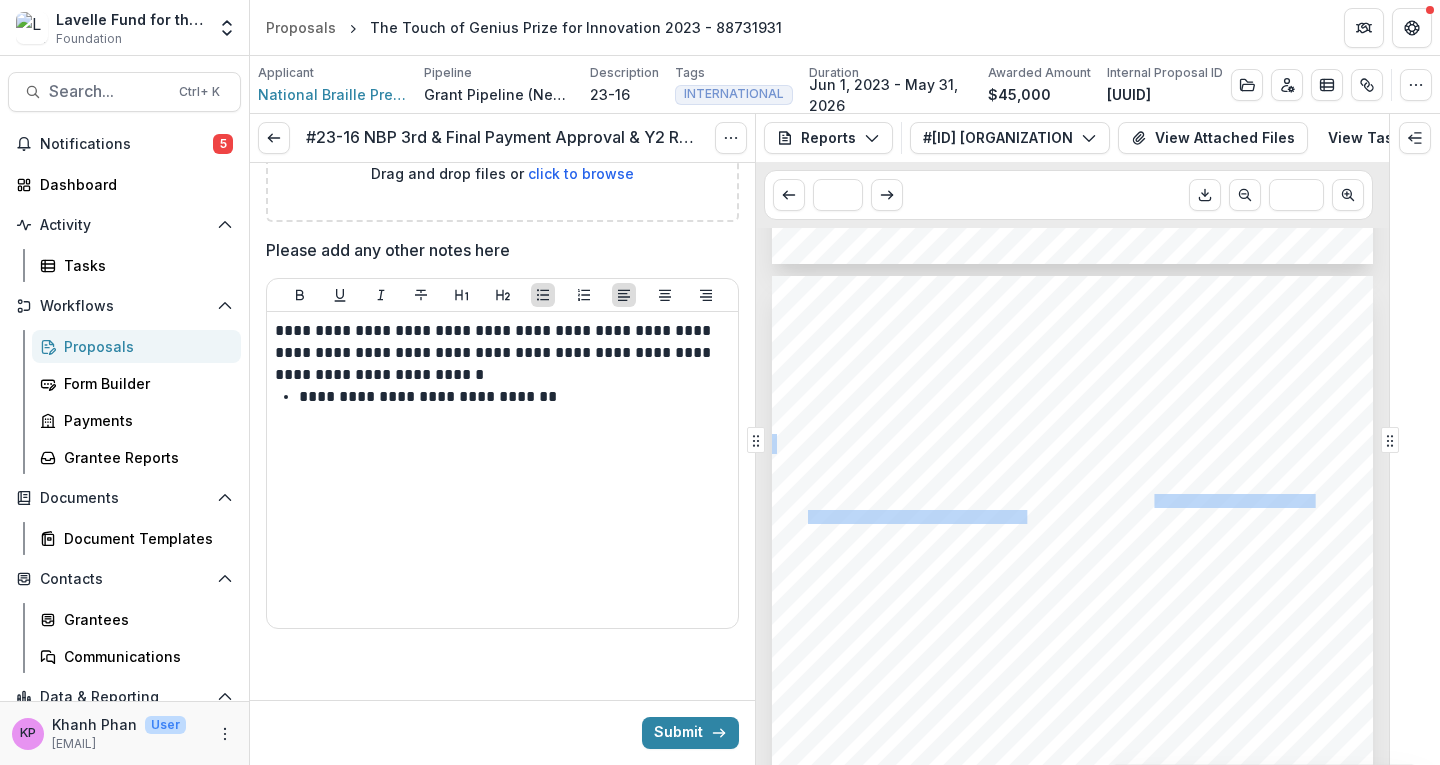 drag, startPoint x: 1155, startPoint y: 507, endPoint x: 1022, endPoint y: 521, distance: 133.73482 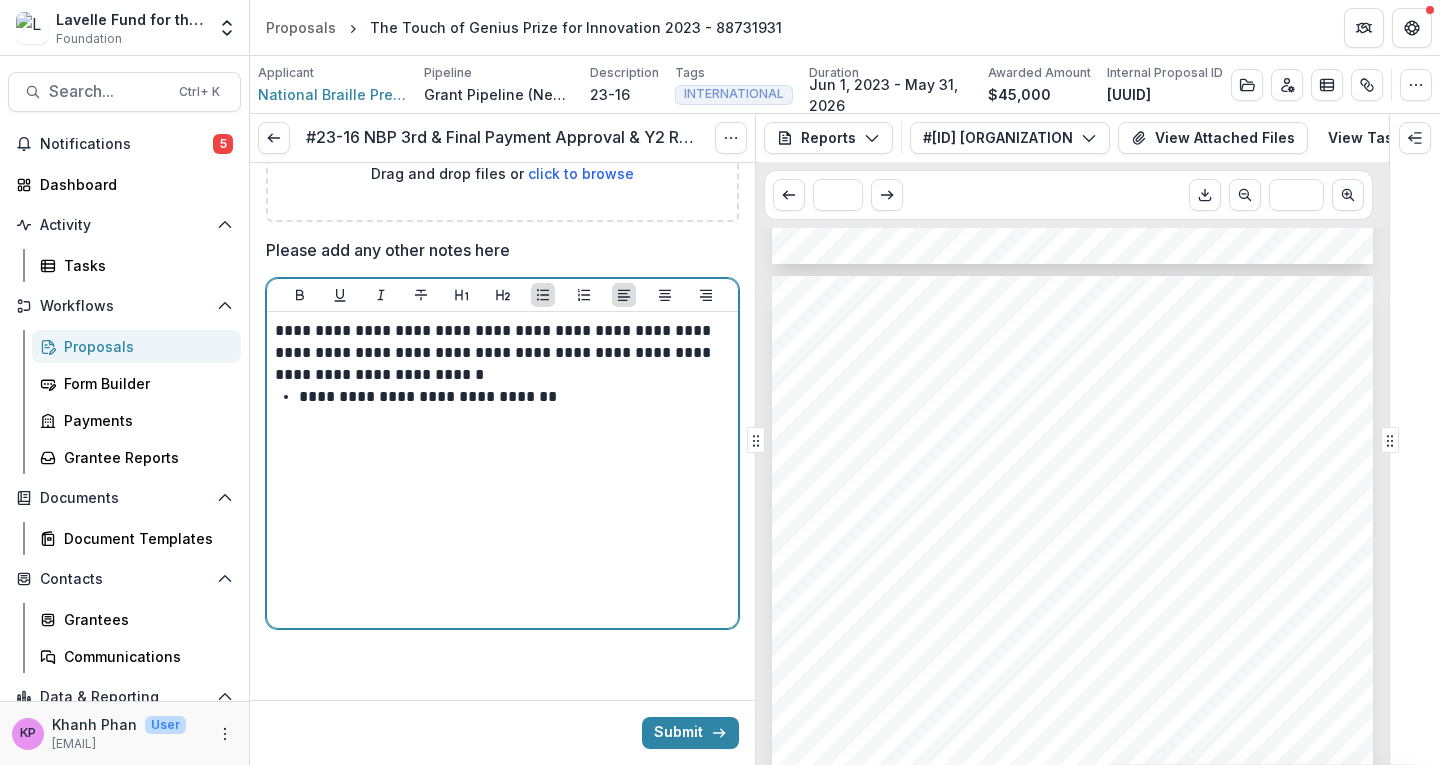 click on "**********" at bounding box center (511, 397) 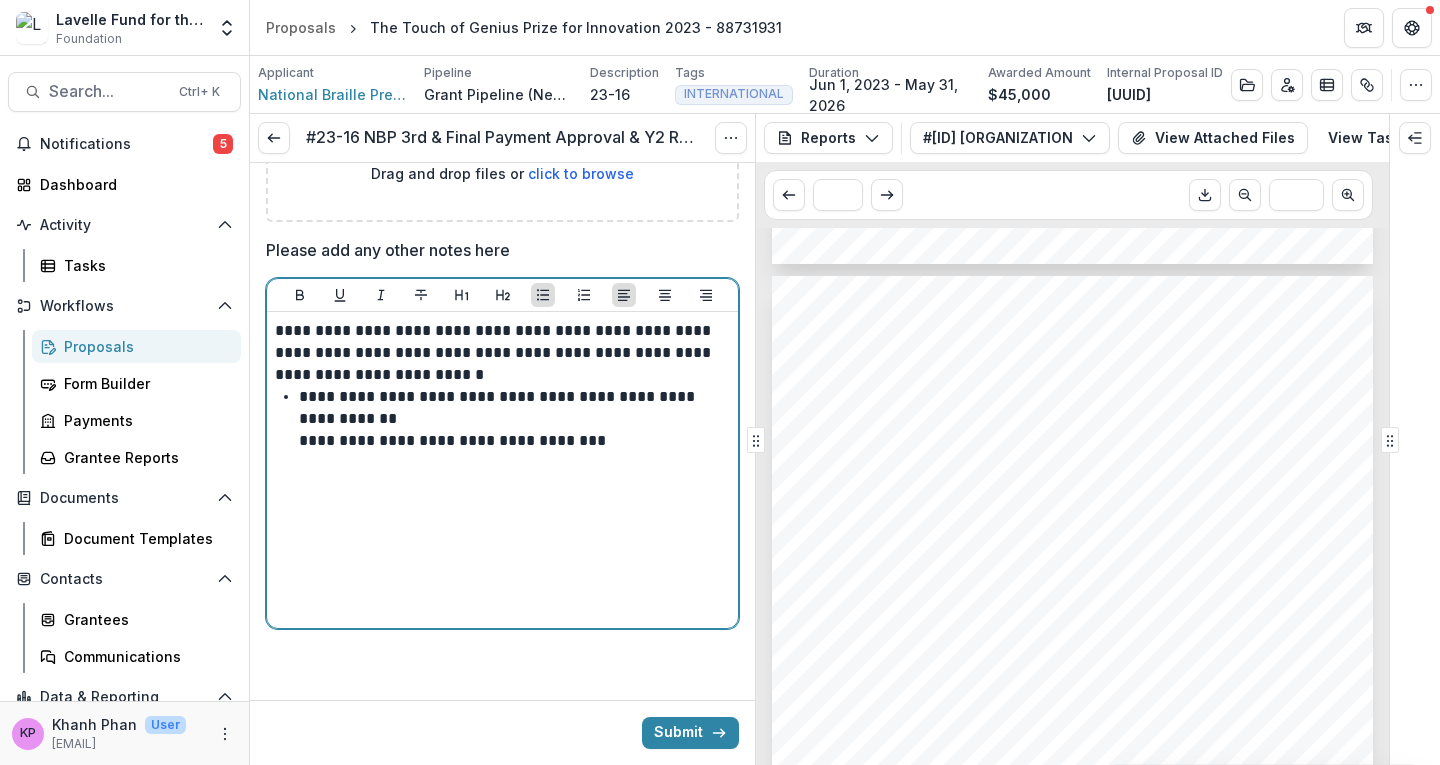 click on "**********" at bounding box center [511, 408] 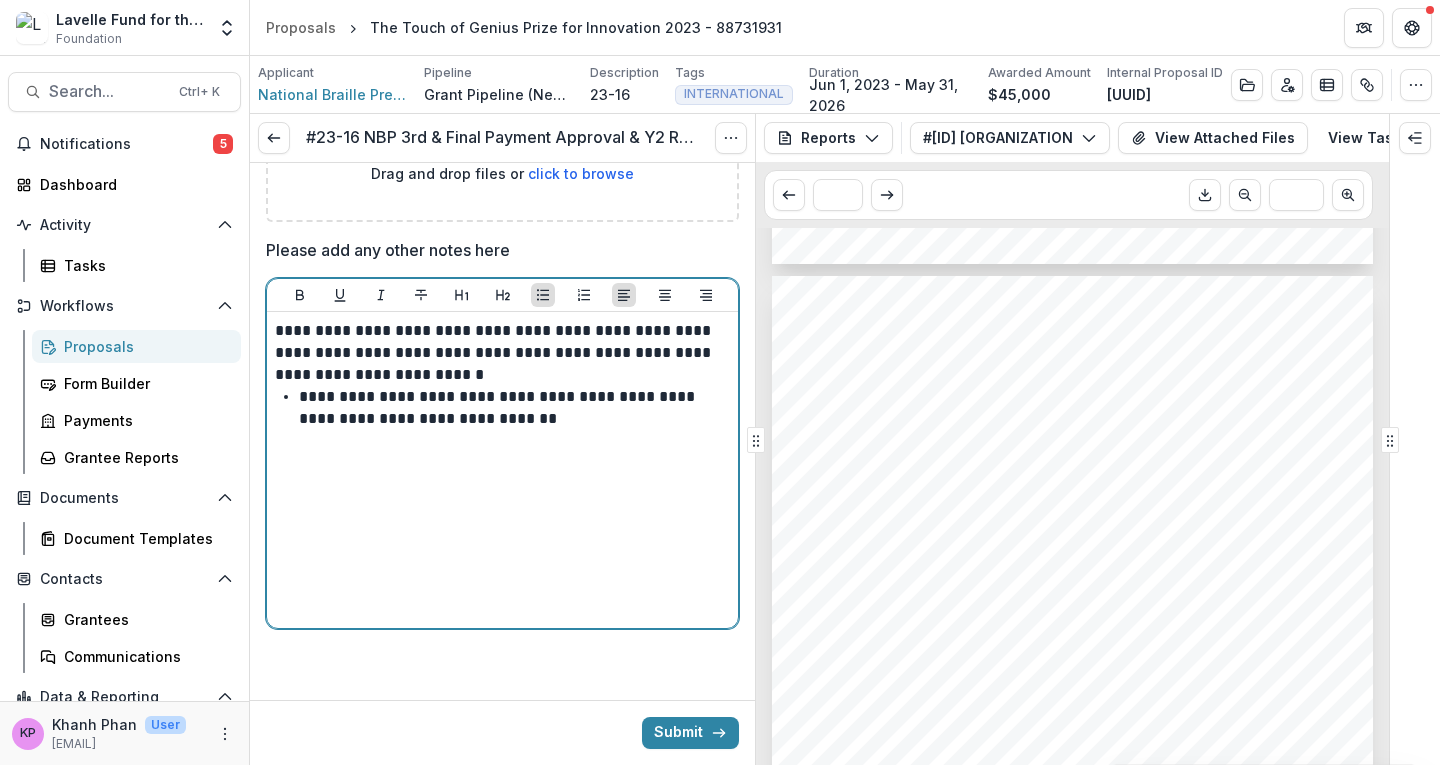 click on "**********" at bounding box center [511, 408] 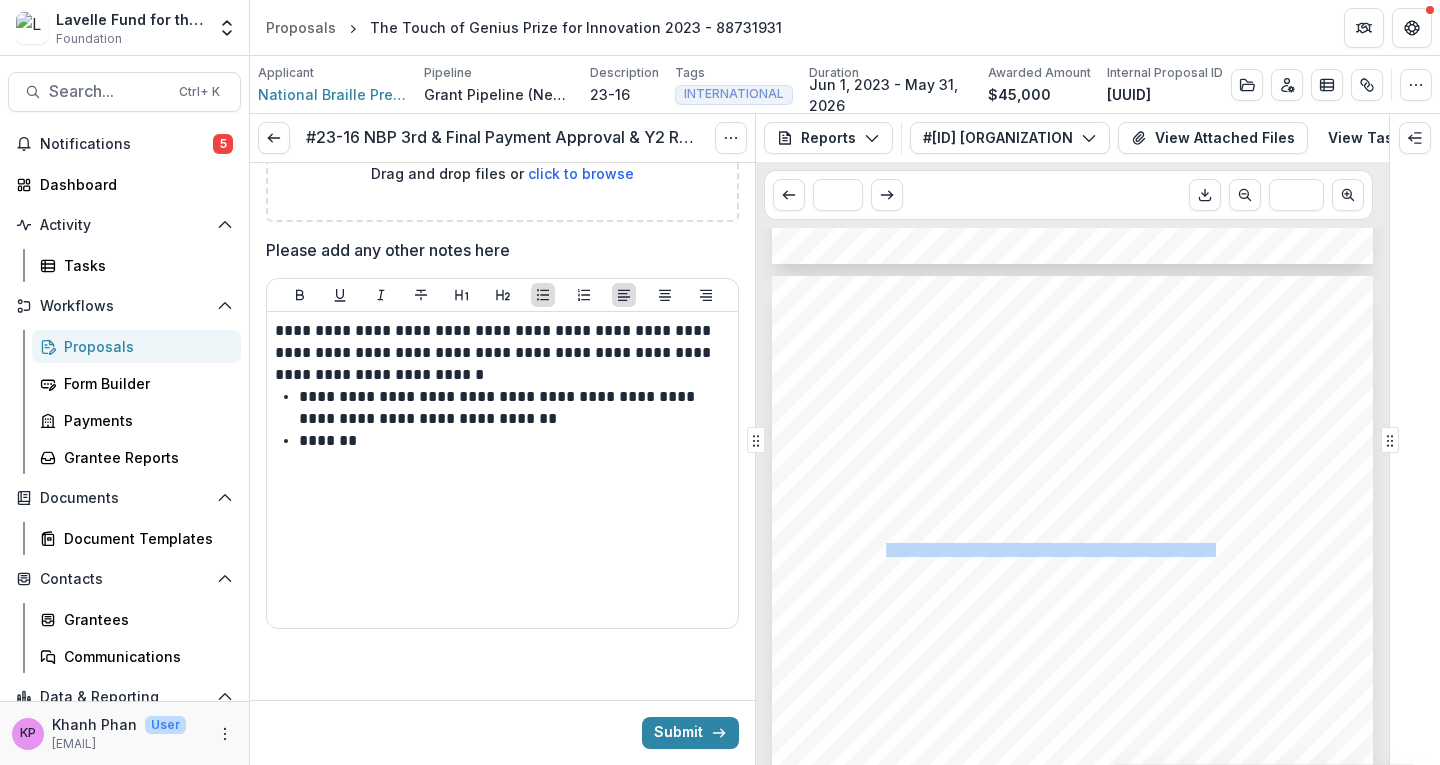 drag, startPoint x: 885, startPoint y: 549, endPoint x: 1211, endPoint y: 554, distance: 326.03833 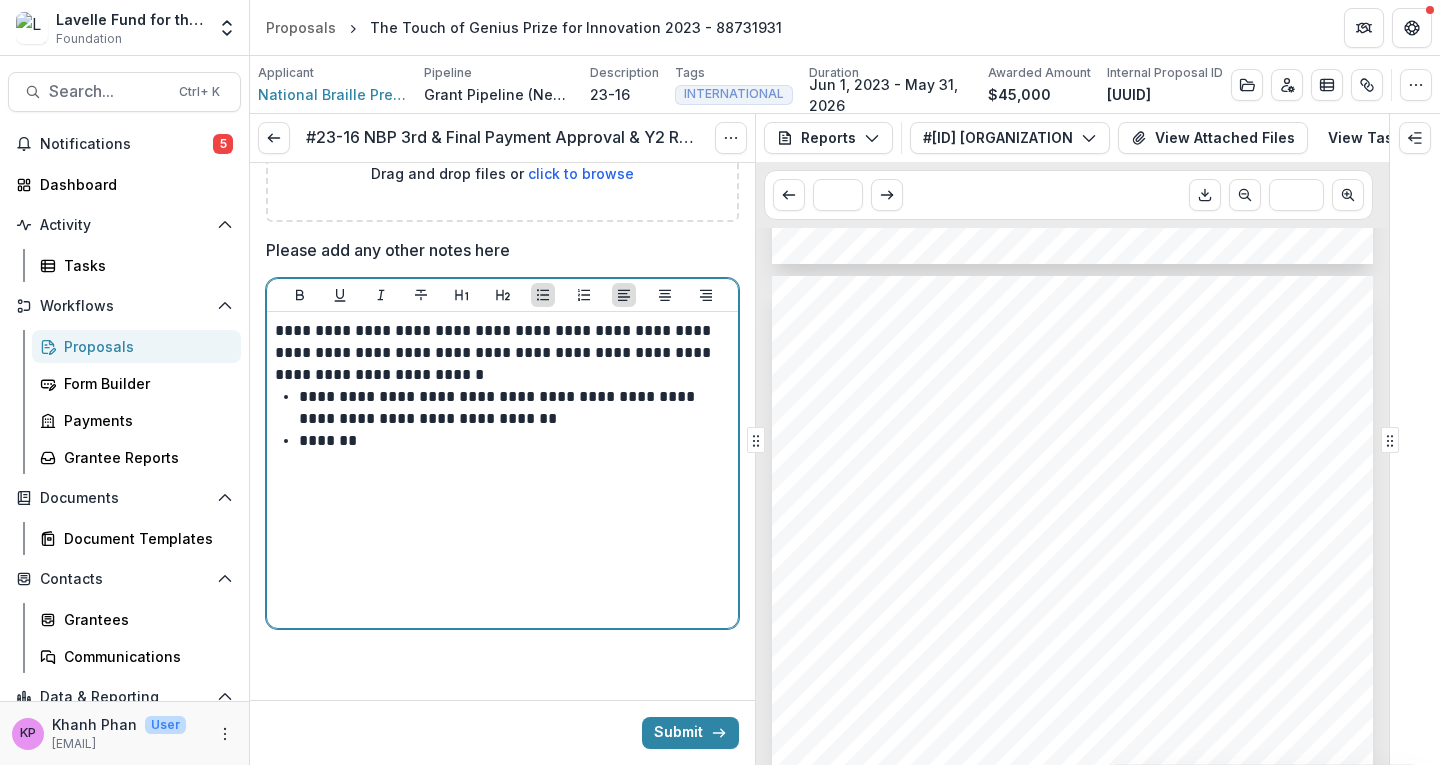 click on "*******" at bounding box center (511, 441) 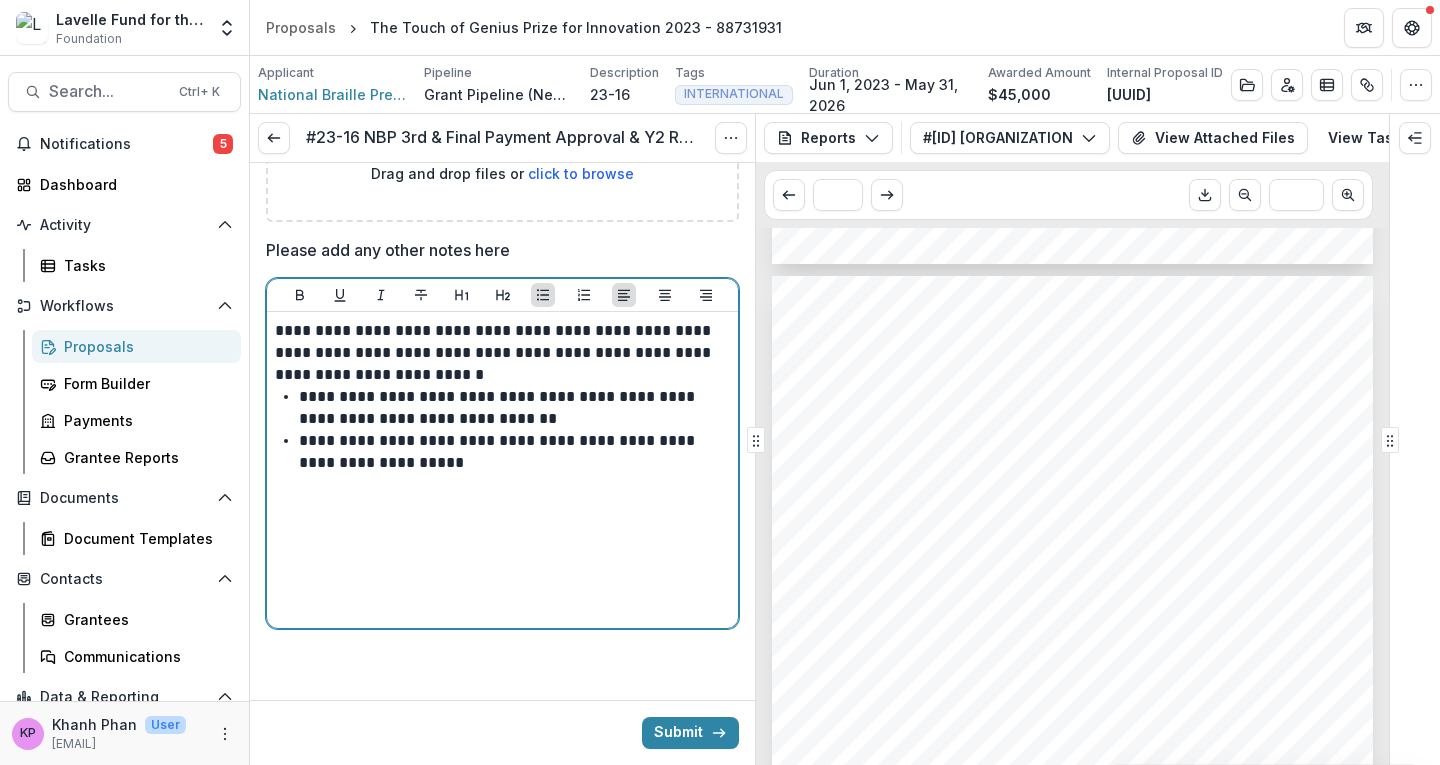 click on "**********" at bounding box center (511, 452) 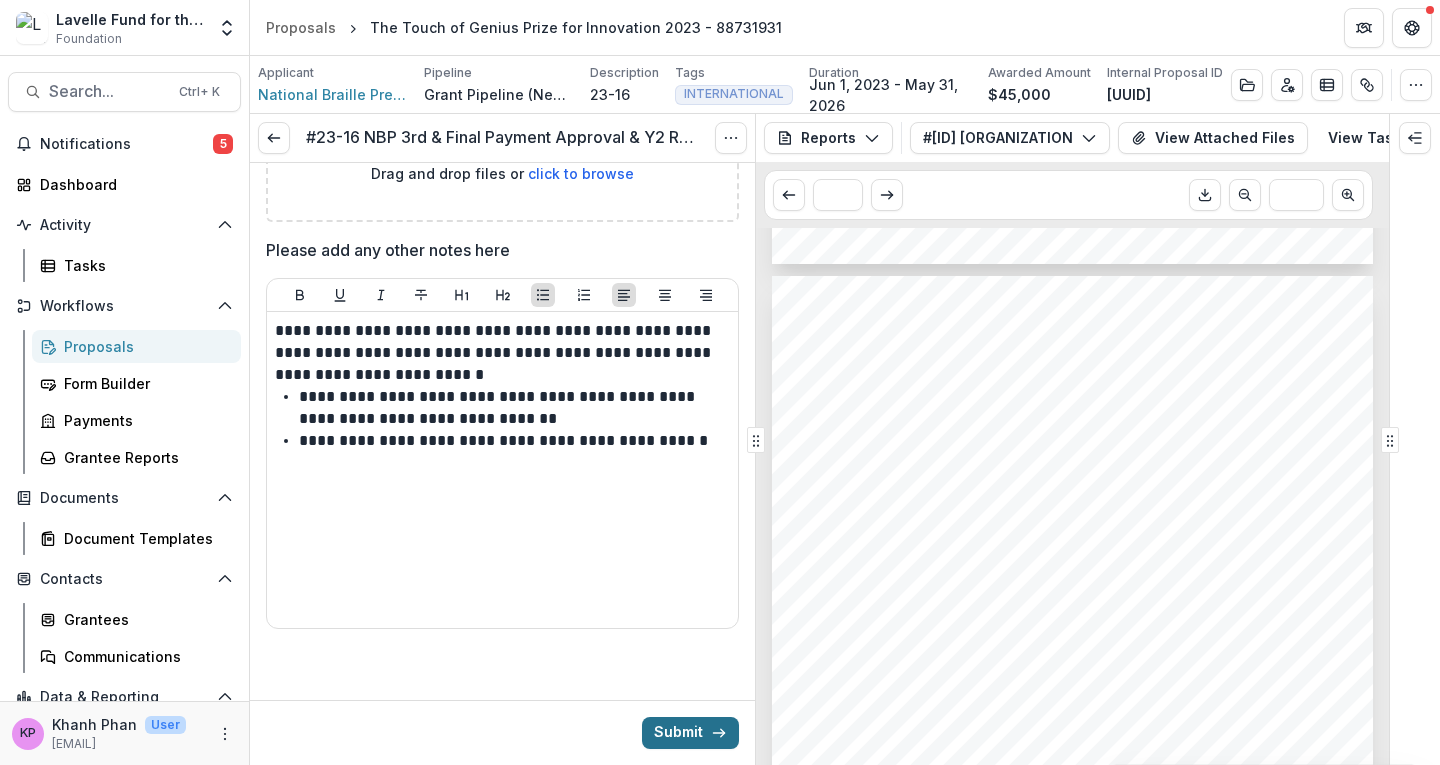 click on "Submit" at bounding box center [690, 733] 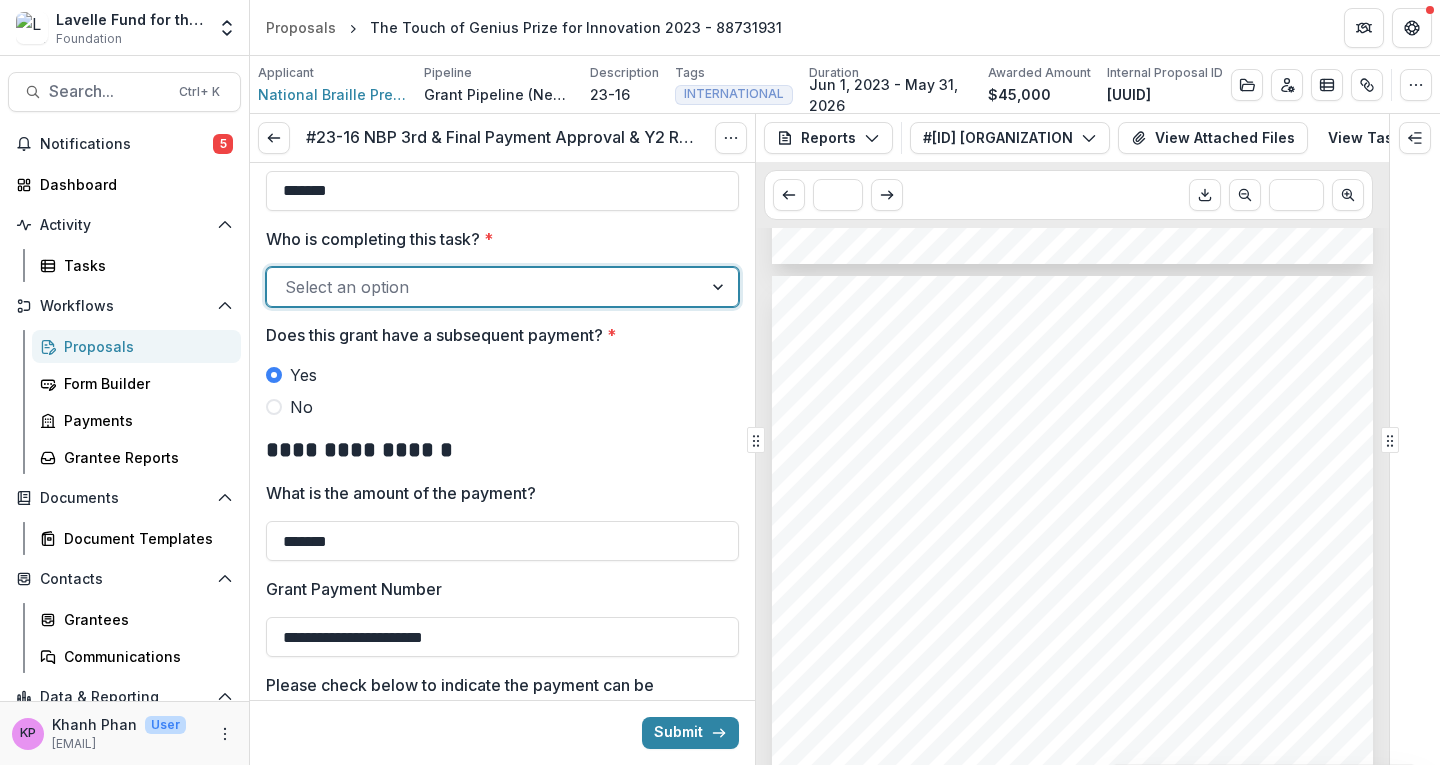 scroll, scrollTop: 411, scrollLeft: 0, axis: vertical 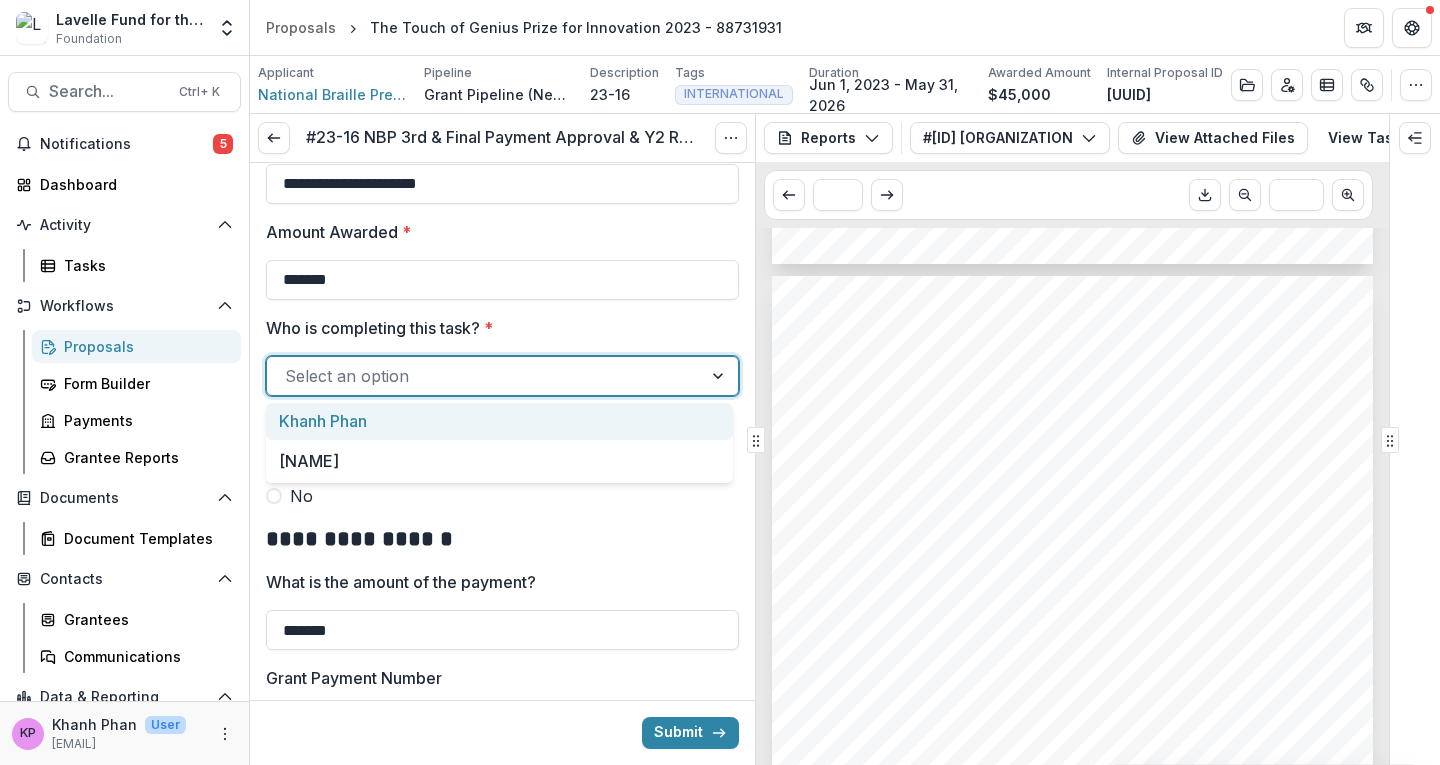 click at bounding box center [484, 376] 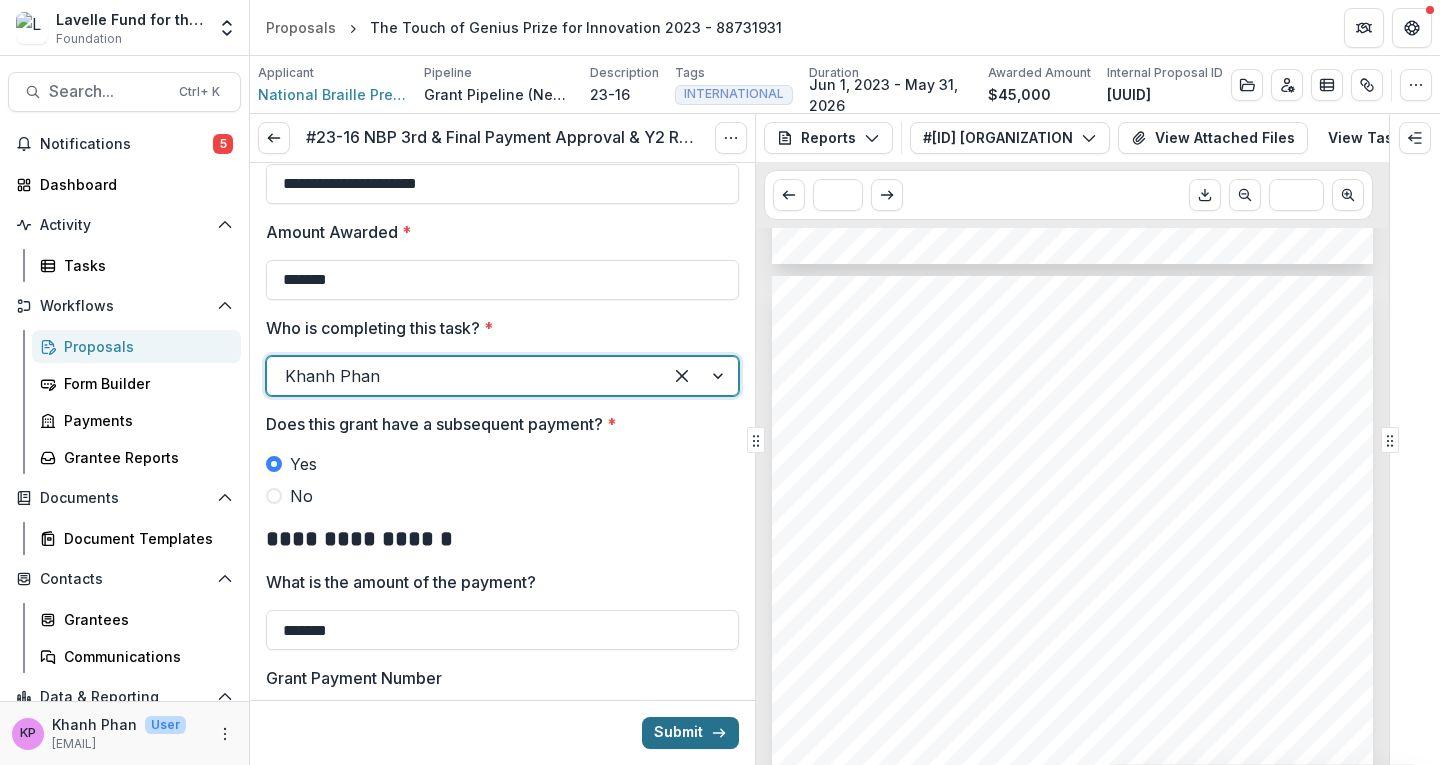 click on "Submit" at bounding box center [690, 733] 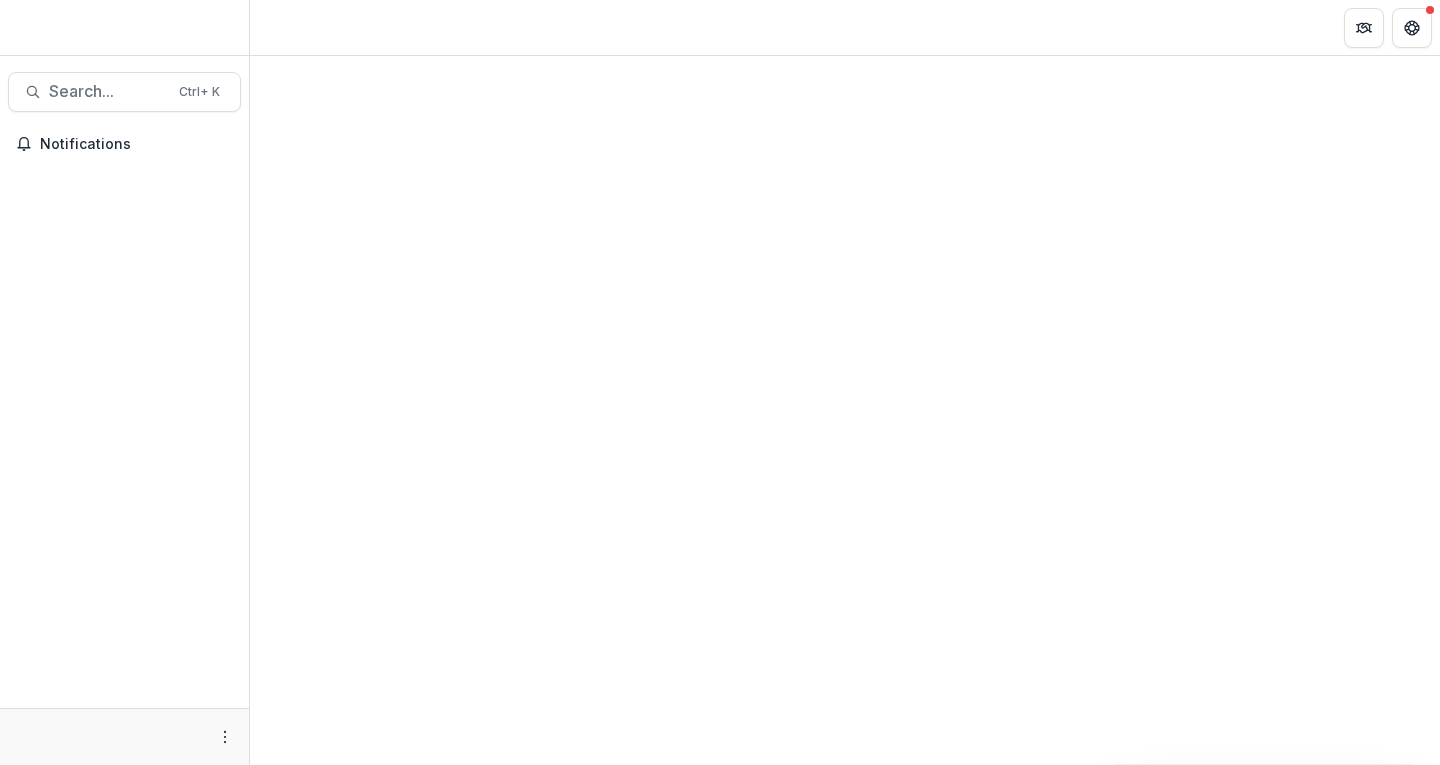 scroll, scrollTop: 0, scrollLeft: 0, axis: both 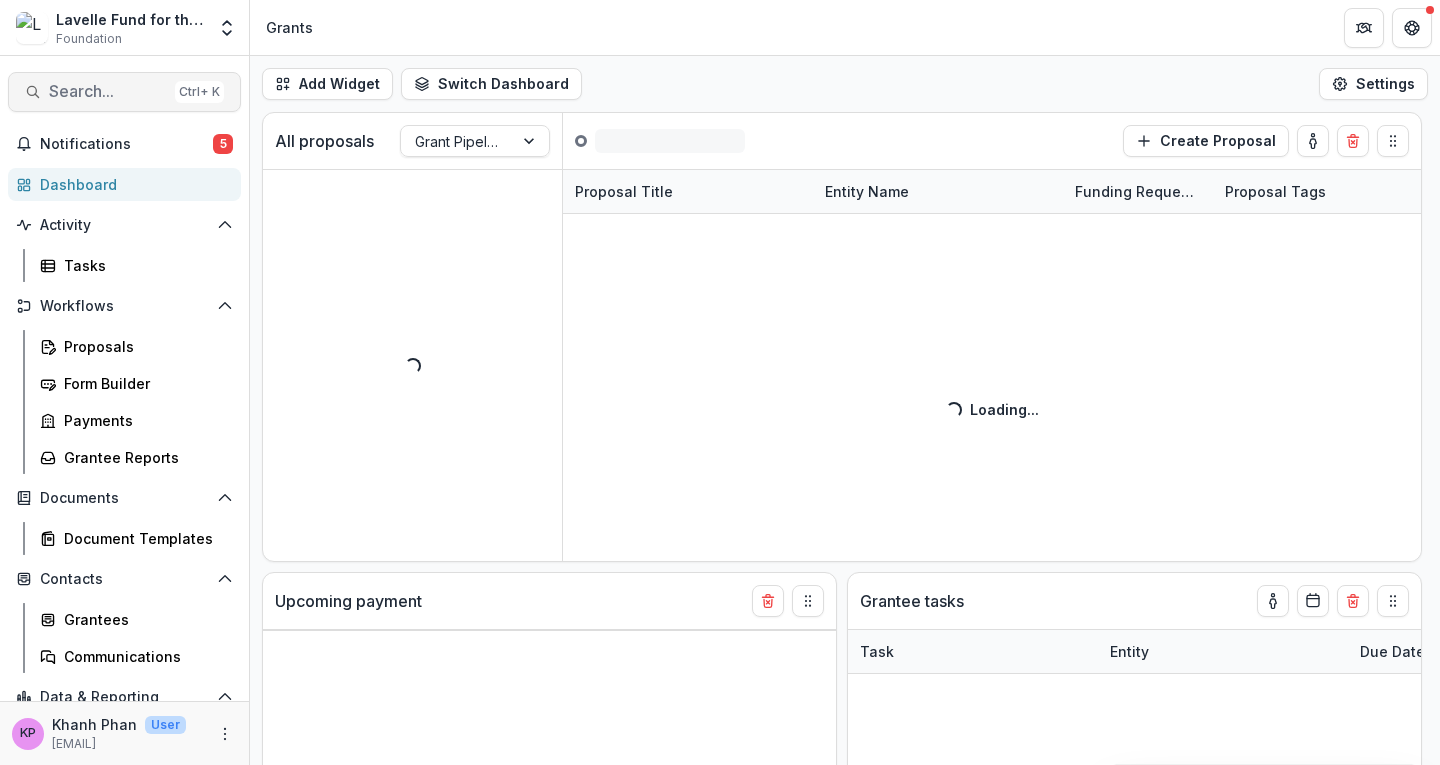 click on "Search..." at bounding box center (108, 91) 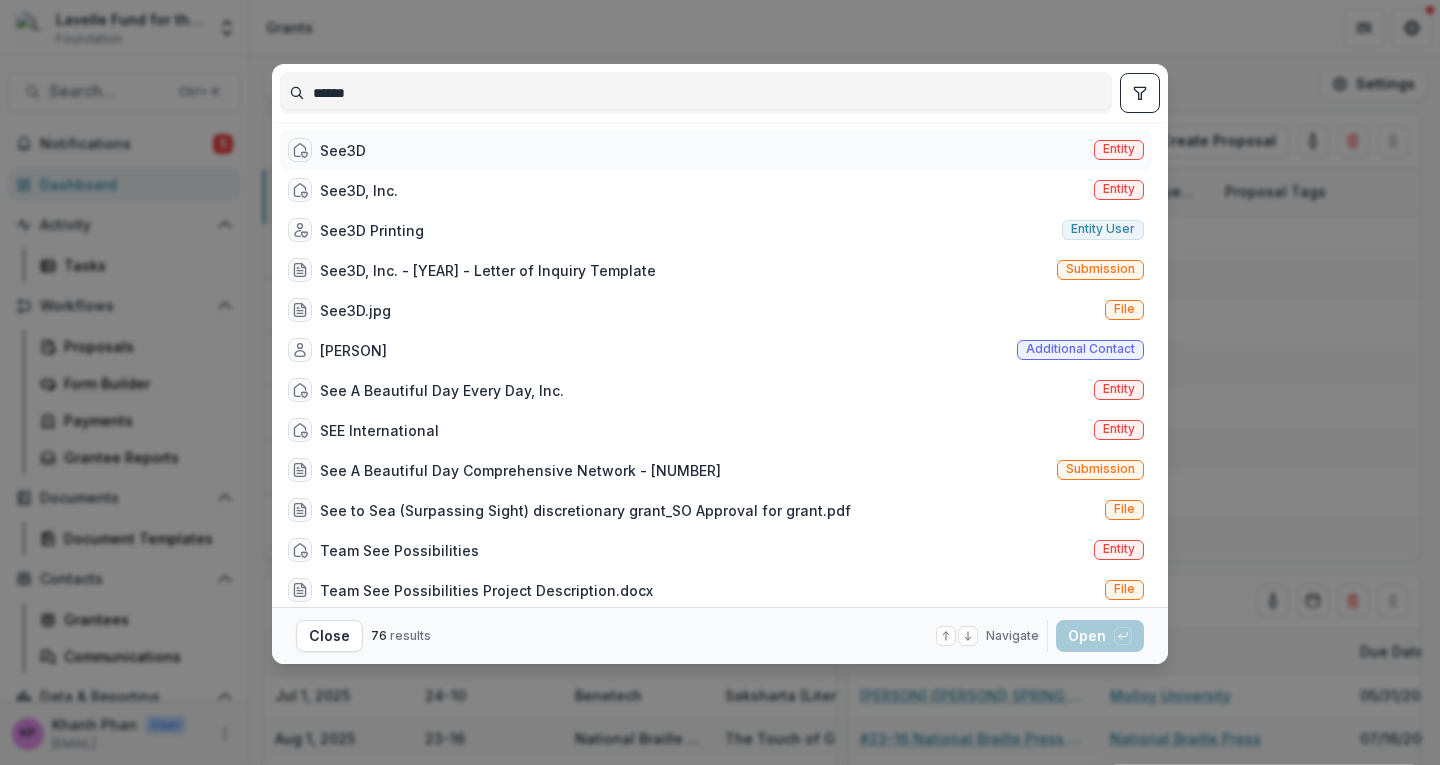 type on "******" 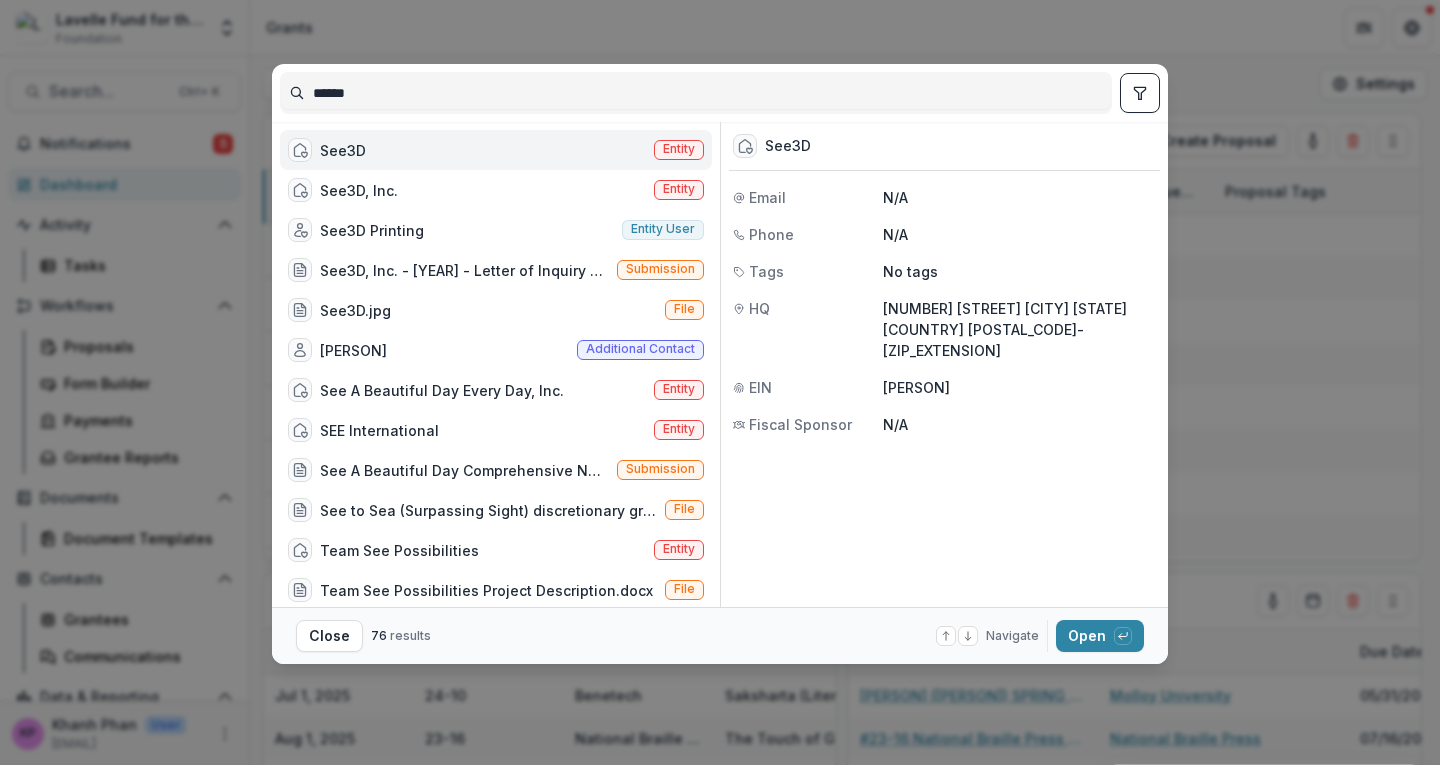 click on "See3D" at bounding box center [343, 150] 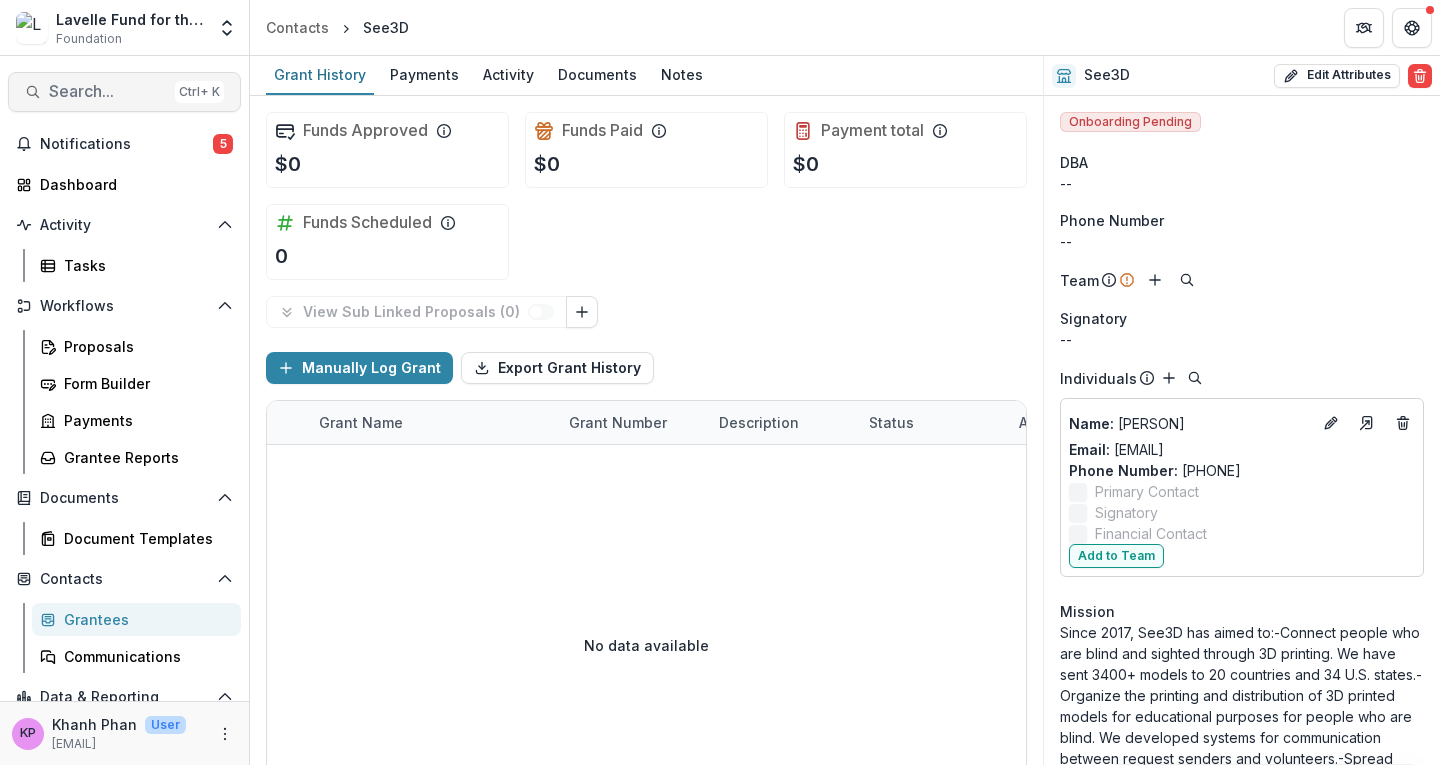 click on "Search..." at bounding box center [108, 91] 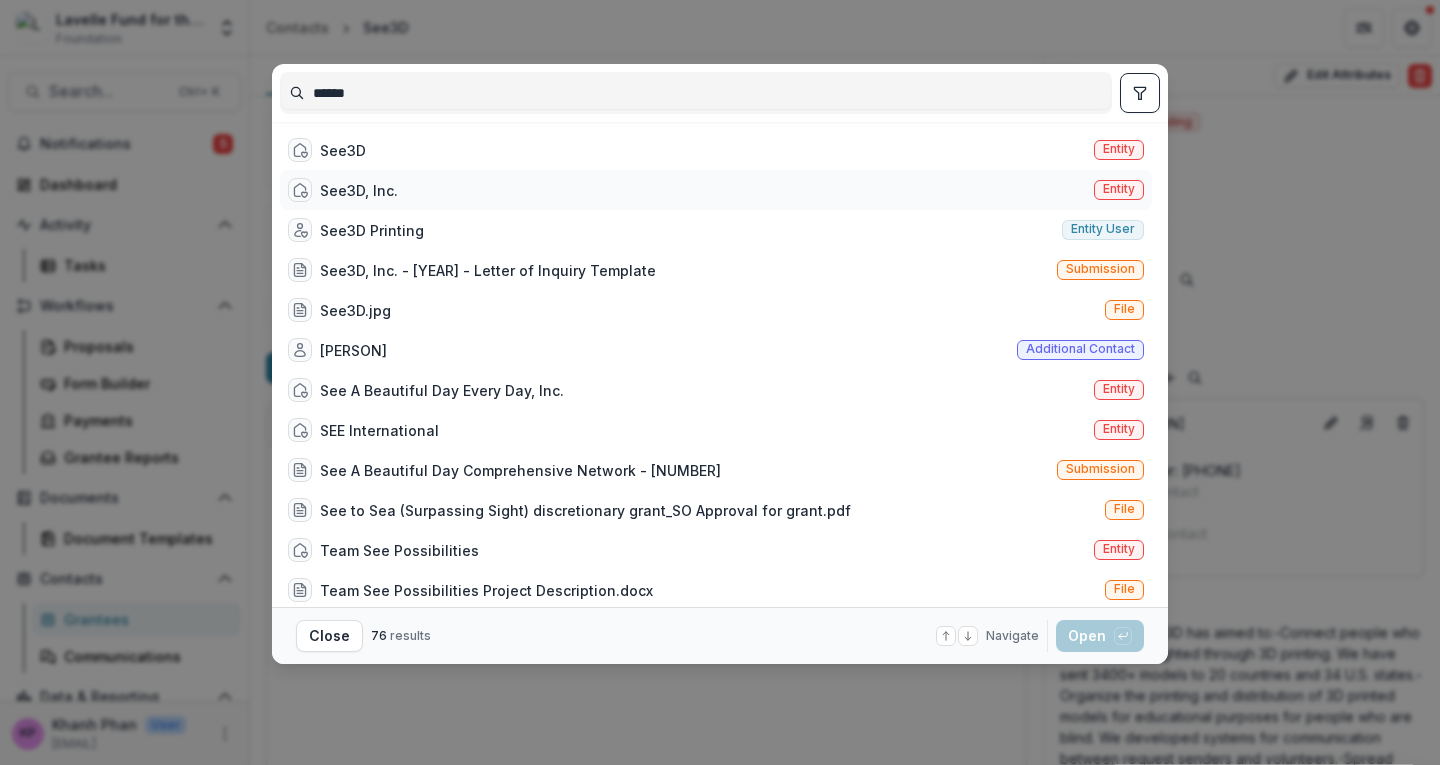 type on "******" 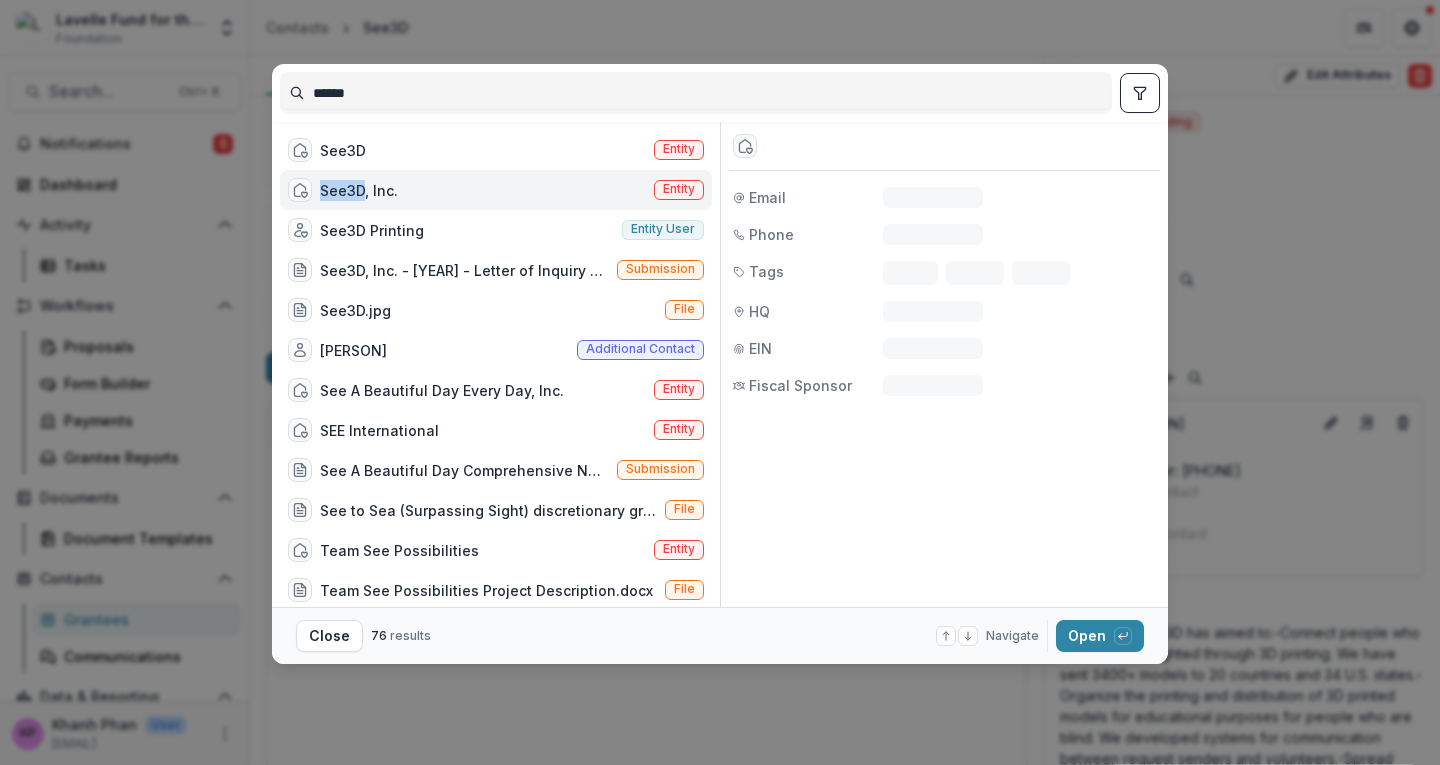 click on "See3D, Inc. Entity" at bounding box center (496, 190) 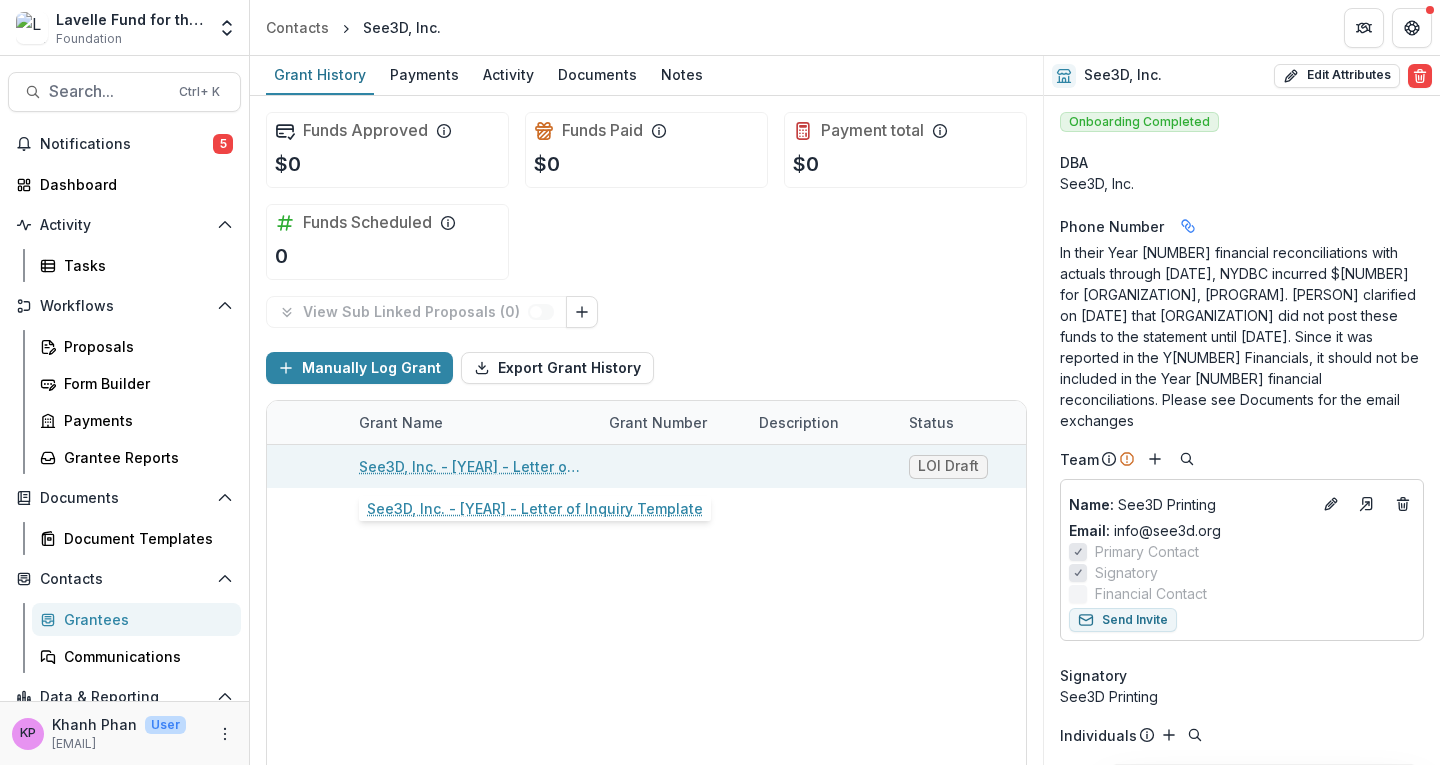 click on "See3D, Inc. - 2025 - Letter of Inquiry Template" at bounding box center (472, 466) 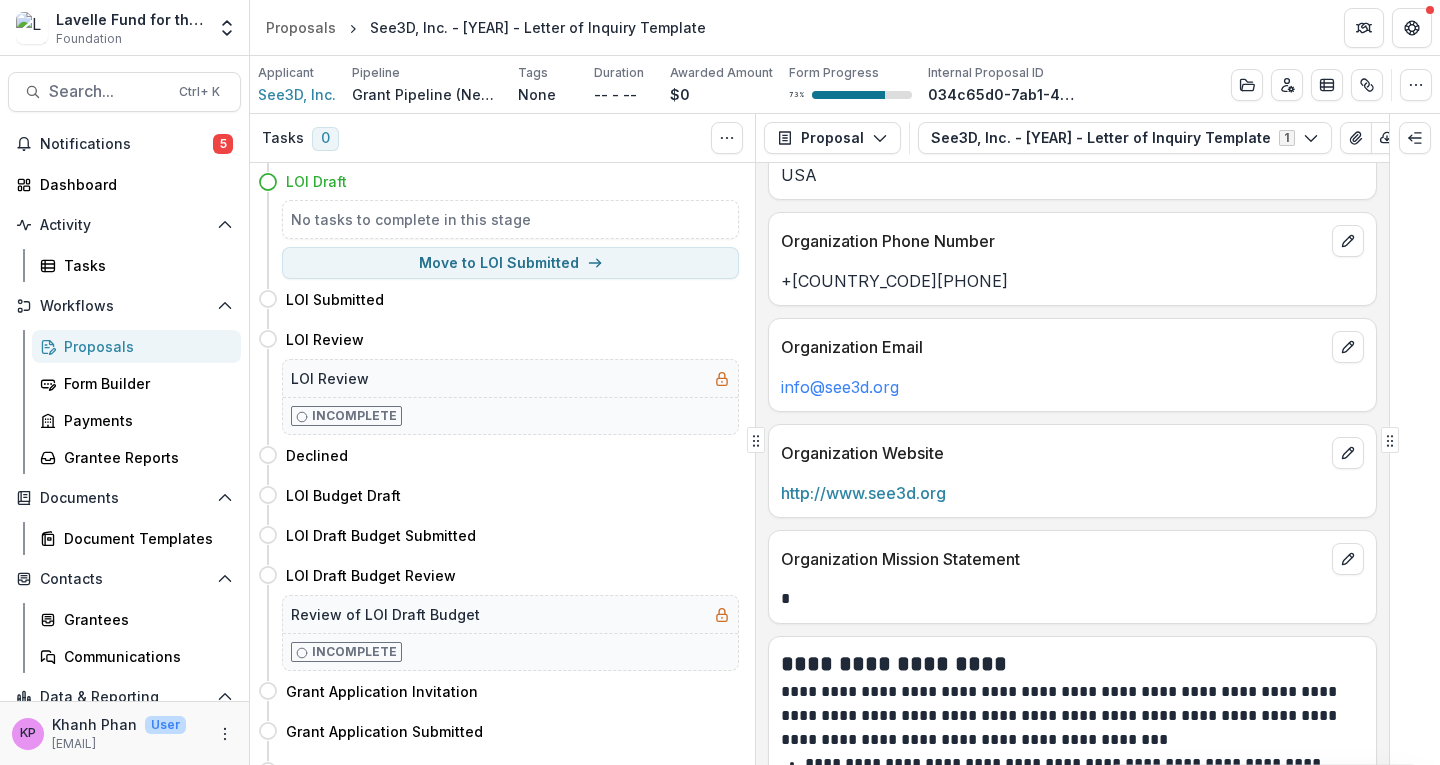 scroll, scrollTop: 1600, scrollLeft: 0, axis: vertical 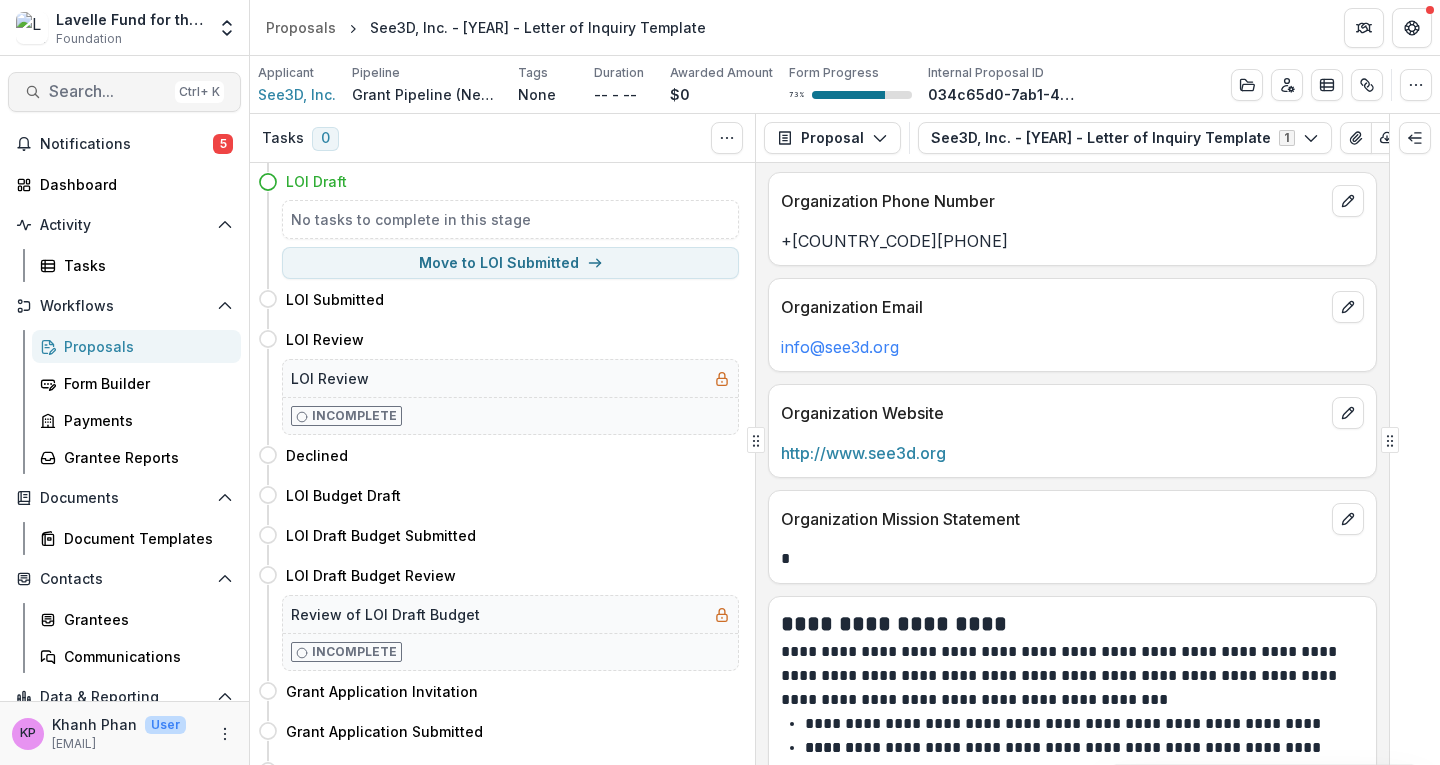 click on "Search..." at bounding box center [108, 91] 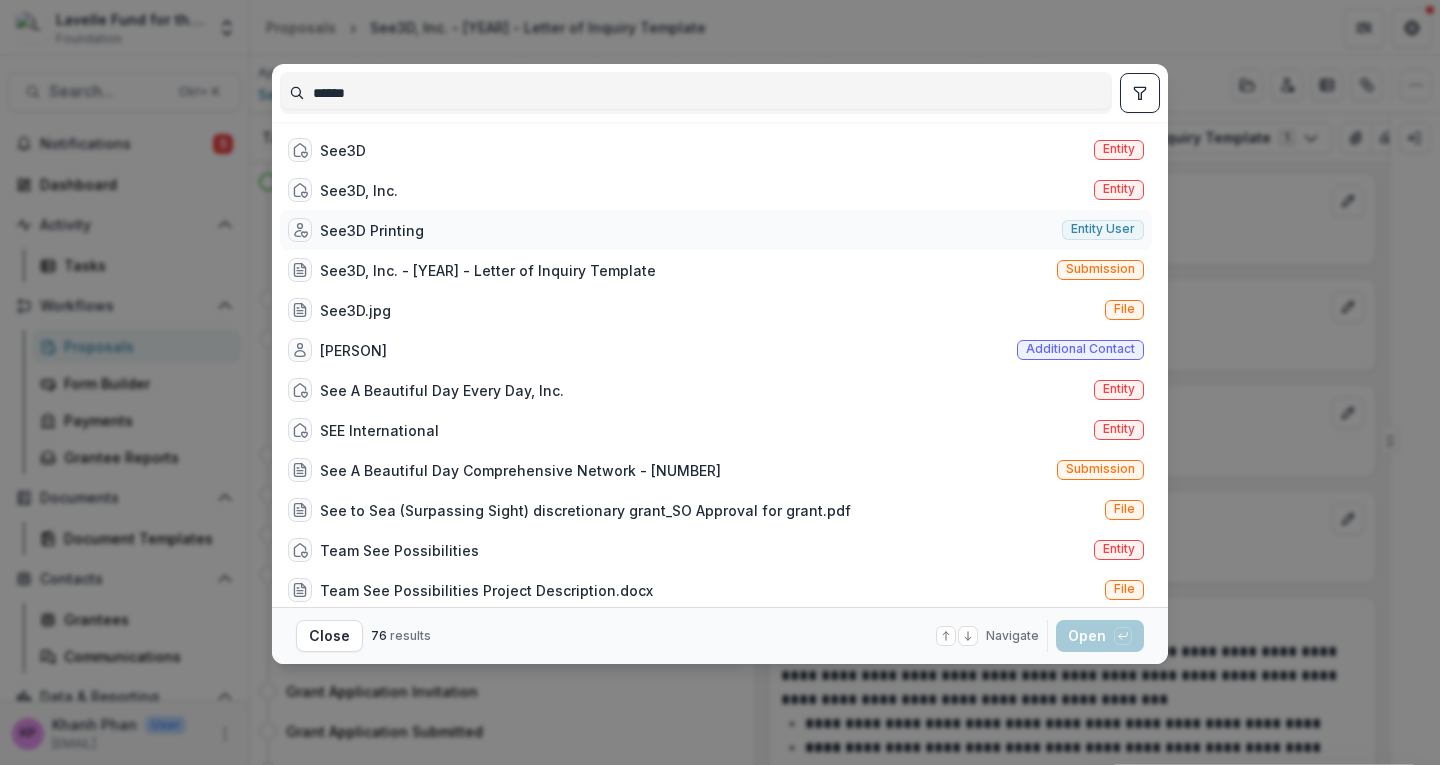 type on "******" 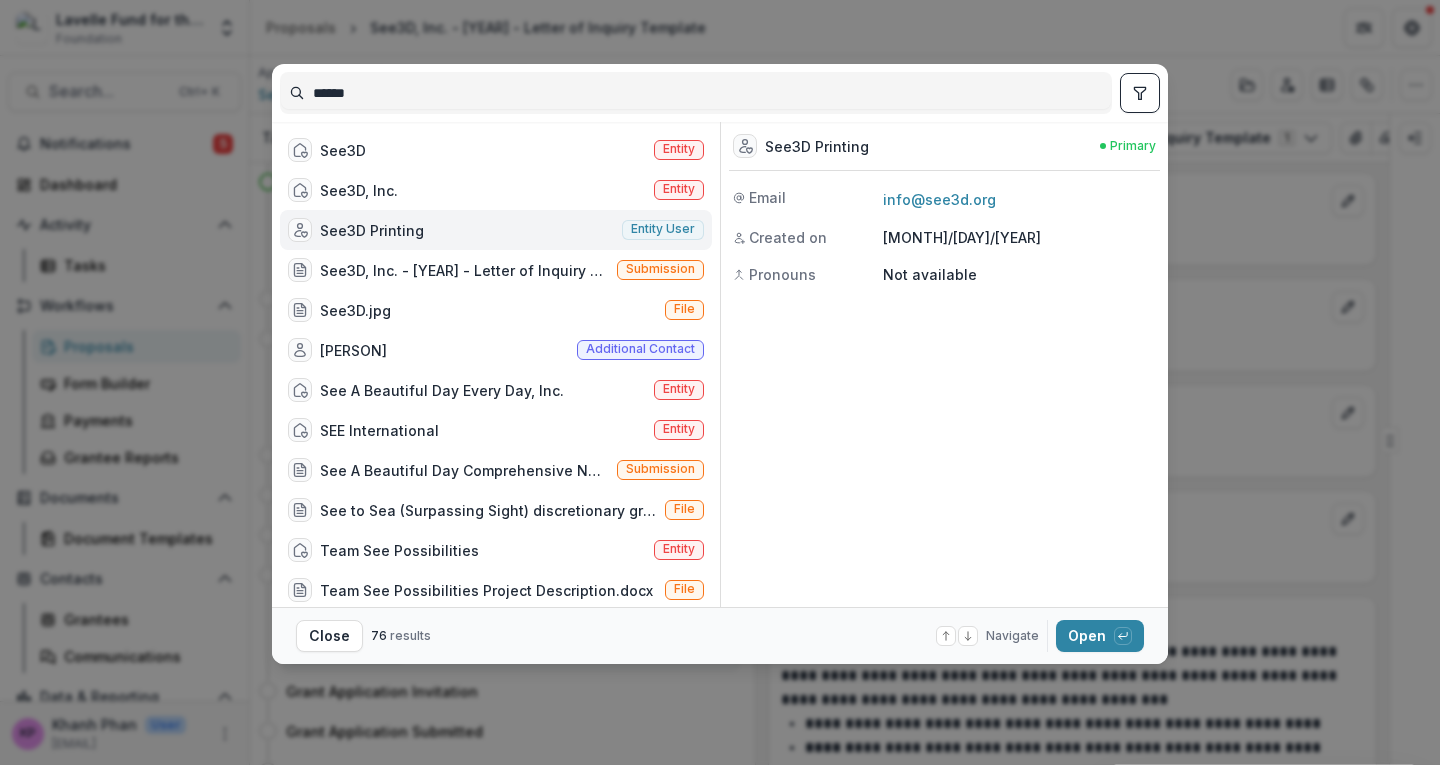 click on "See3D Printing" at bounding box center [372, 230] 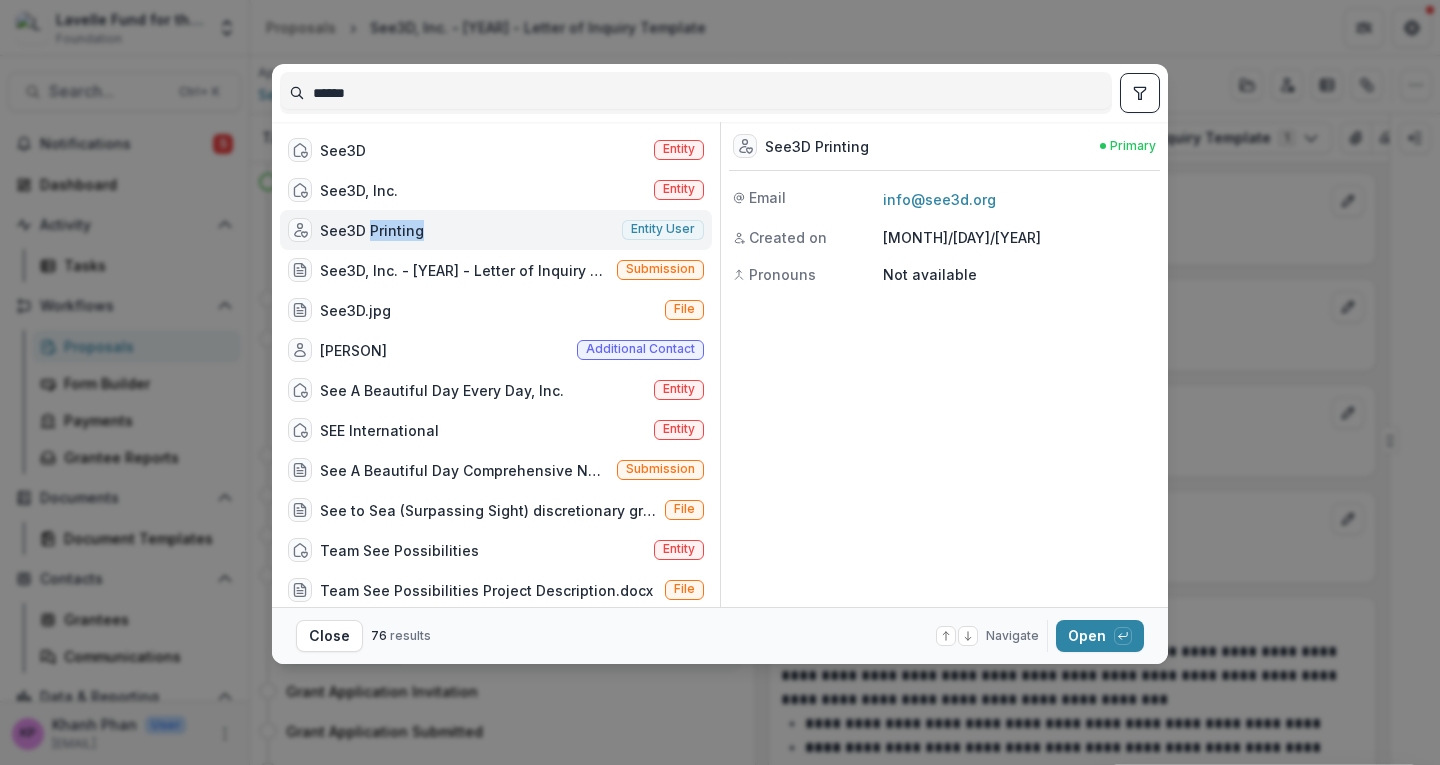 click on "See3D Printing" at bounding box center (372, 230) 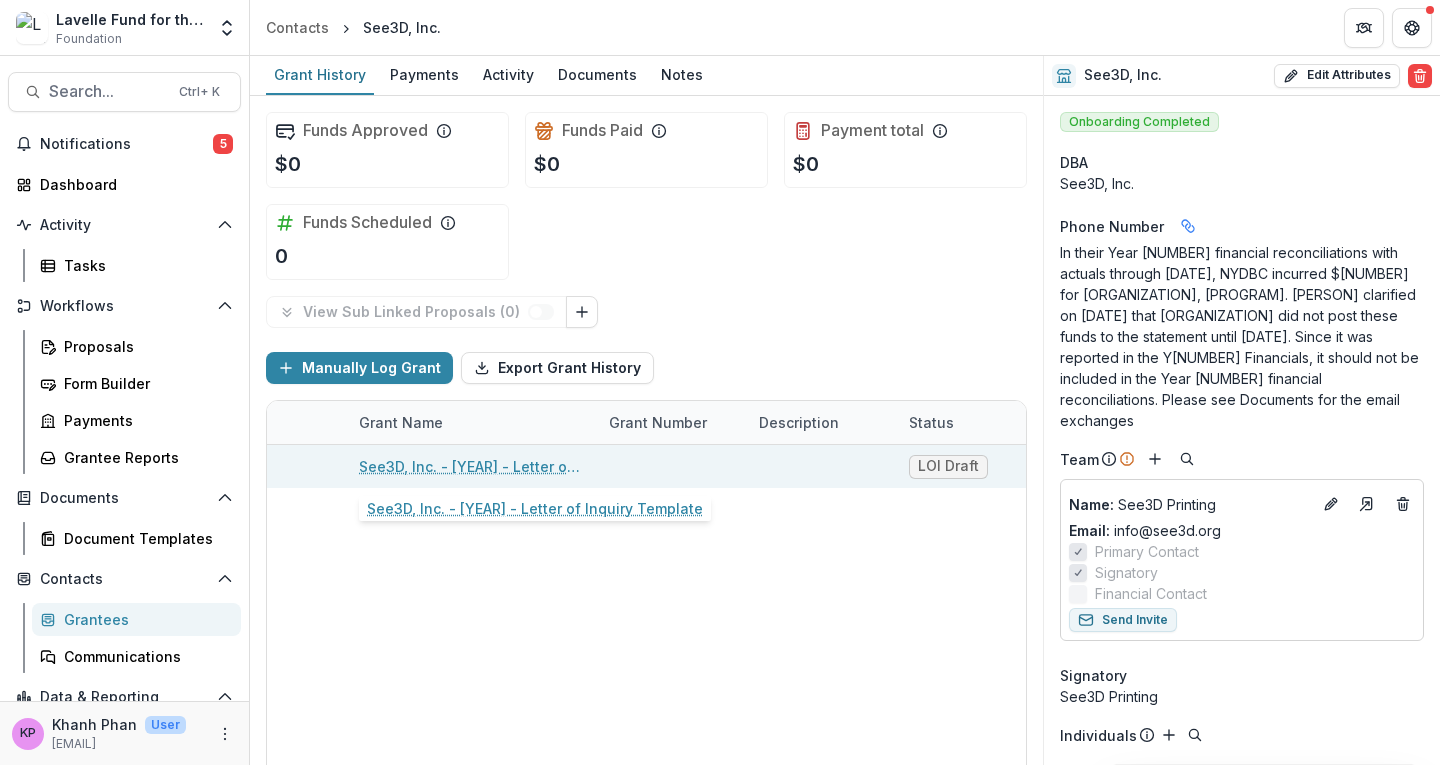 click on "See3D, Inc. - 2025 - Letter of Inquiry Template" at bounding box center (472, 466) 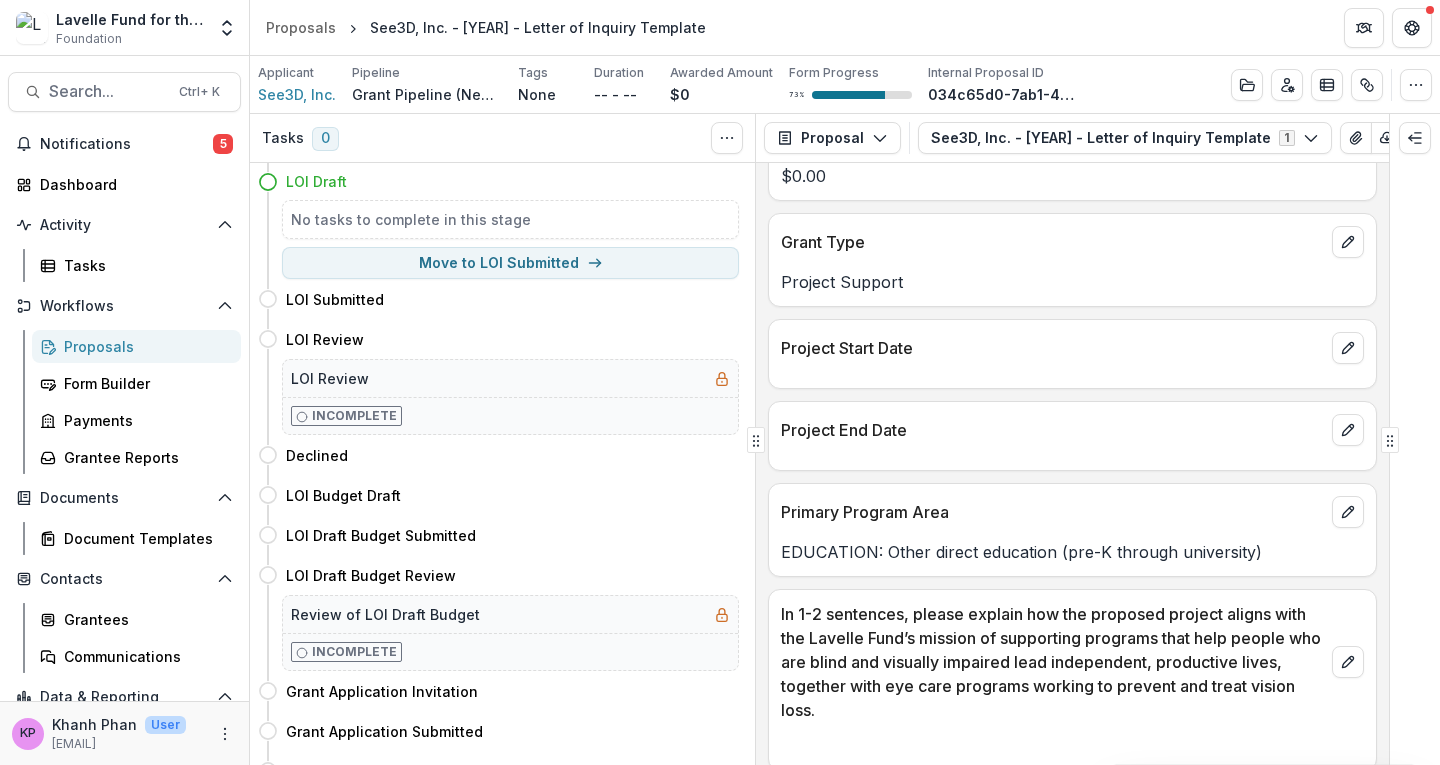 scroll, scrollTop: 2300, scrollLeft: 0, axis: vertical 